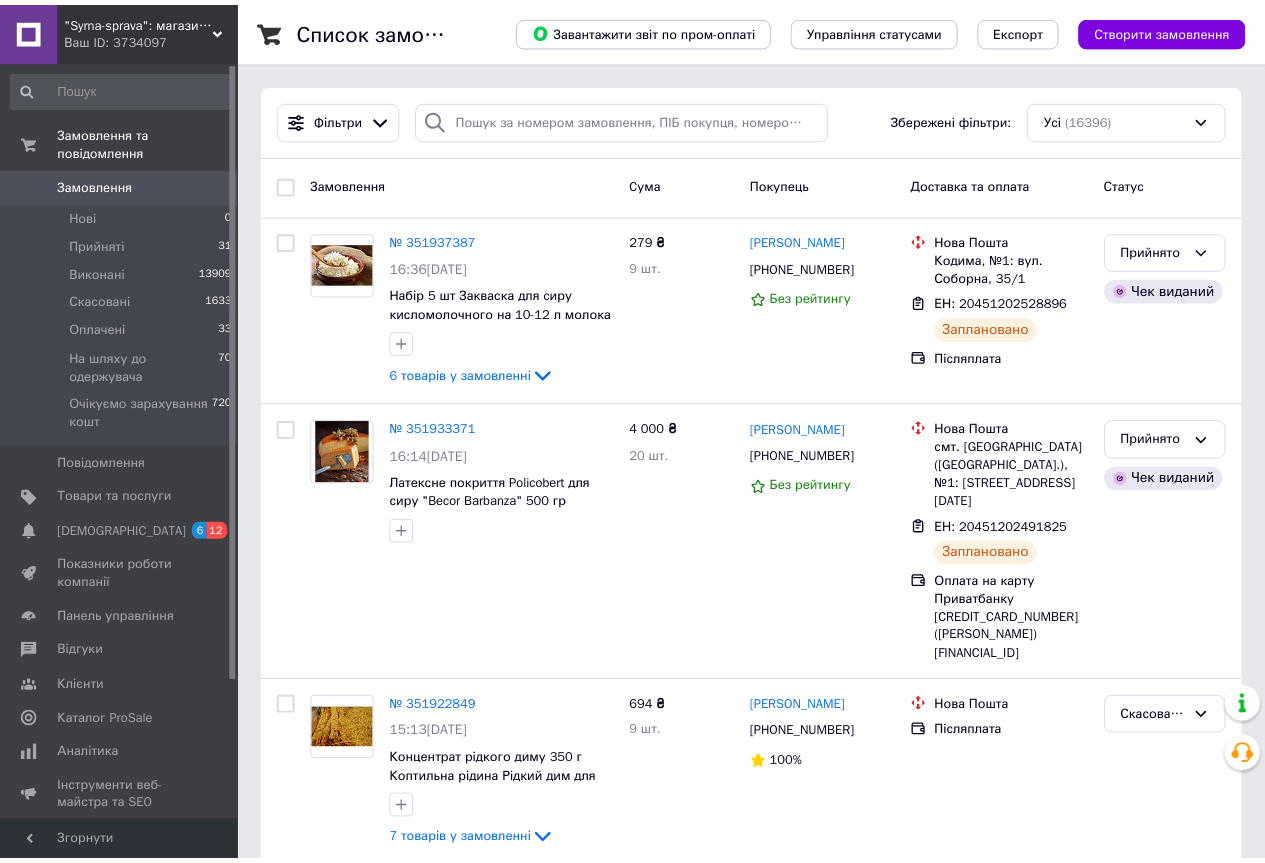 scroll, scrollTop: 0, scrollLeft: 0, axis: both 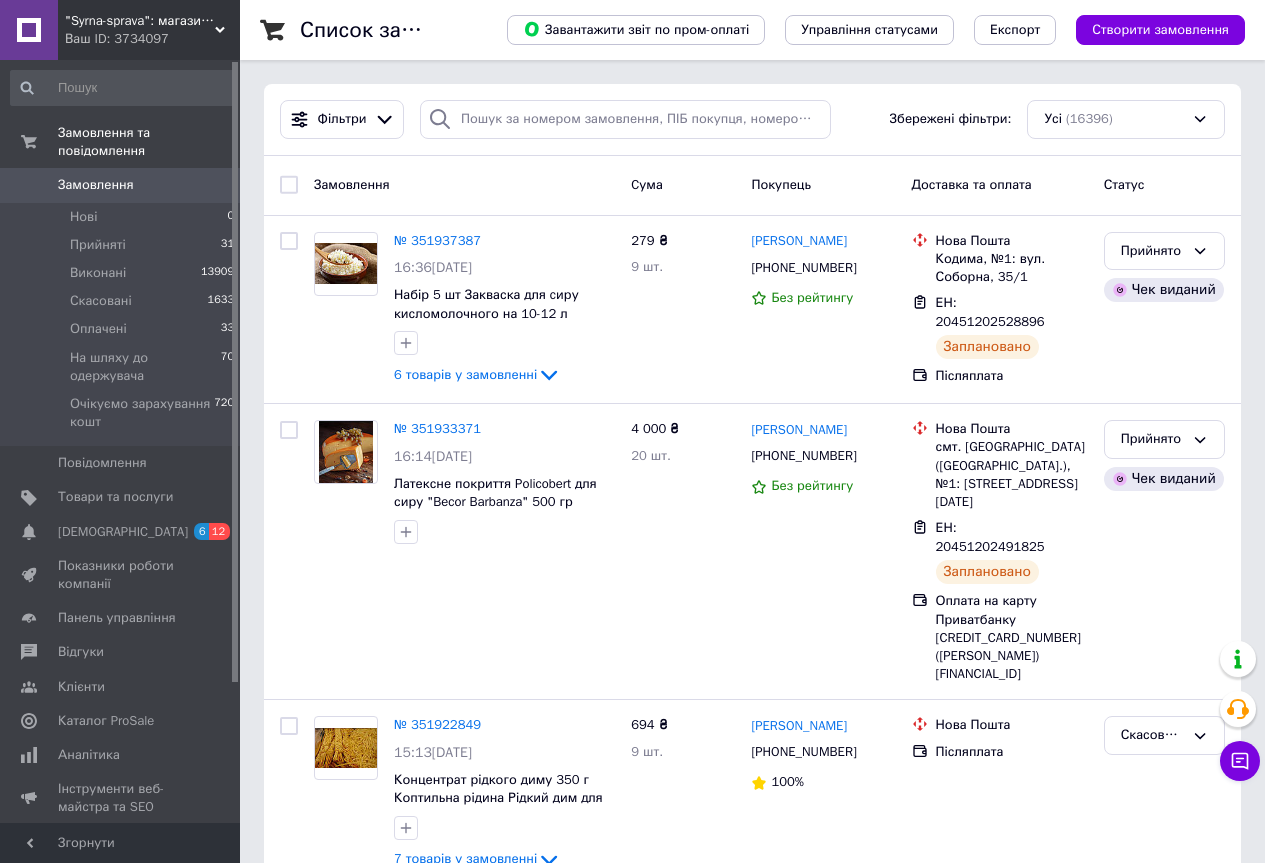 click on "Замовлення" at bounding box center (96, 185) 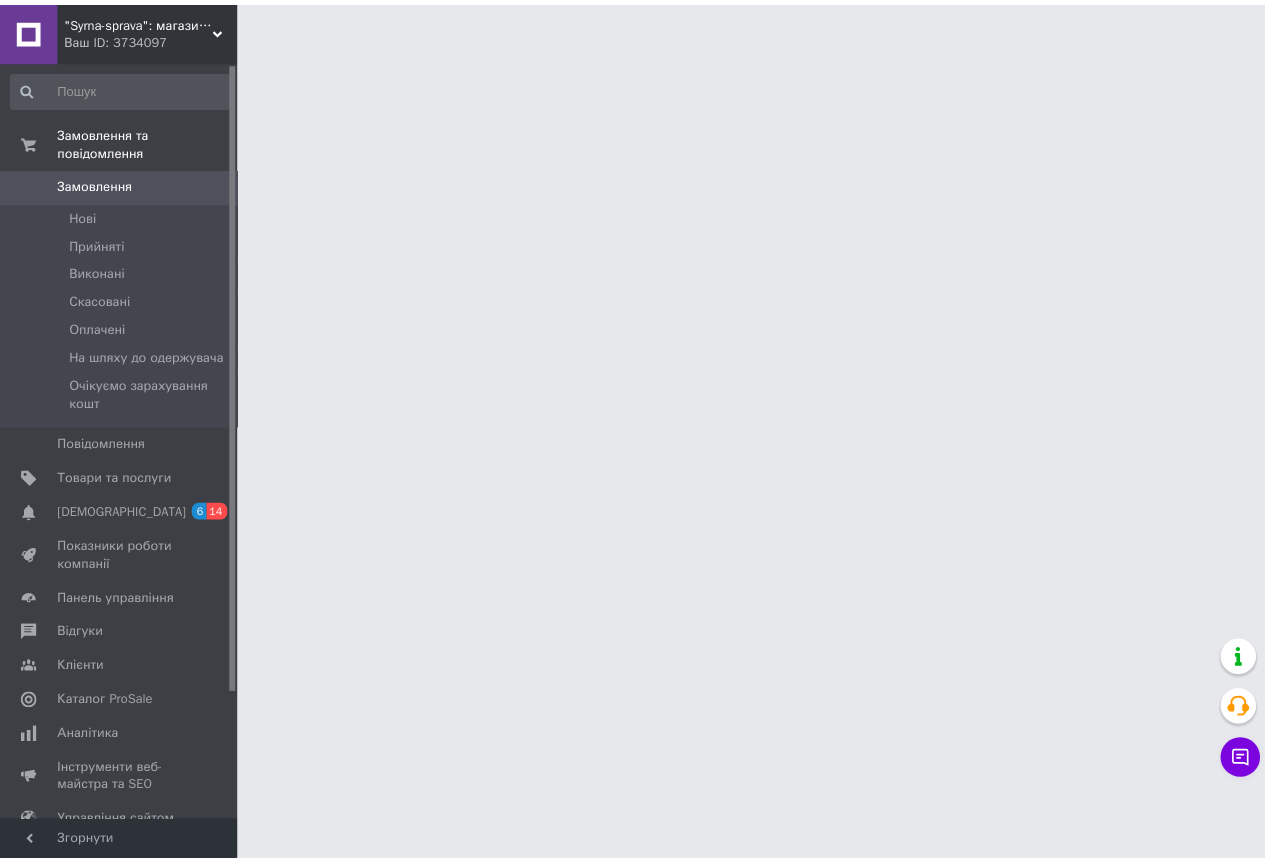 scroll, scrollTop: 0, scrollLeft: 0, axis: both 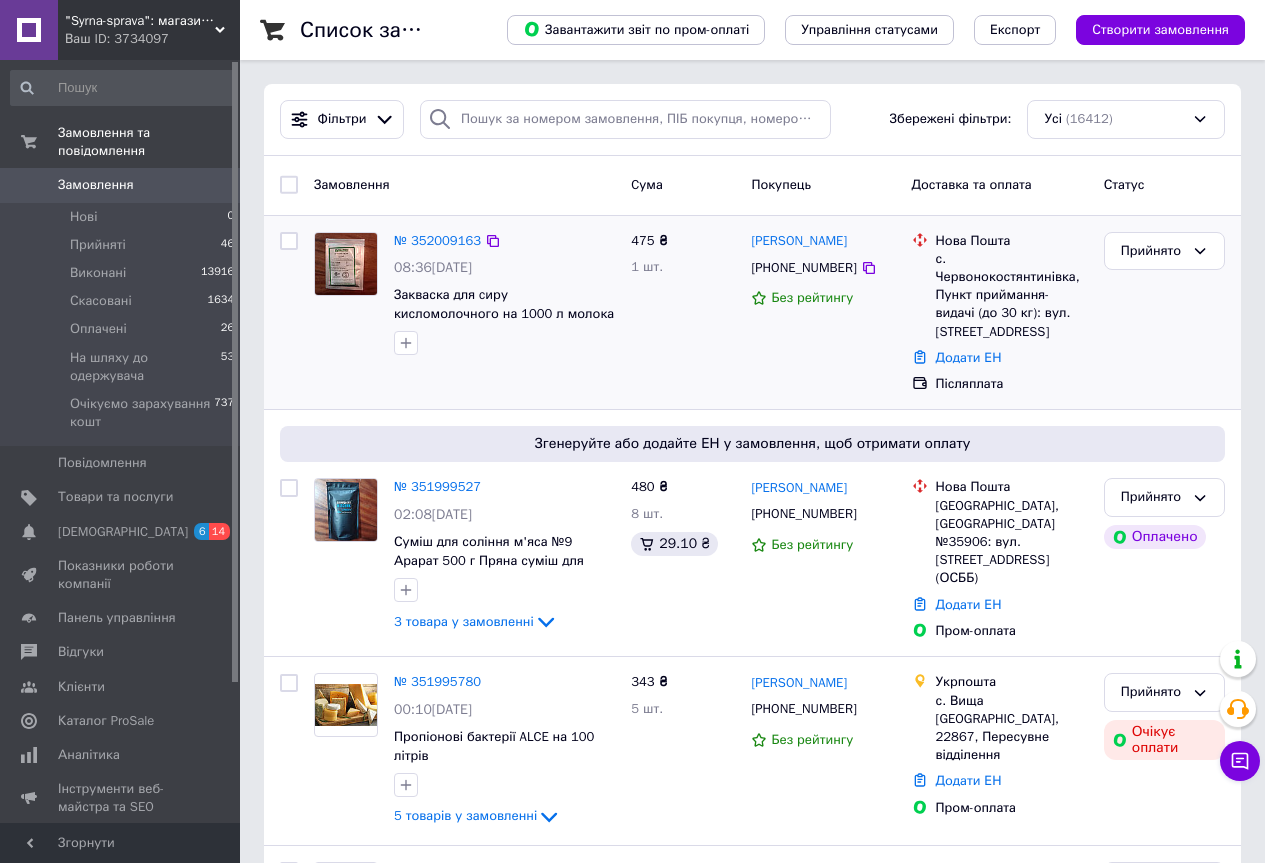 drag, startPoint x: 0, startPoint y: 0, endPoint x: 490, endPoint y: 218, distance: 536.3059 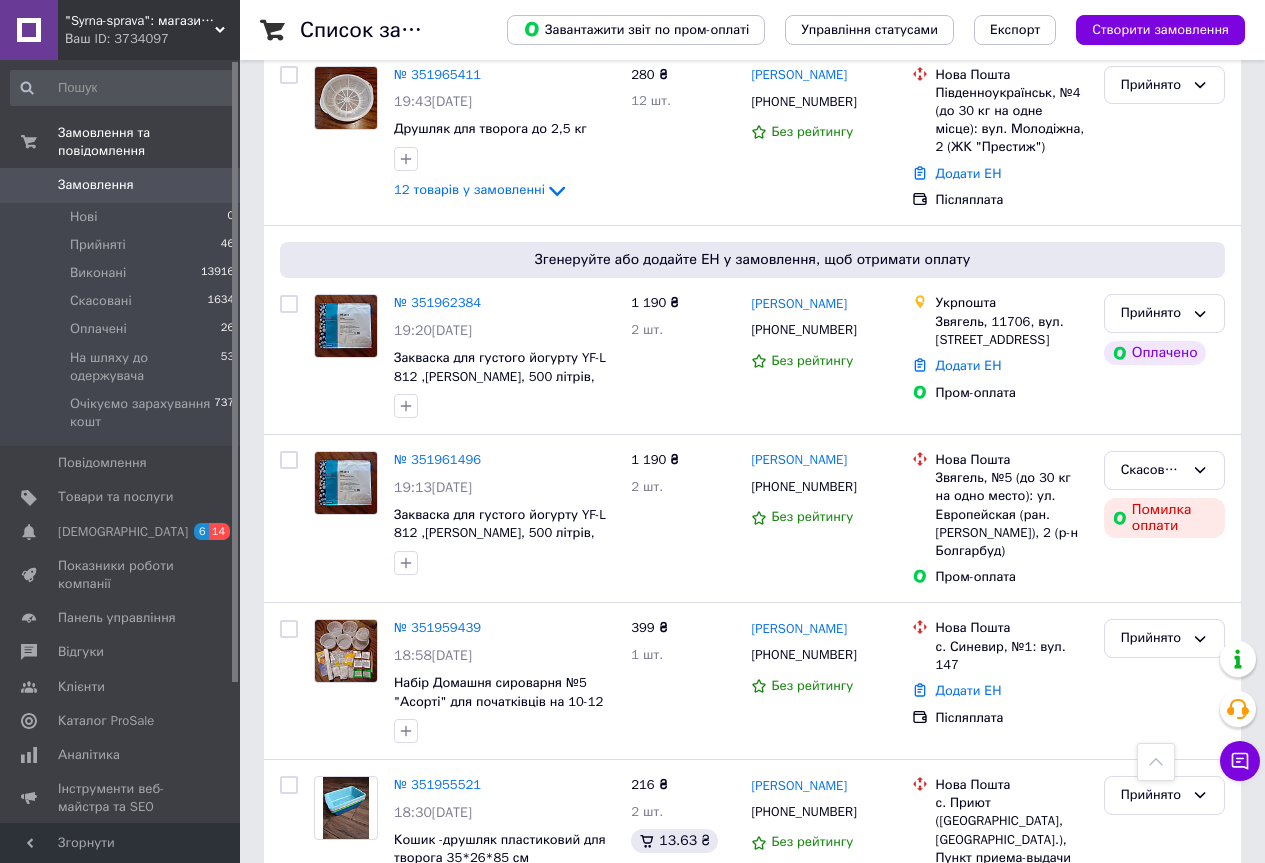 scroll, scrollTop: 3000, scrollLeft: 0, axis: vertical 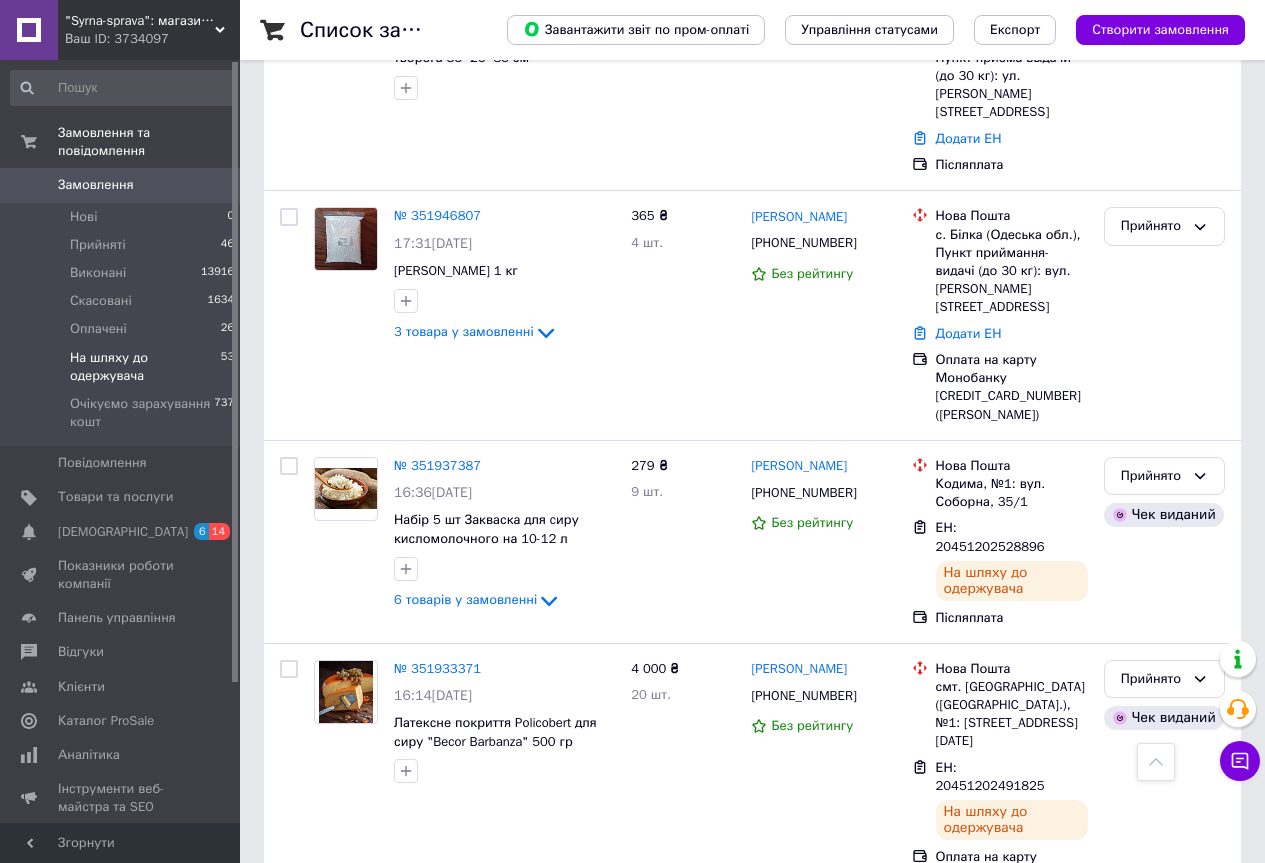 click on "На шляху до одержувача" at bounding box center (145, 367) 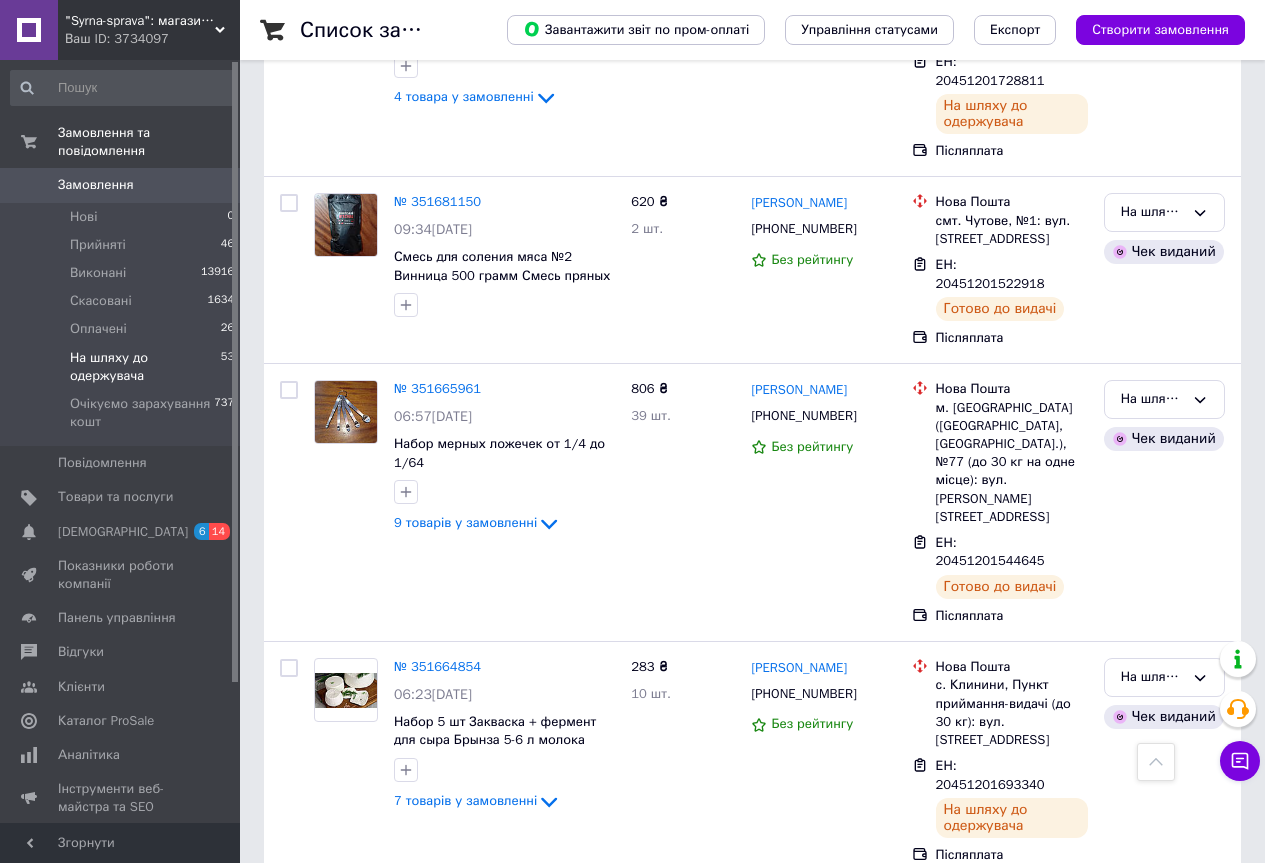 scroll, scrollTop: 3839, scrollLeft: 0, axis: vertical 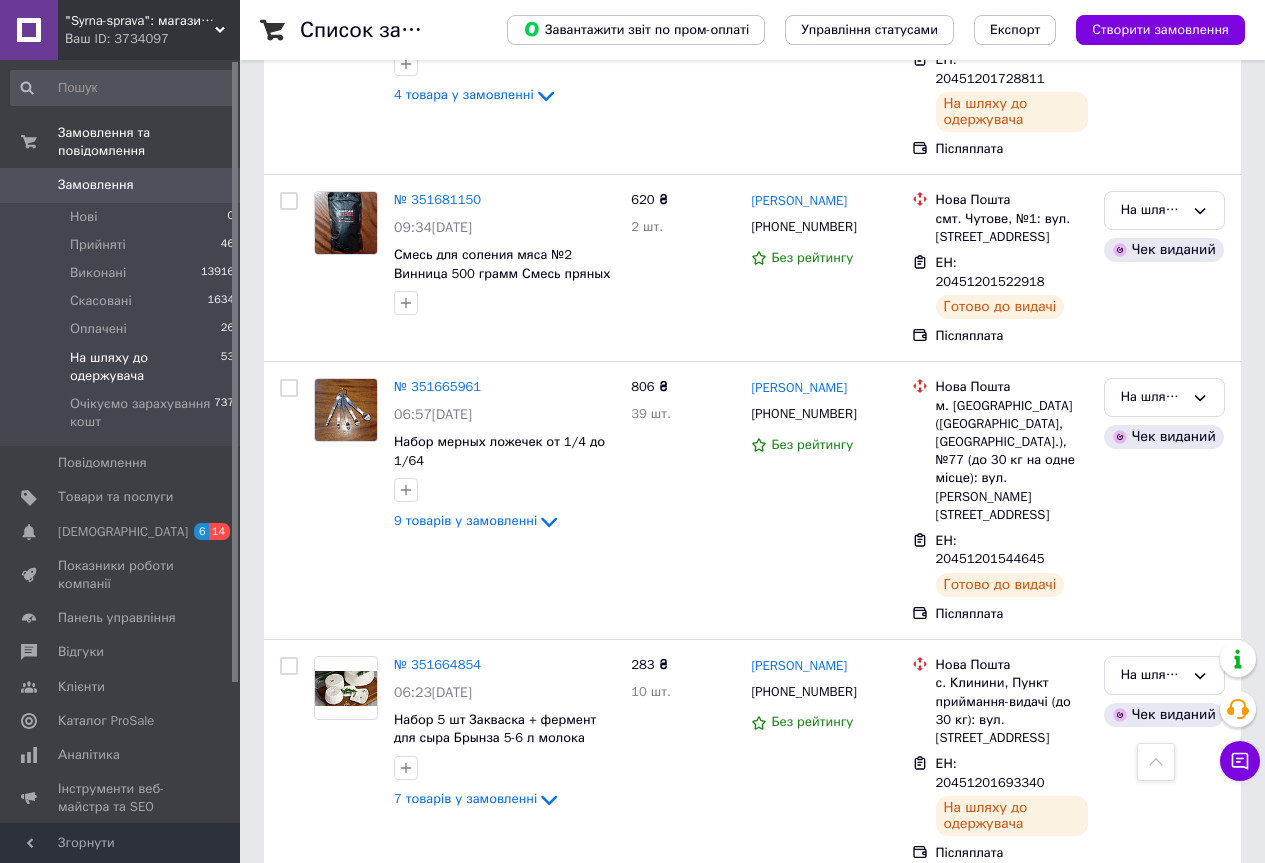 click on "3" at bounding box center (371, 1443) 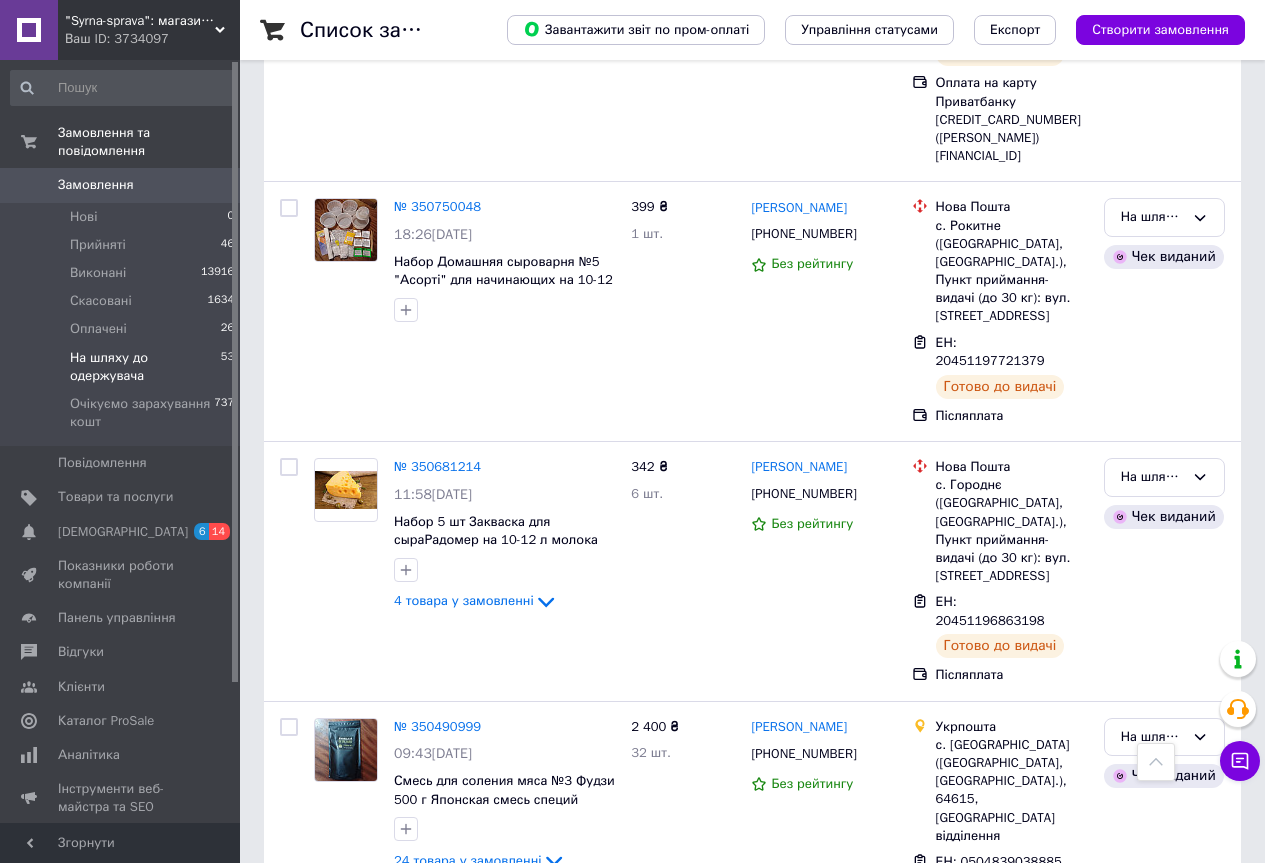 scroll, scrollTop: 2389, scrollLeft: 0, axis: vertical 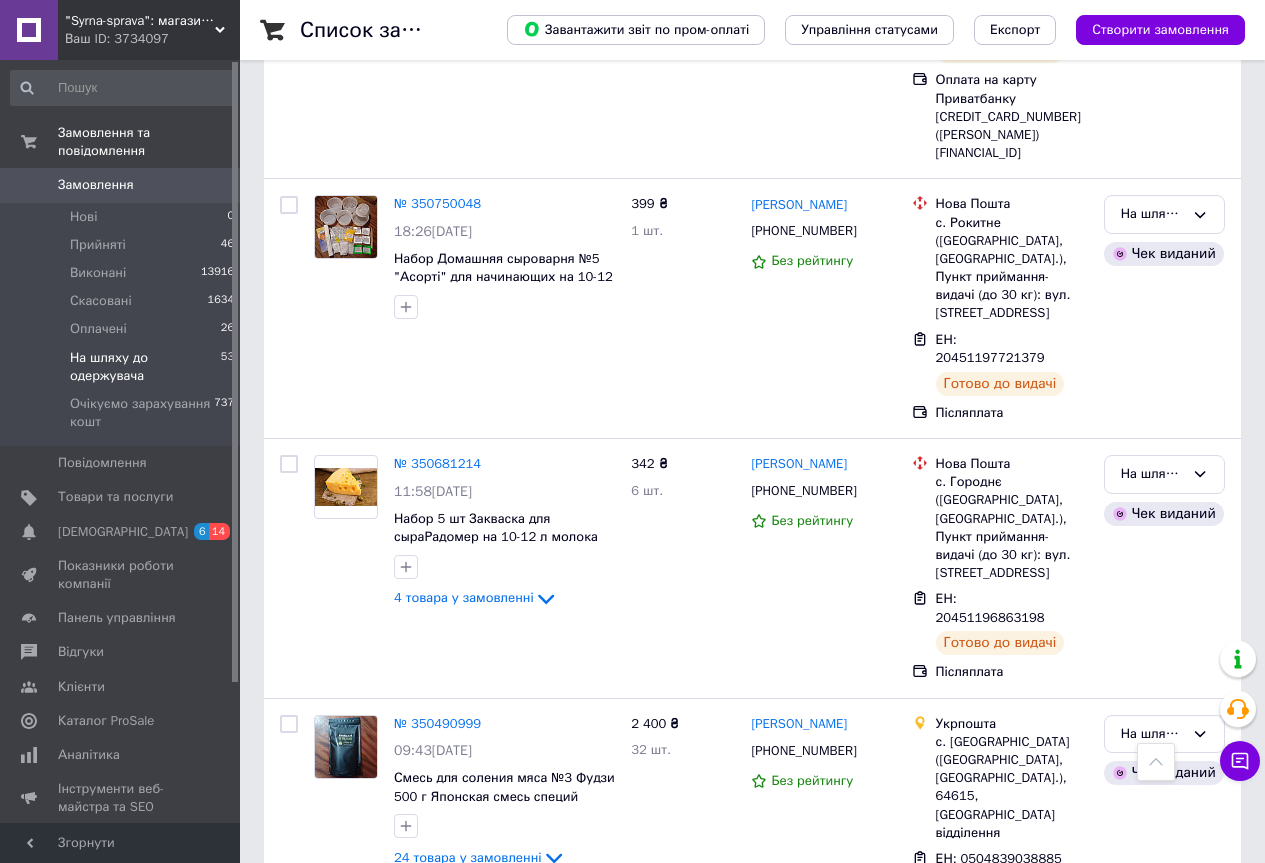 click on "2" at bounding box center [449, 1259] 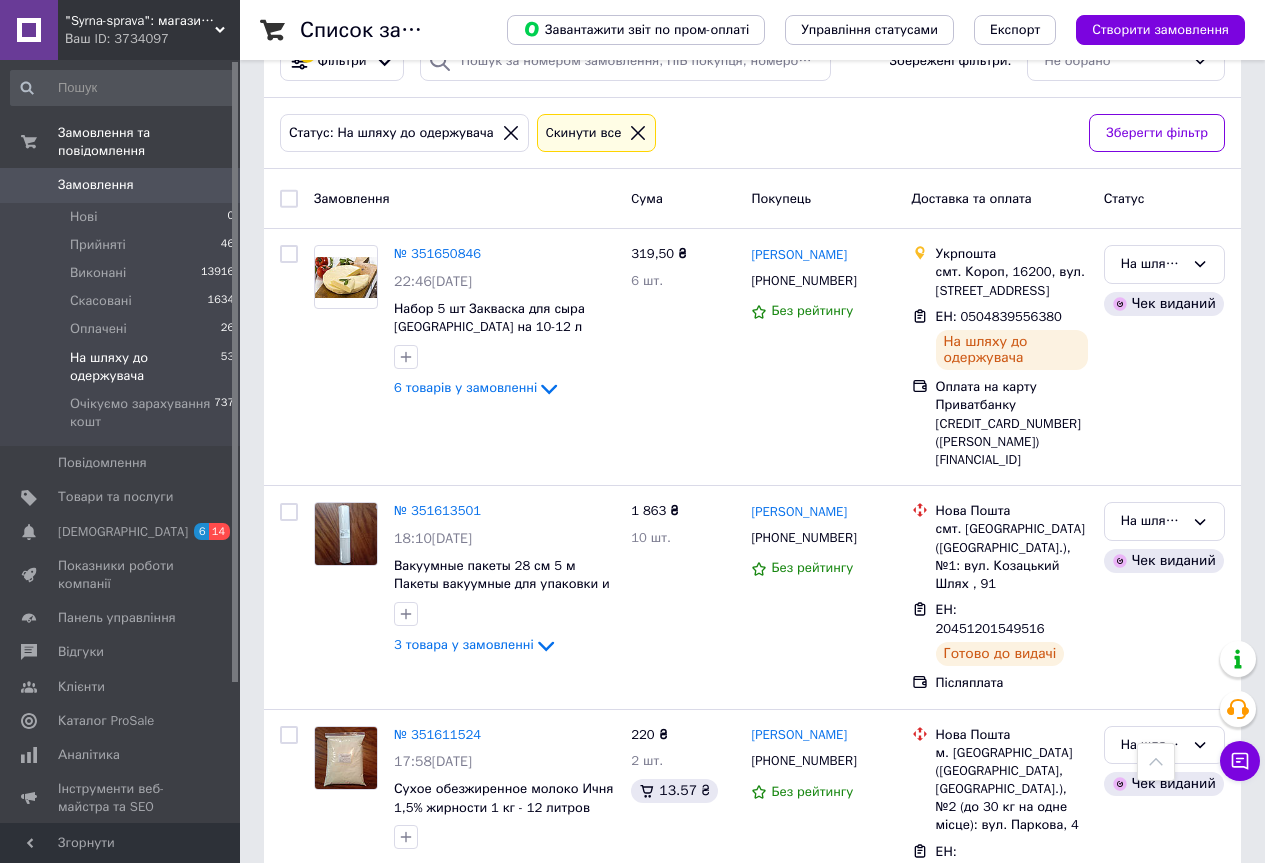 scroll, scrollTop: 0, scrollLeft: 0, axis: both 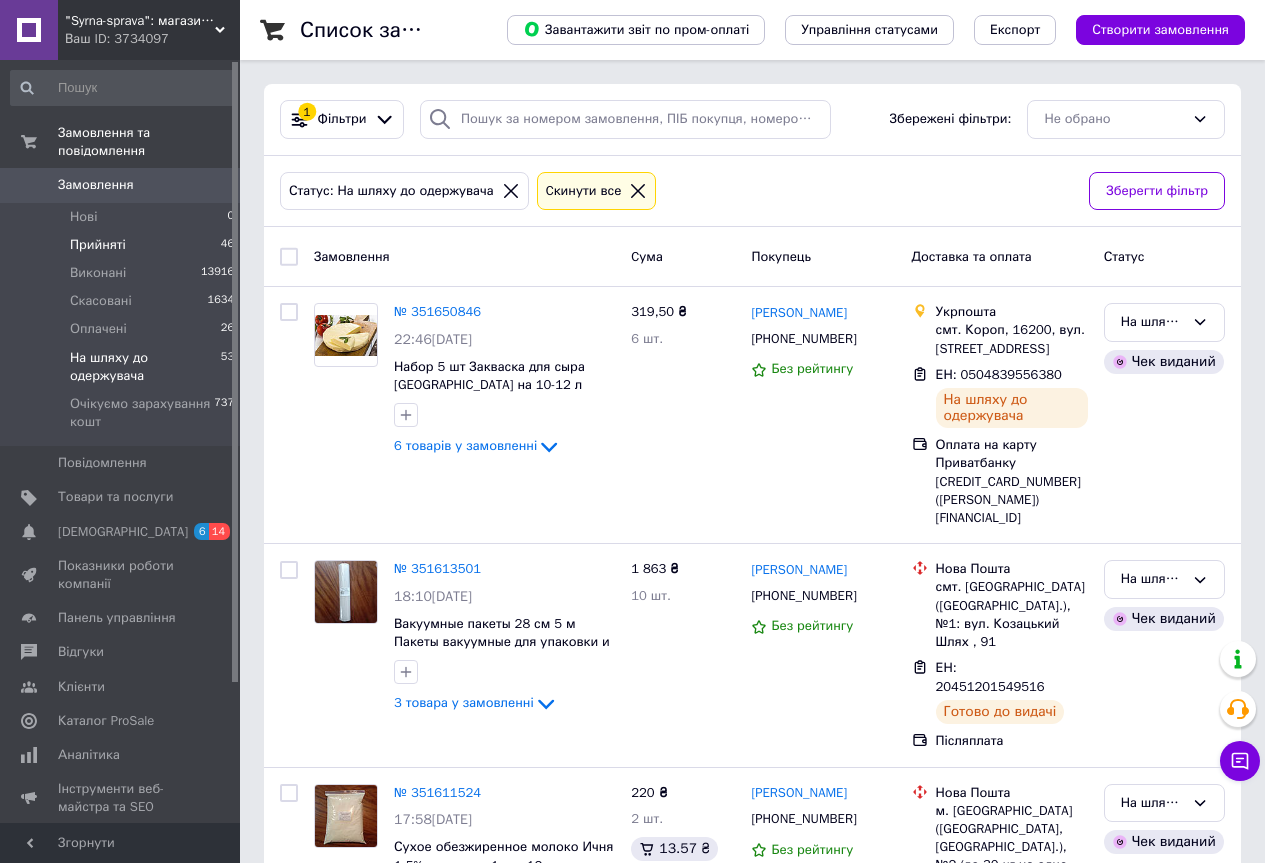 click on "Прийняті 46" at bounding box center [123, 245] 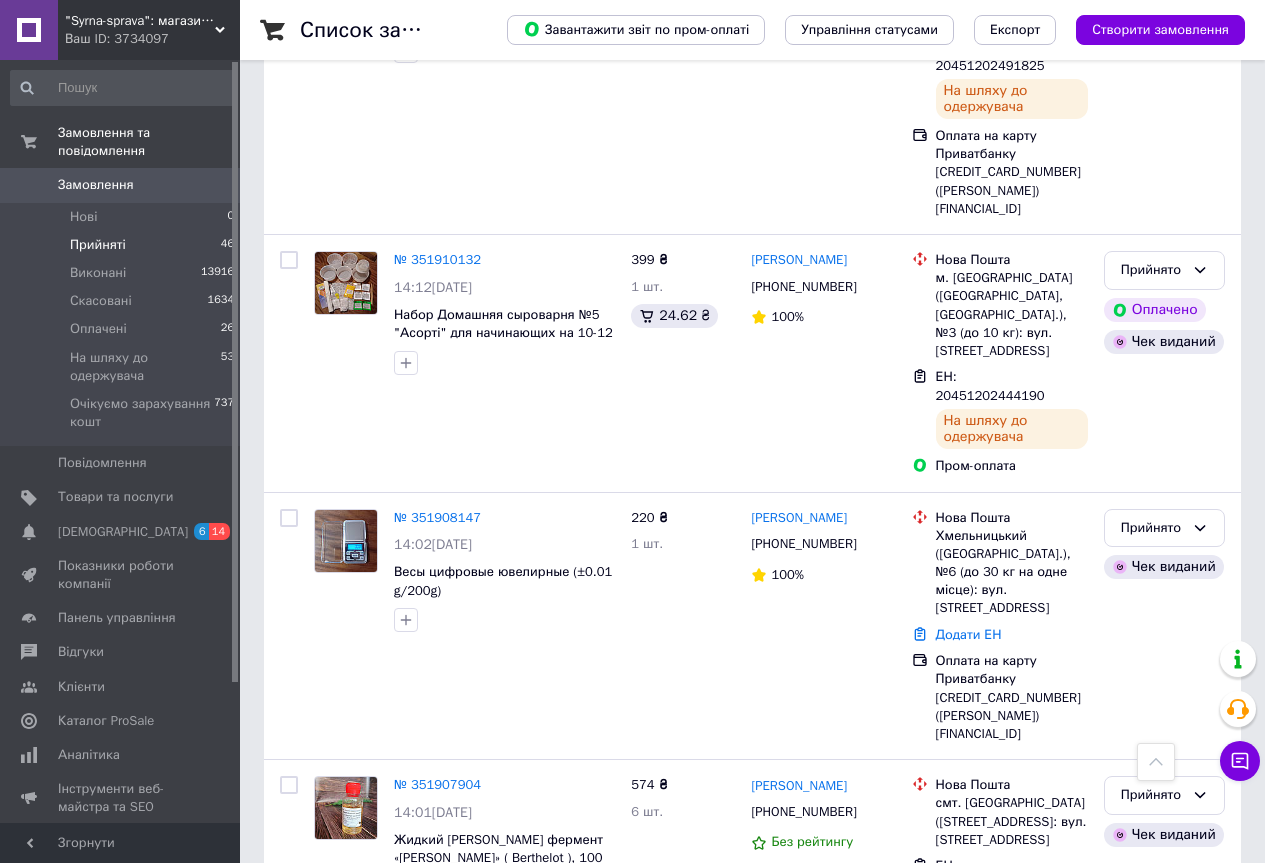 scroll, scrollTop: 3643, scrollLeft: 0, axis: vertical 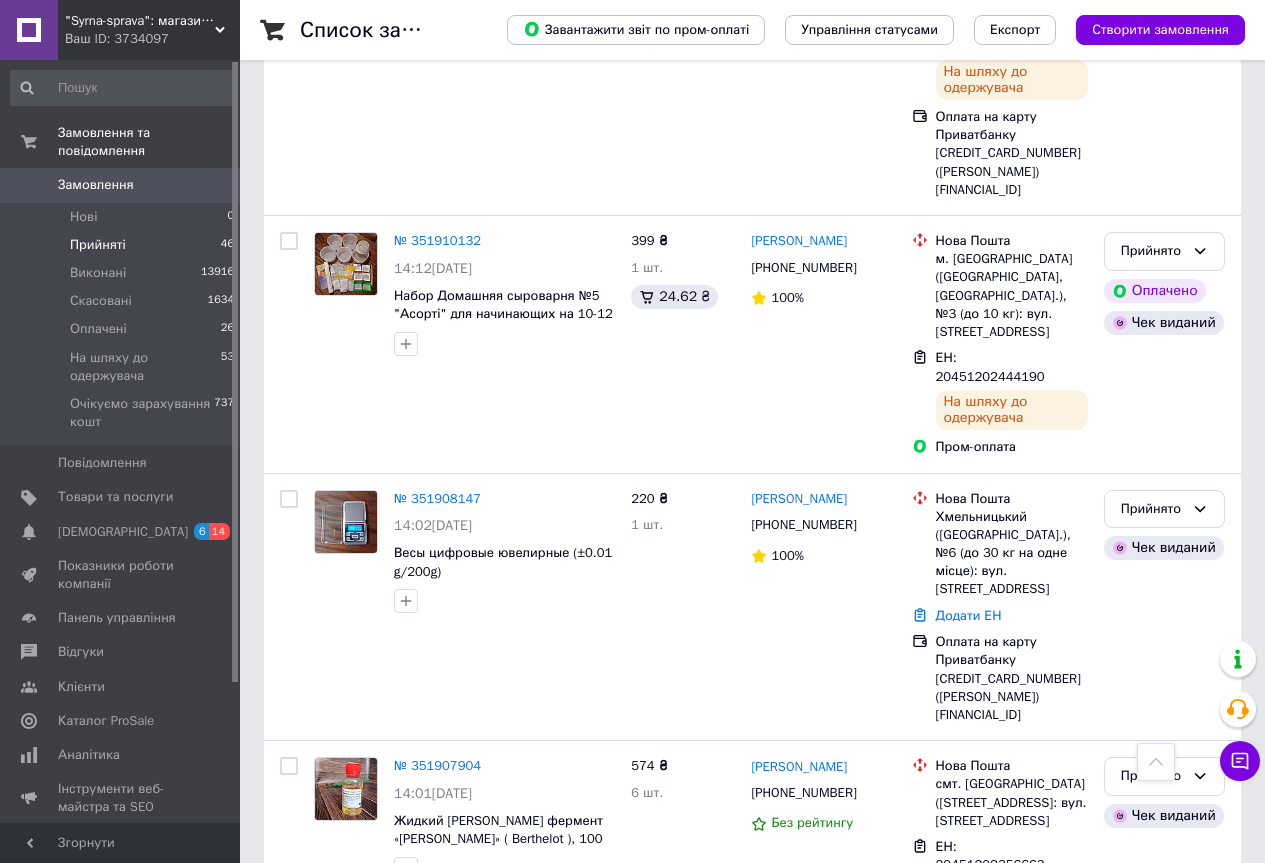 click on "3" at bounding box center [371, 1079] 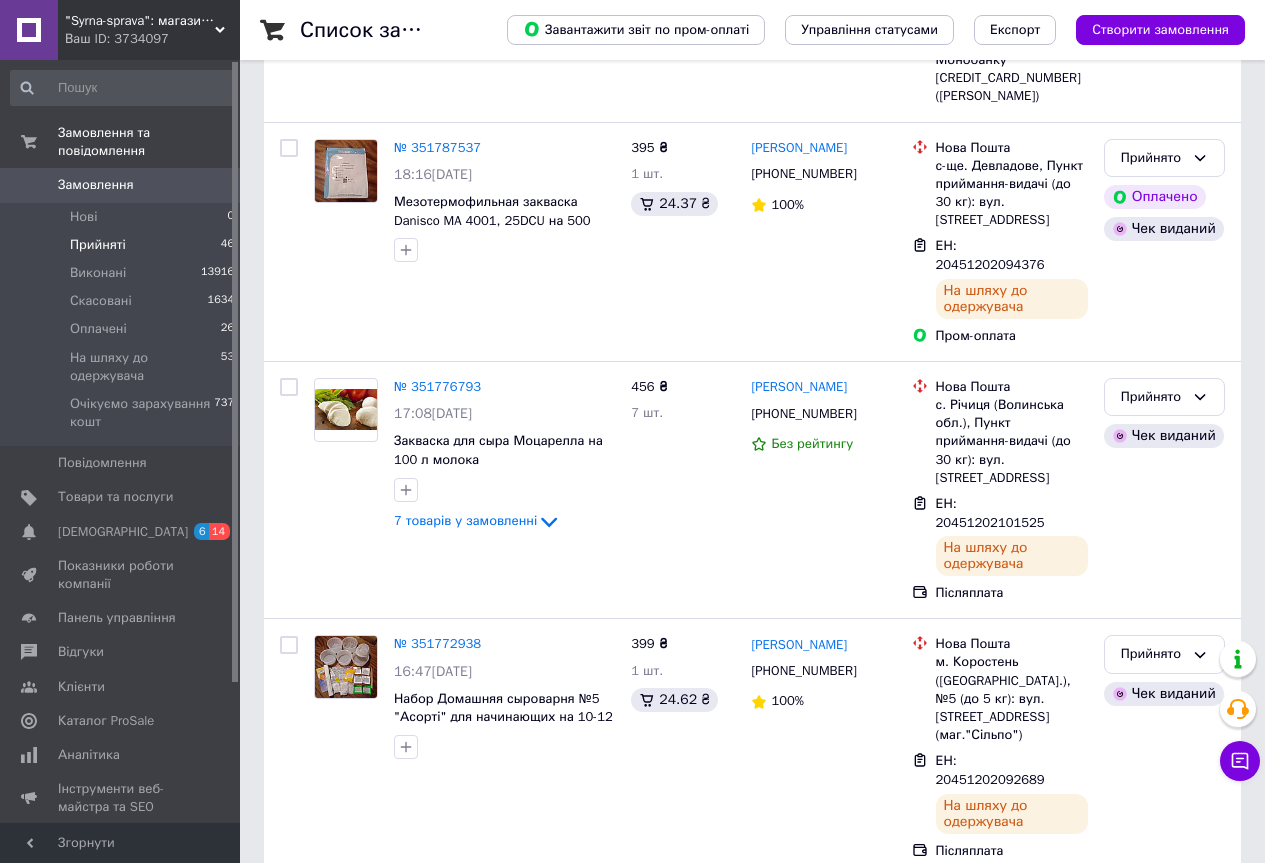 scroll, scrollTop: 795, scrollLeft: 0, axis: vertical 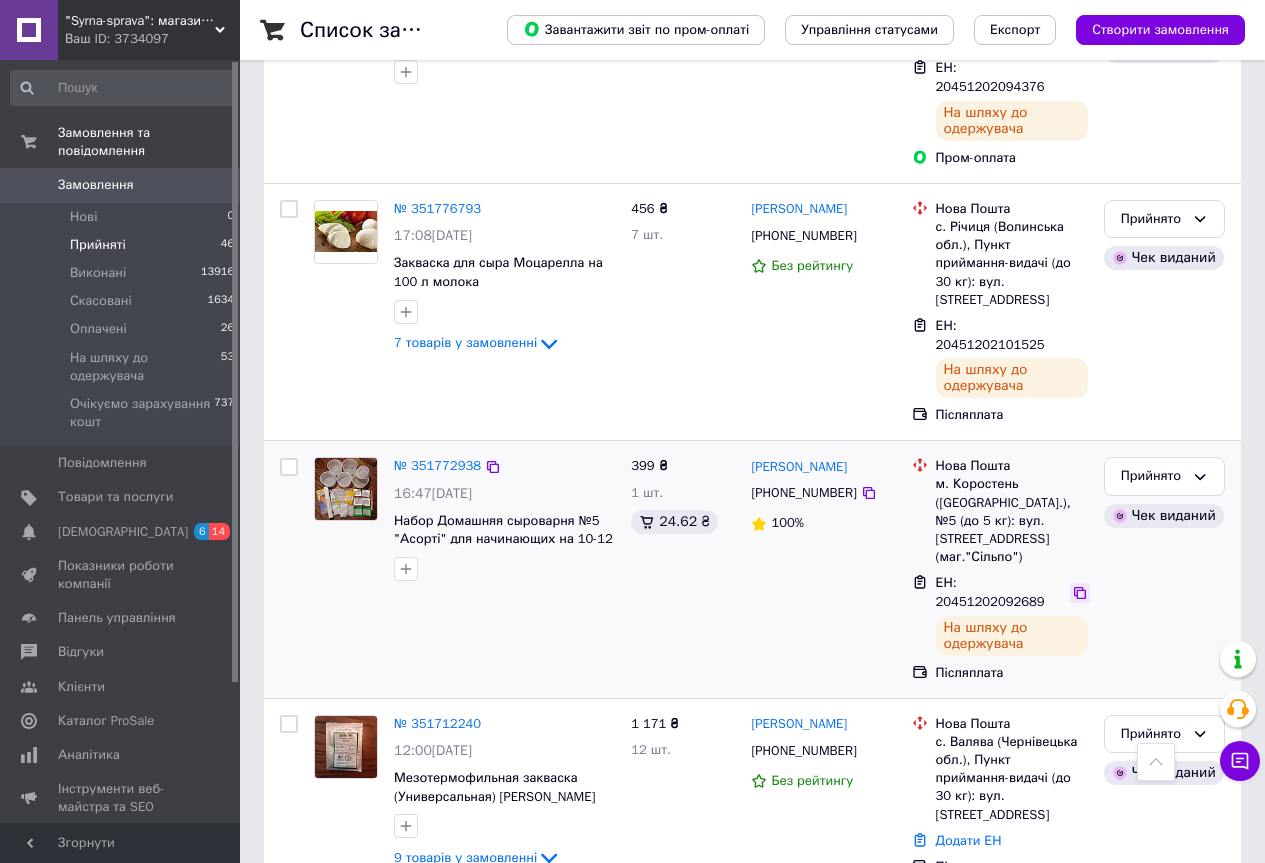 click 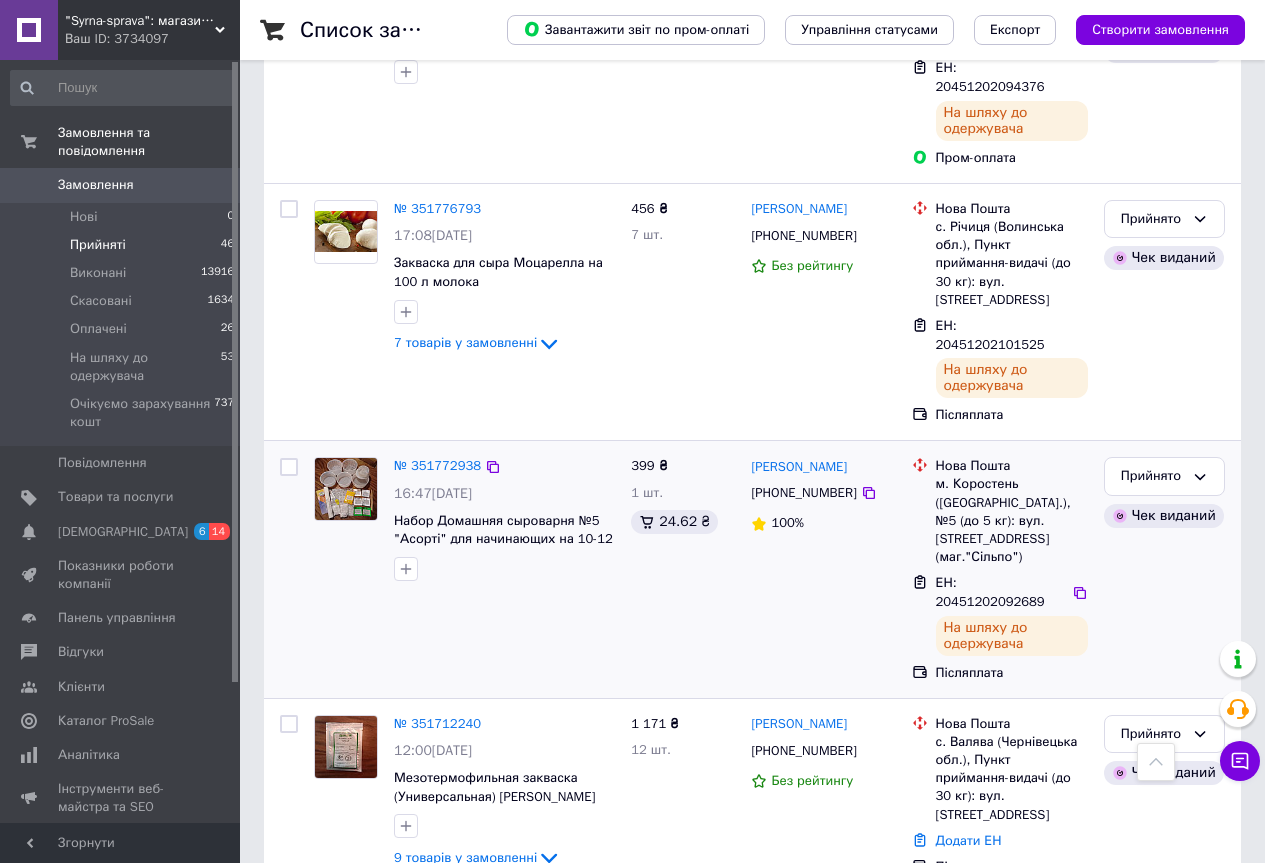 click on "Прийнято Чек виданий" at bounding box center (1164, 569) 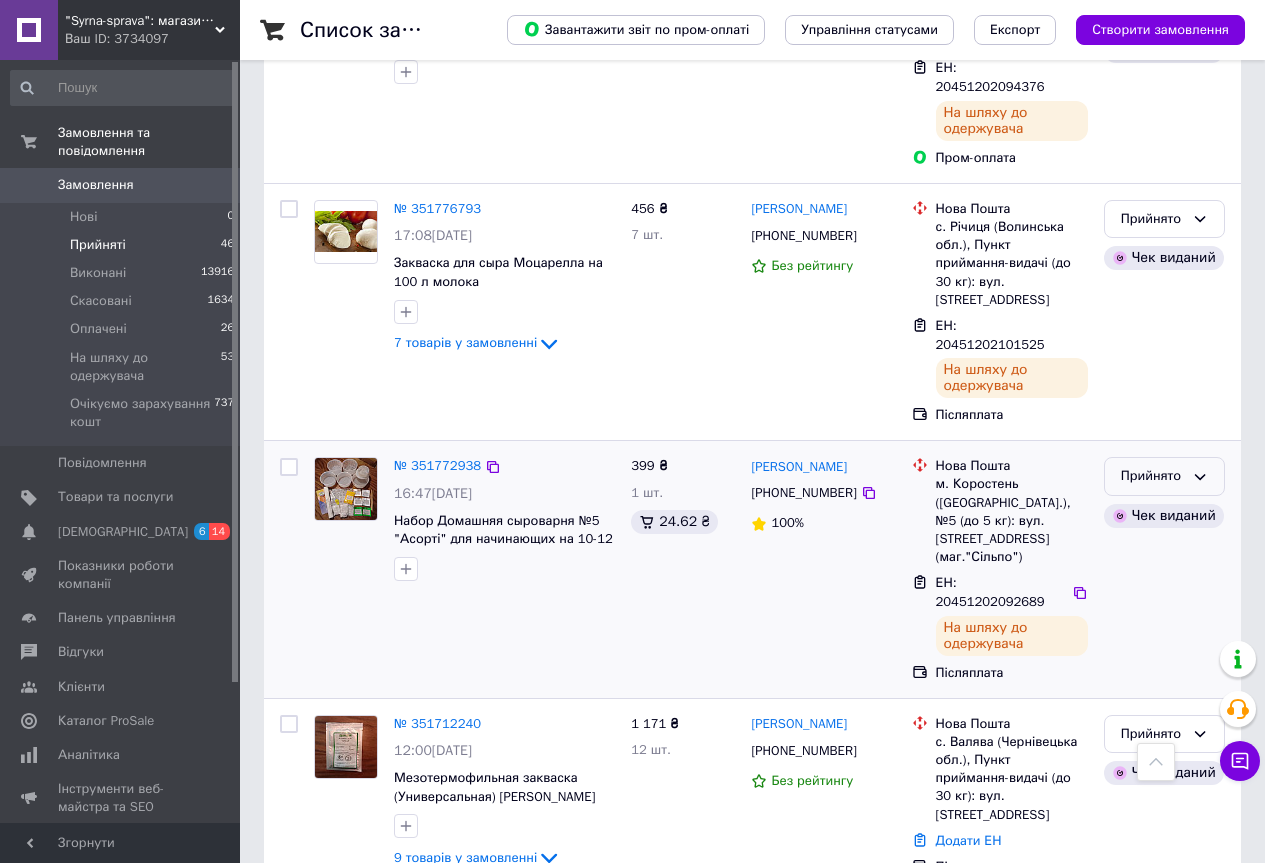 click 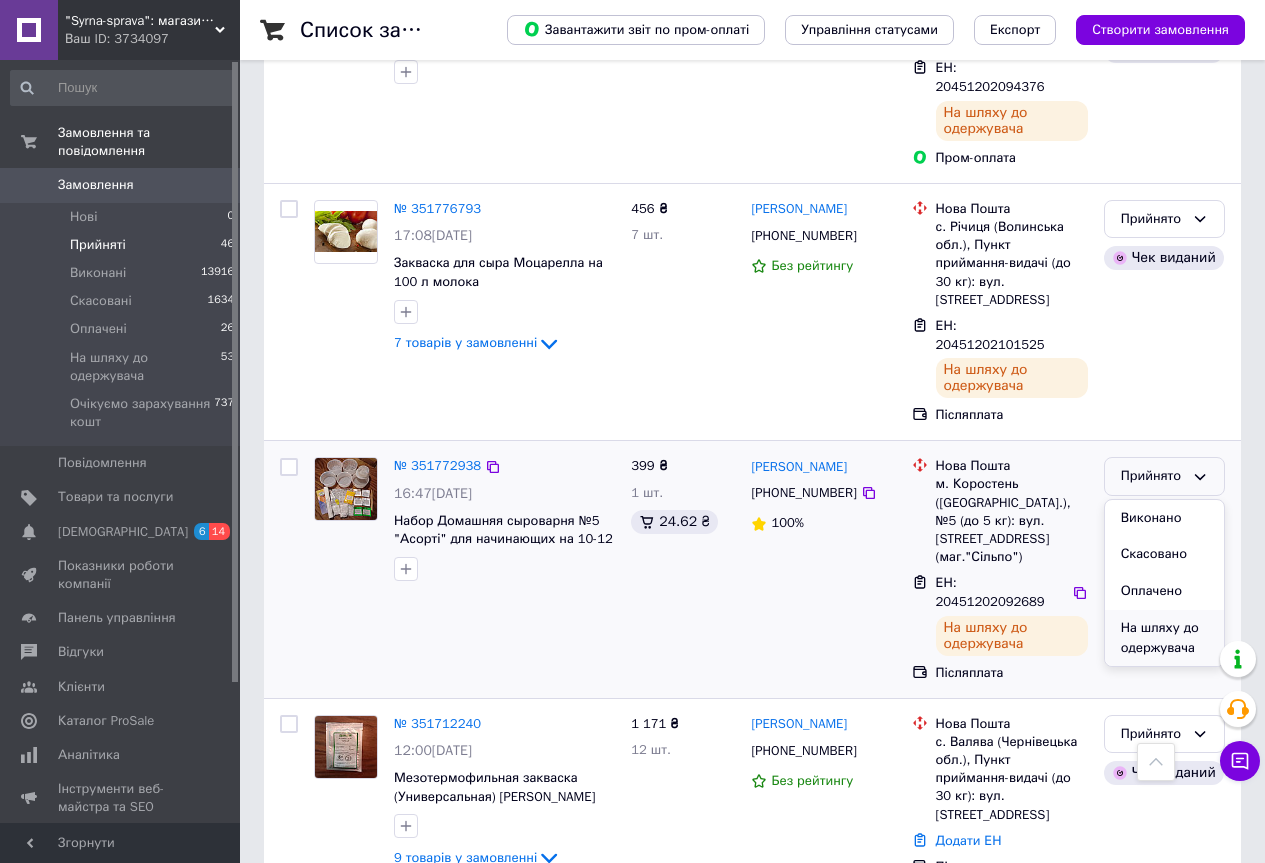 click on "На шляху до одержувача" at bounding box center [1164, 638] 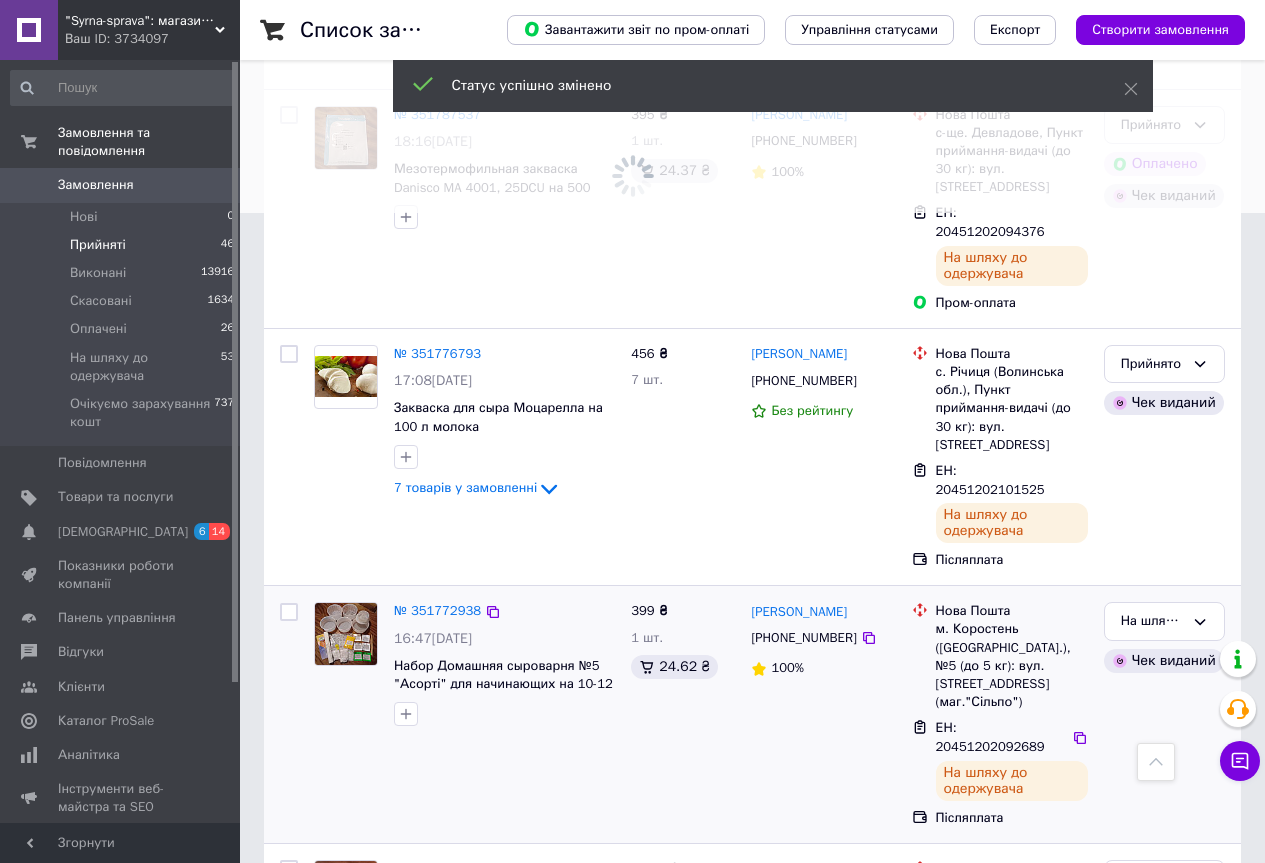 scroll, scrollTop: 595, scrollLeft: 0, axis: vertical 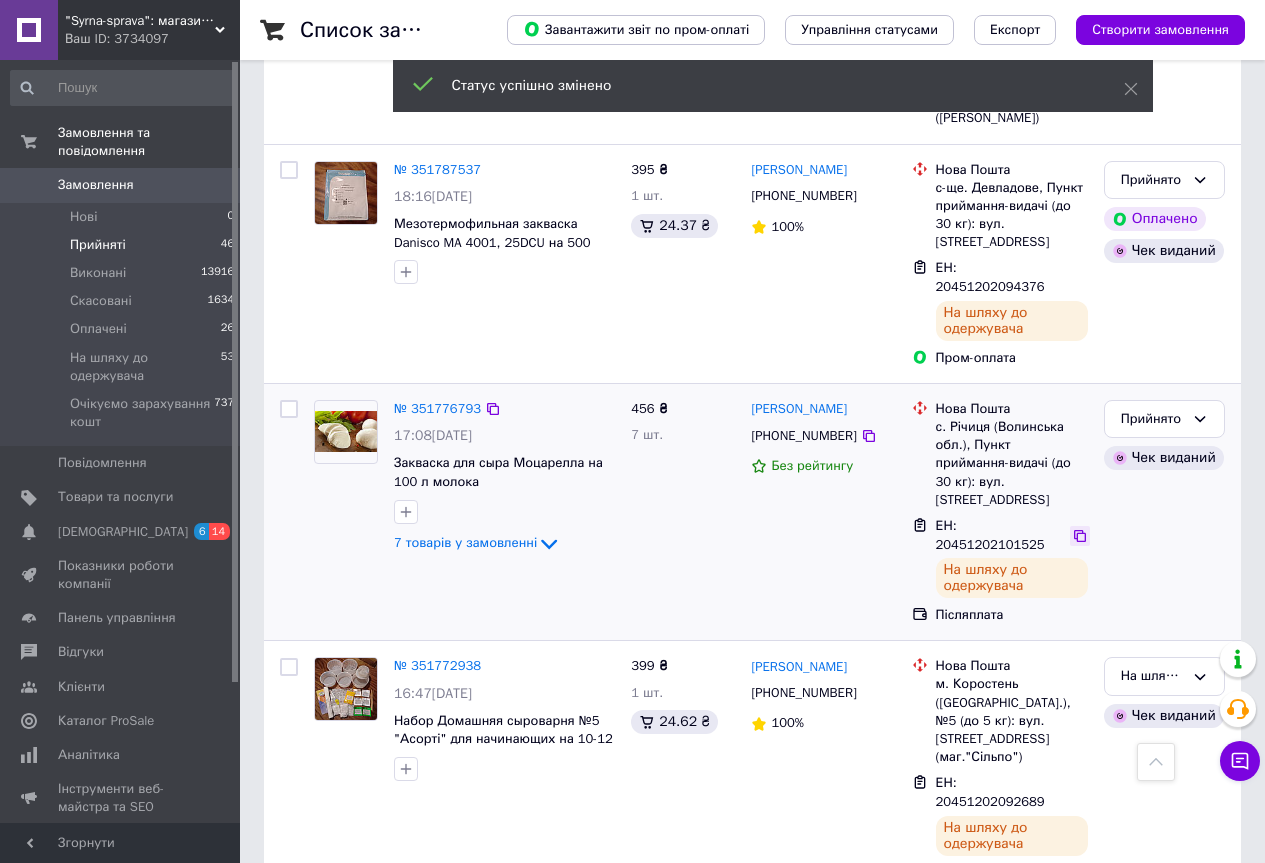 click 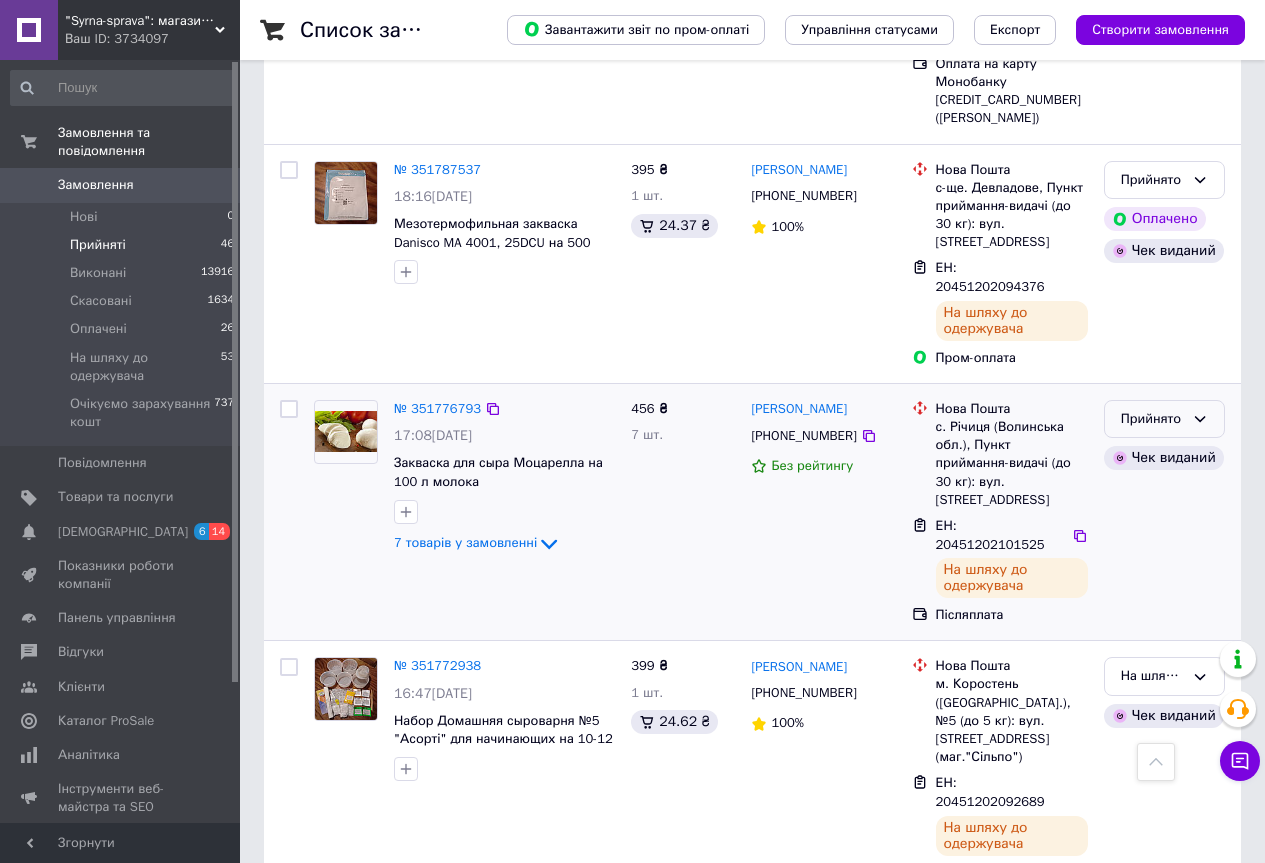 click on "Прийнято" at bounding box center (1164, 419) 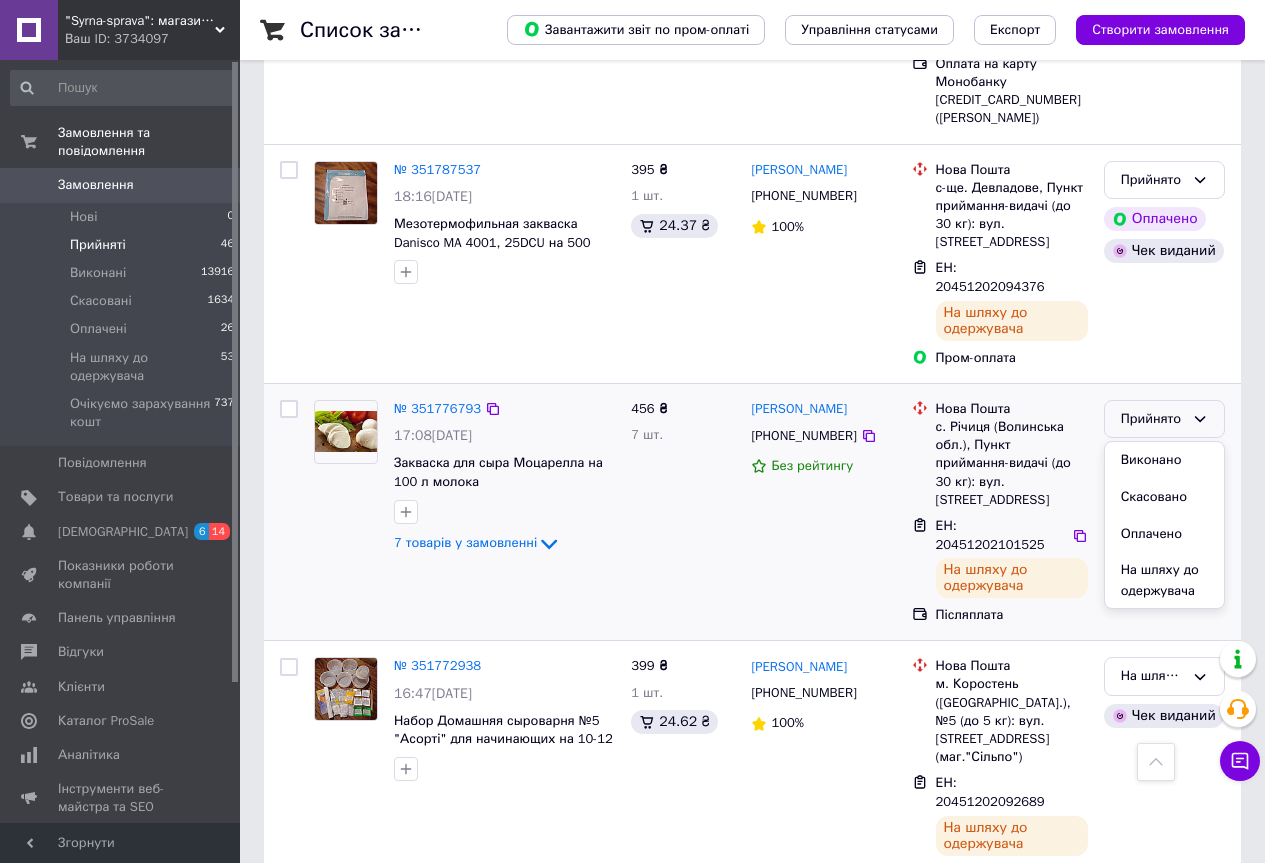 click on "На шляху до одержувача" at bounding box center (1164, 580) 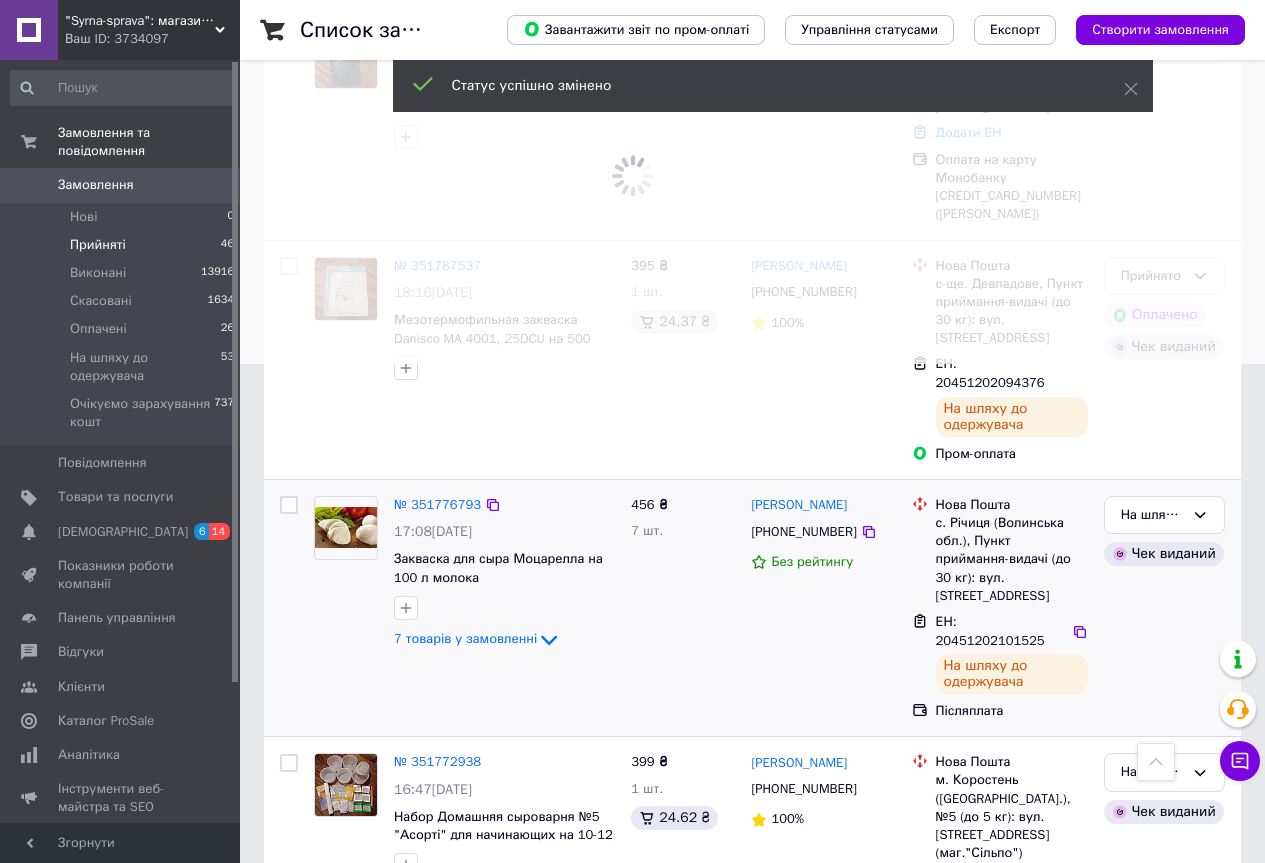 scroll, scrollTop: 395, scrollLeft: 0, axis: vertical 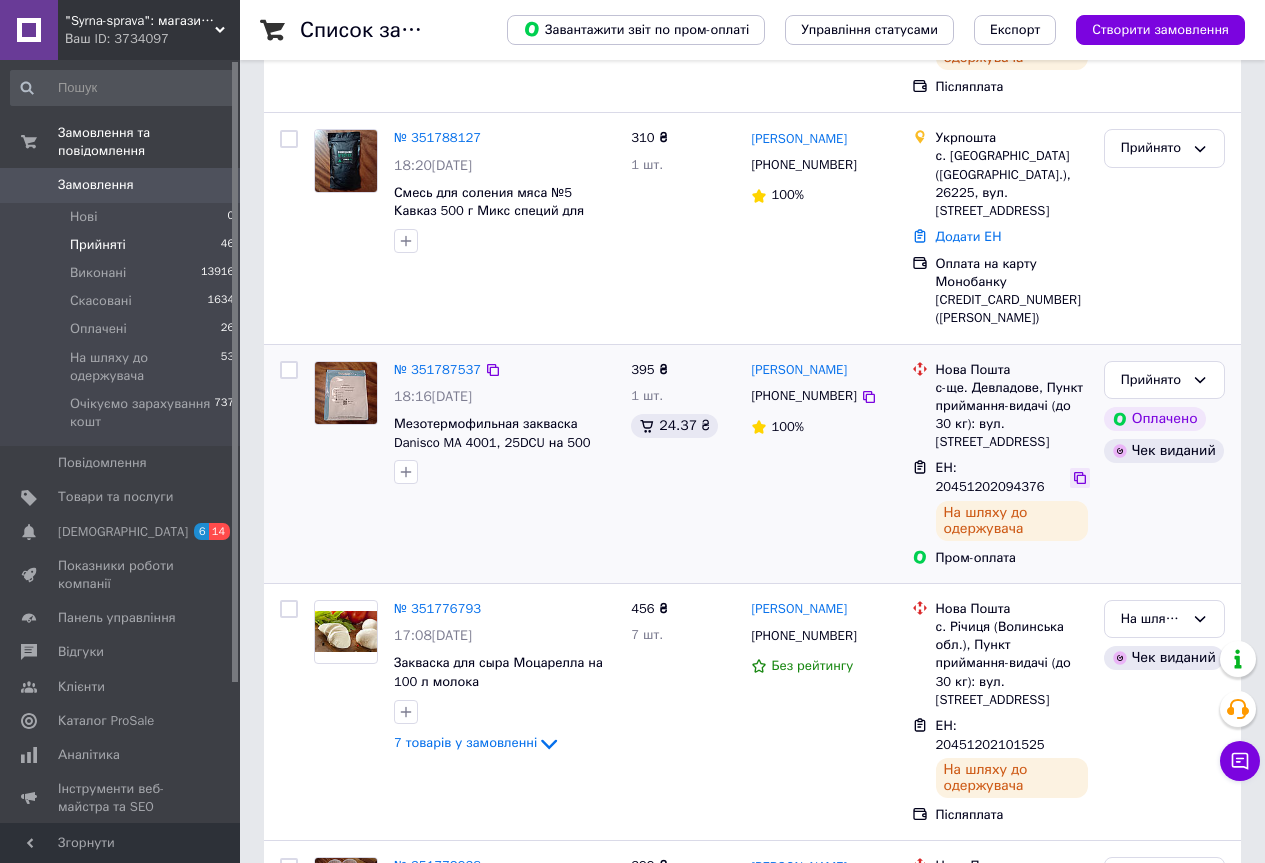 click 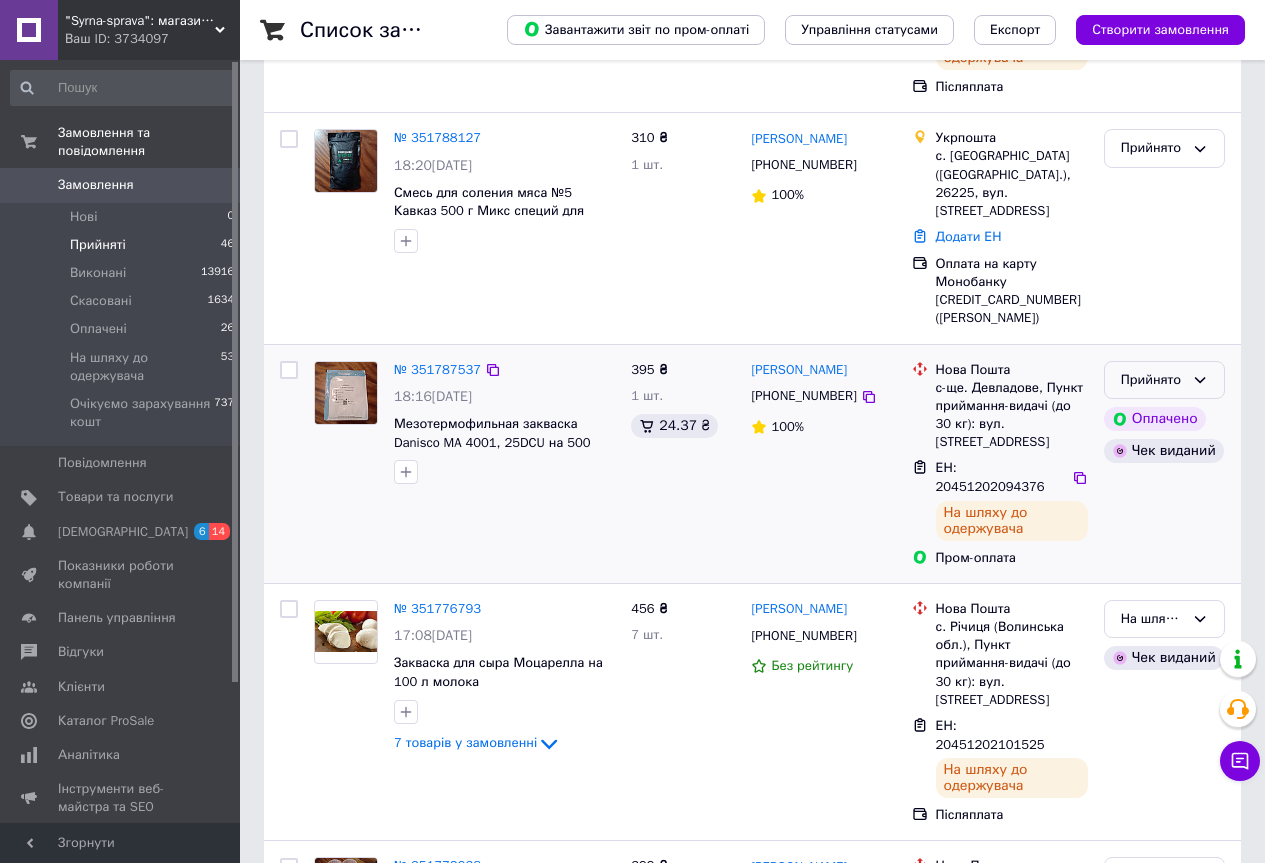 click on "Прийнято" at bounding box center [1164, 380] 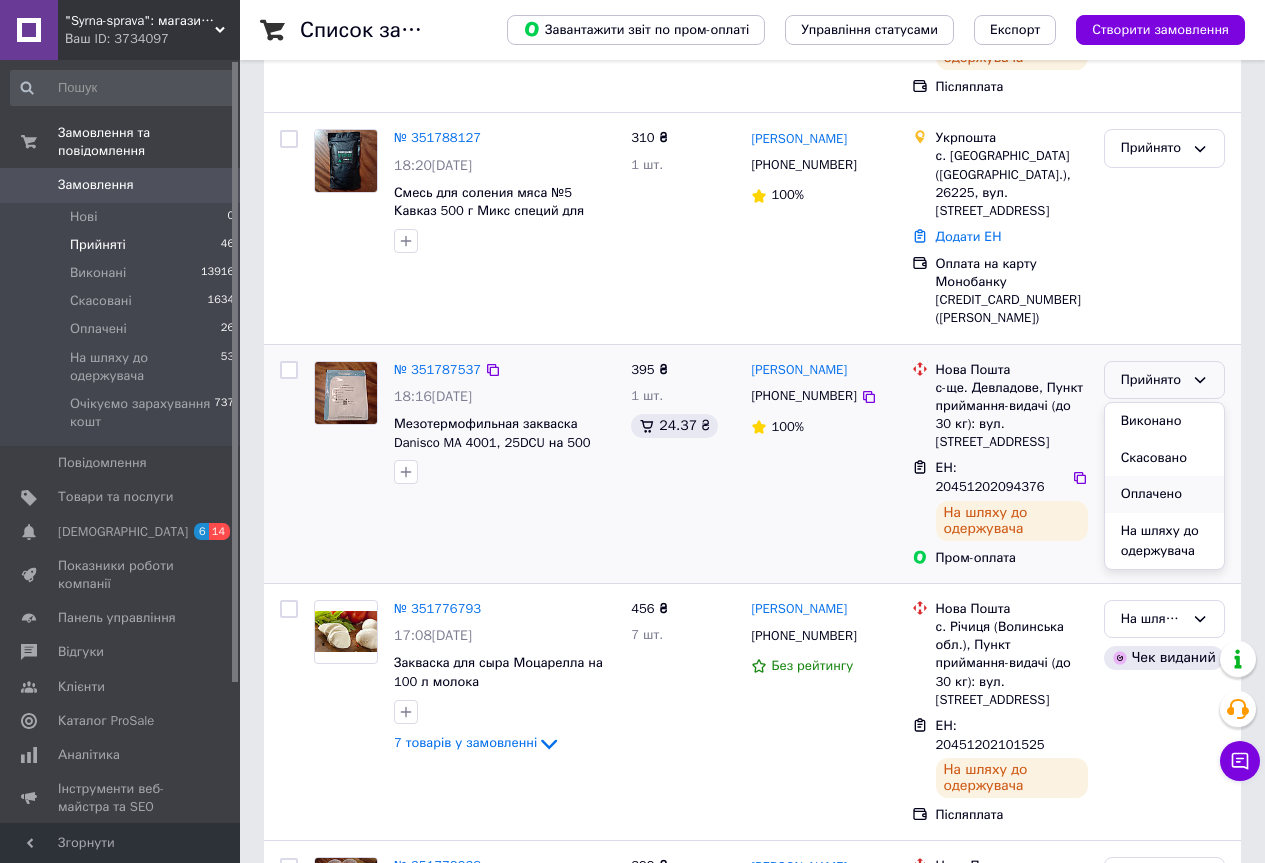 click on "Оплачено" at bounding box center (1164, 494) 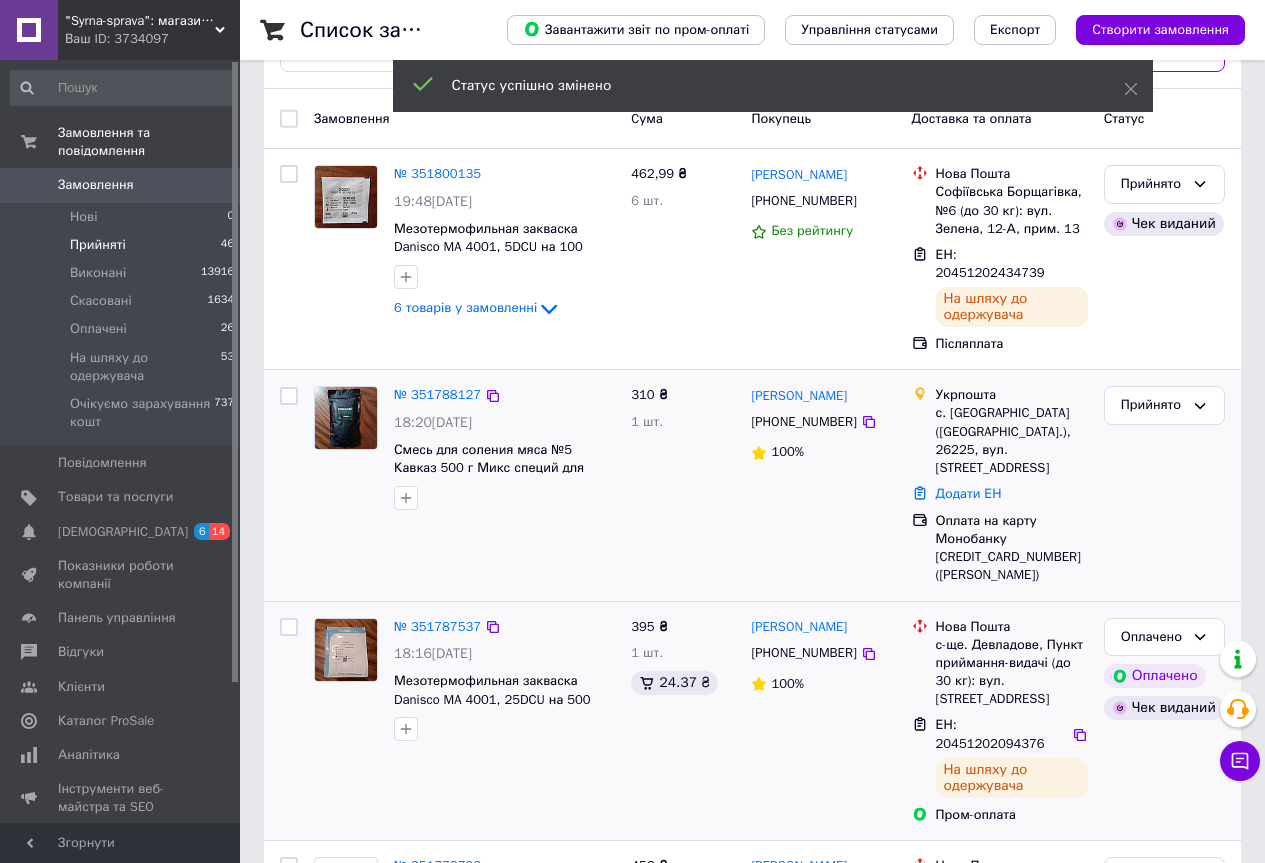 scroll, scrollTop: 0, scrollLeft: 0, axis: both 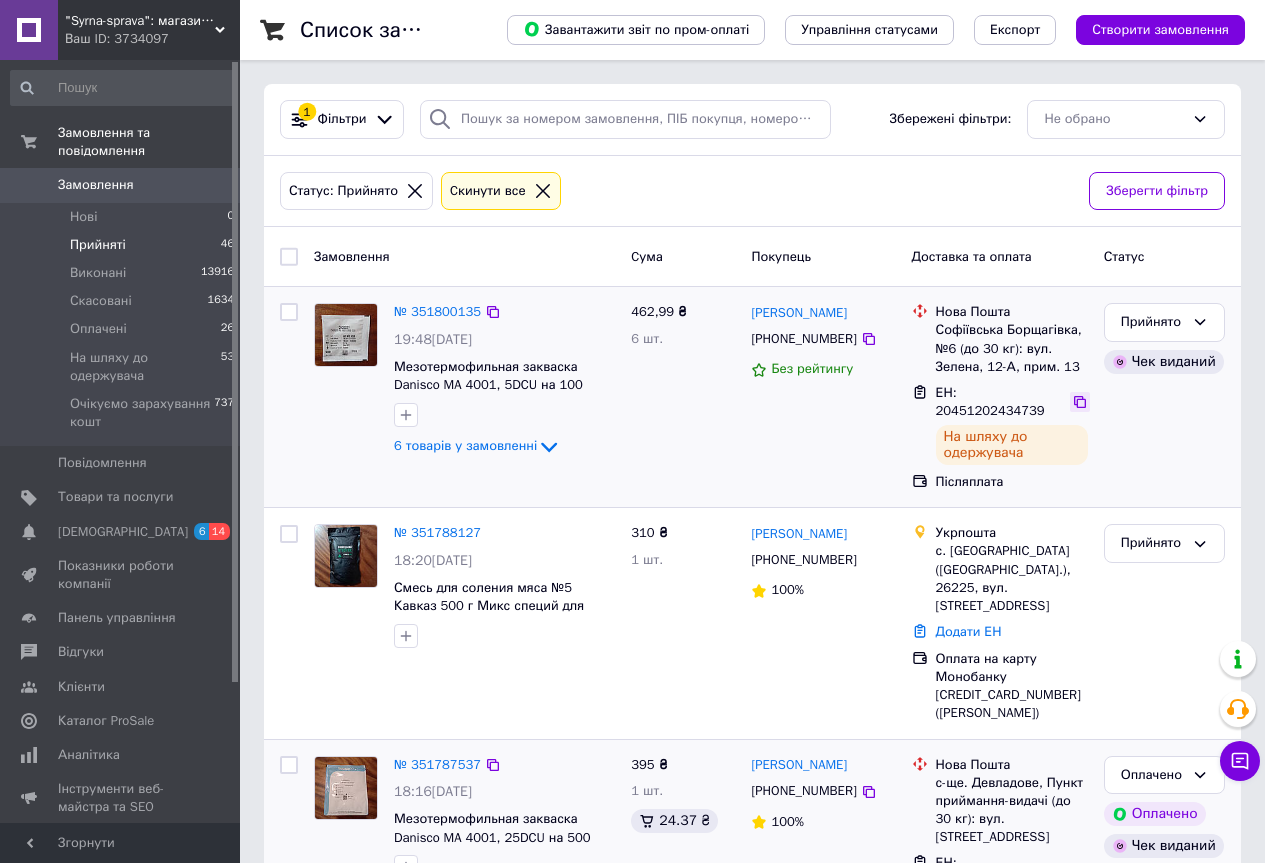 click 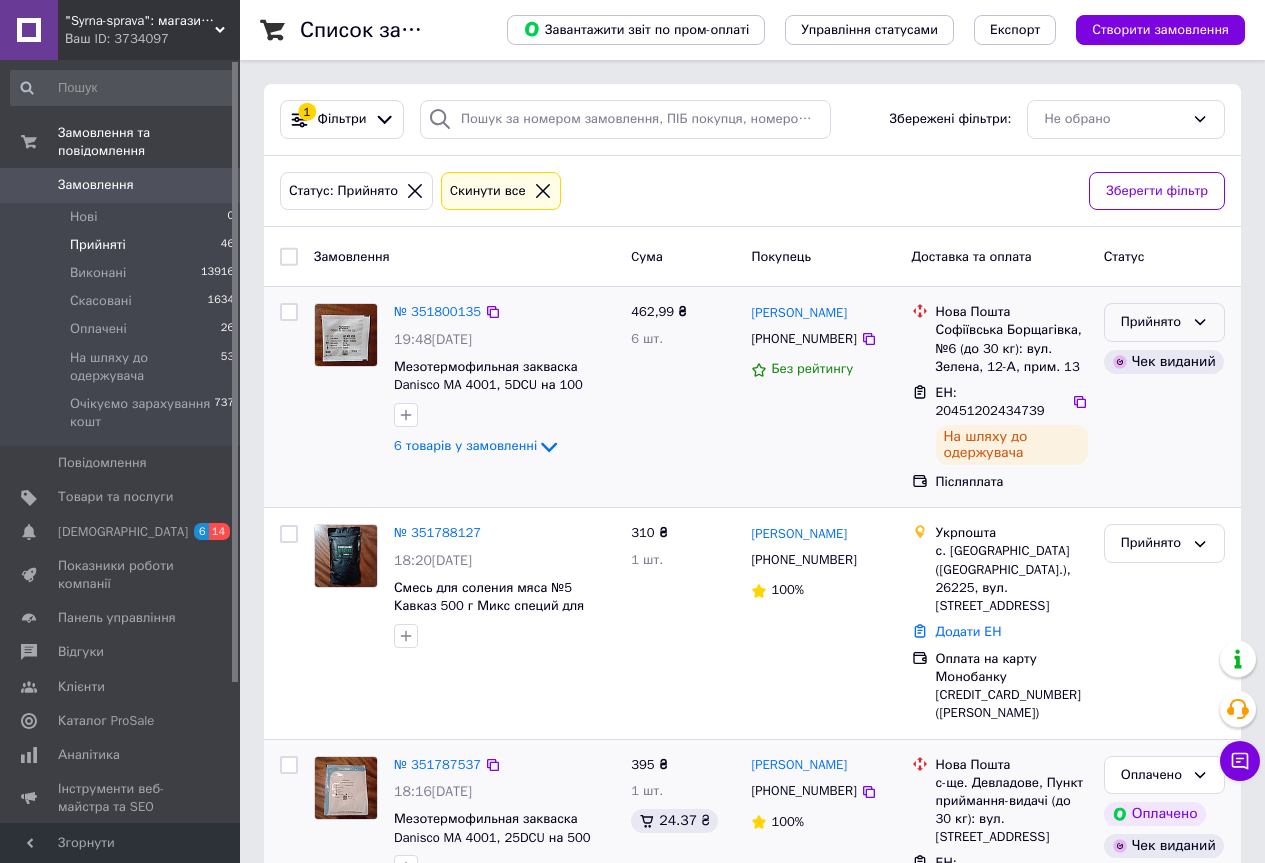 click on "Прийнято" at bounding box center (1164, 322) 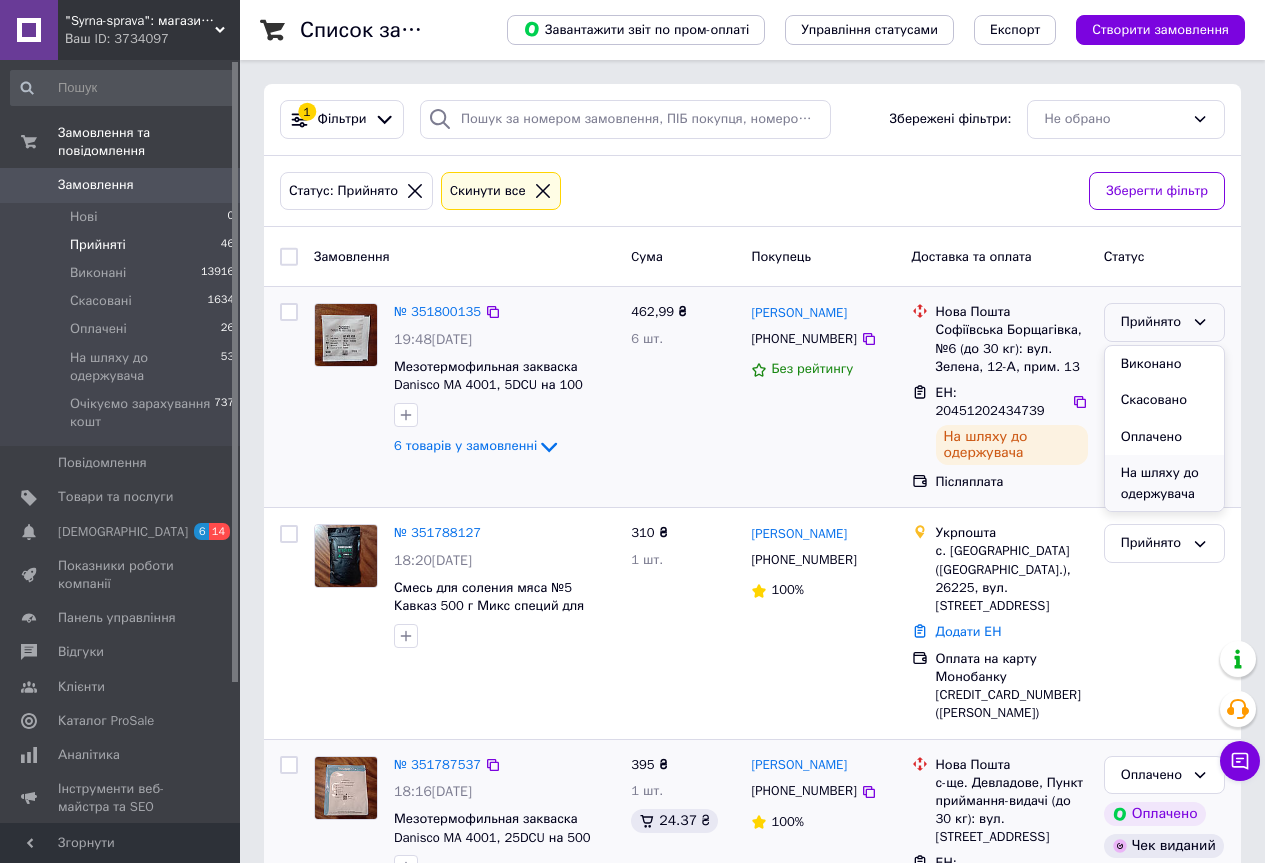 click on "На шляху до одержувача" at bounding box center (1164, 483) 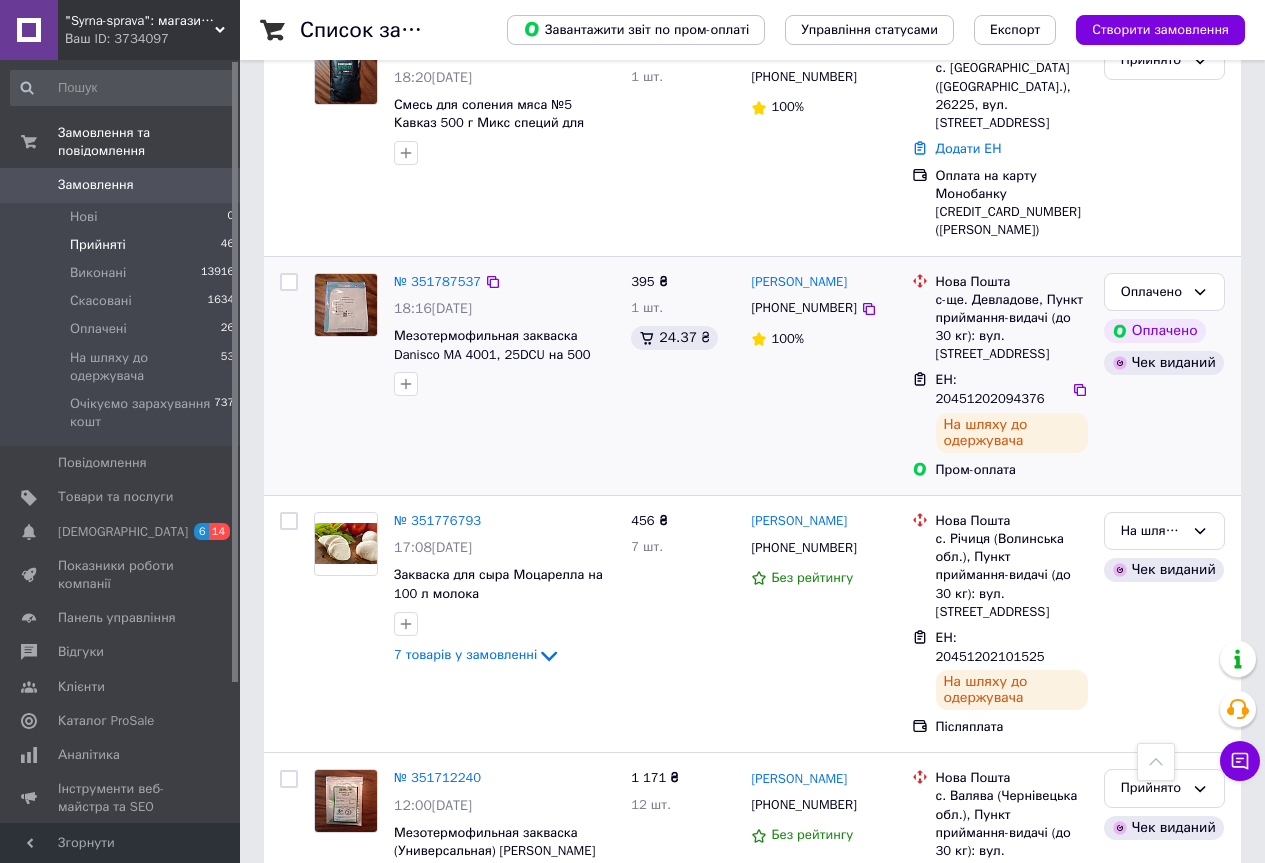 scroll, scrollTop: 556, scrollLeft: 0, axis: vertical 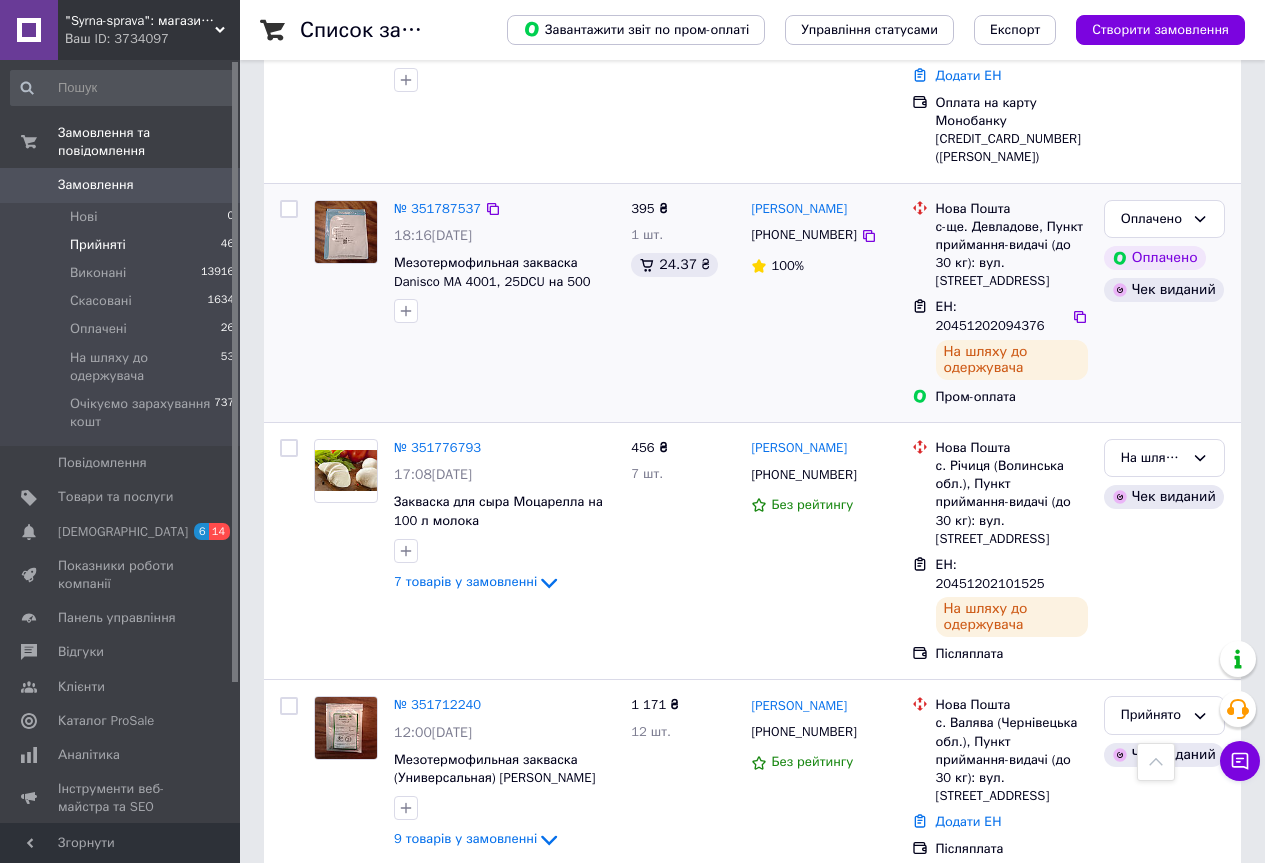 click on "2" at bounding box center [449, 919] 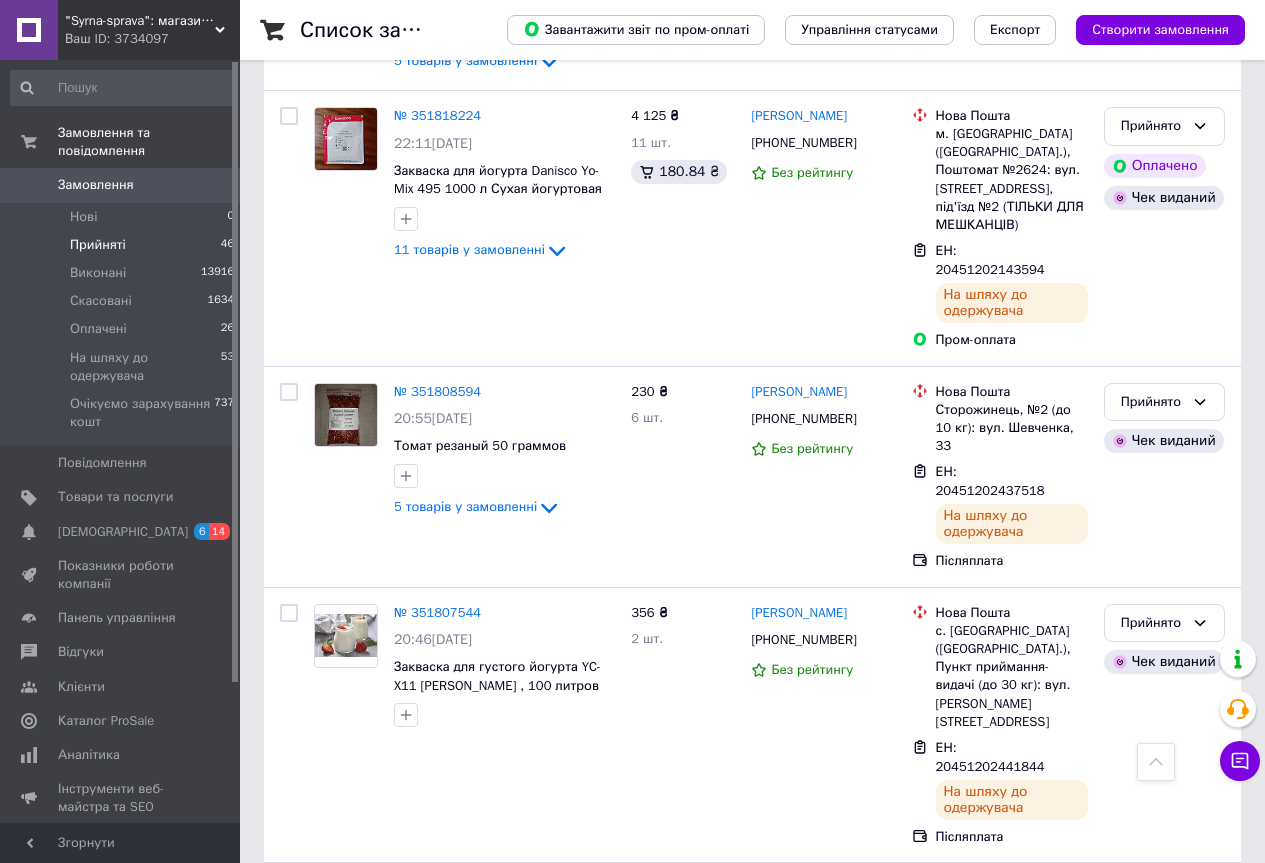 scroll, scrollTop: 3971, scrollLeft: 0, axis: vertical 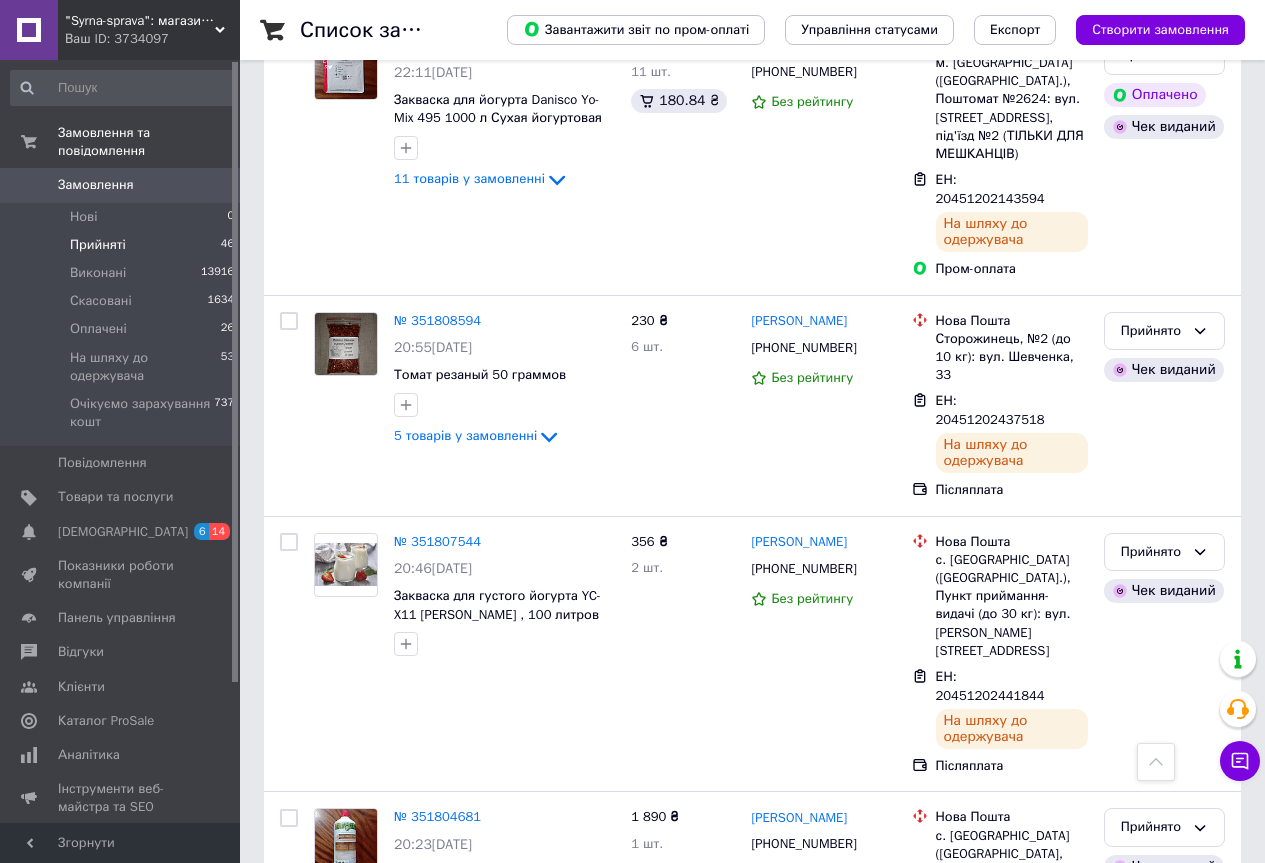 click 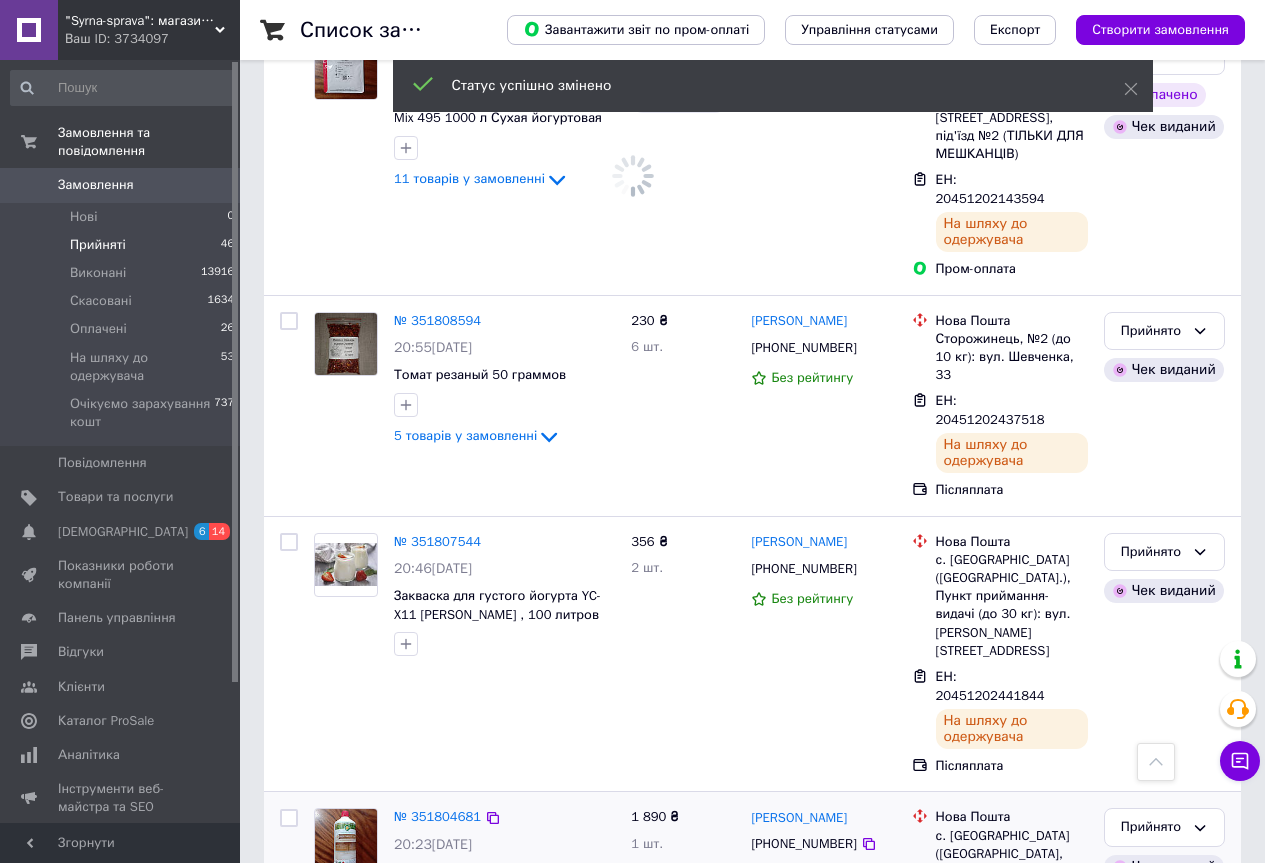 click 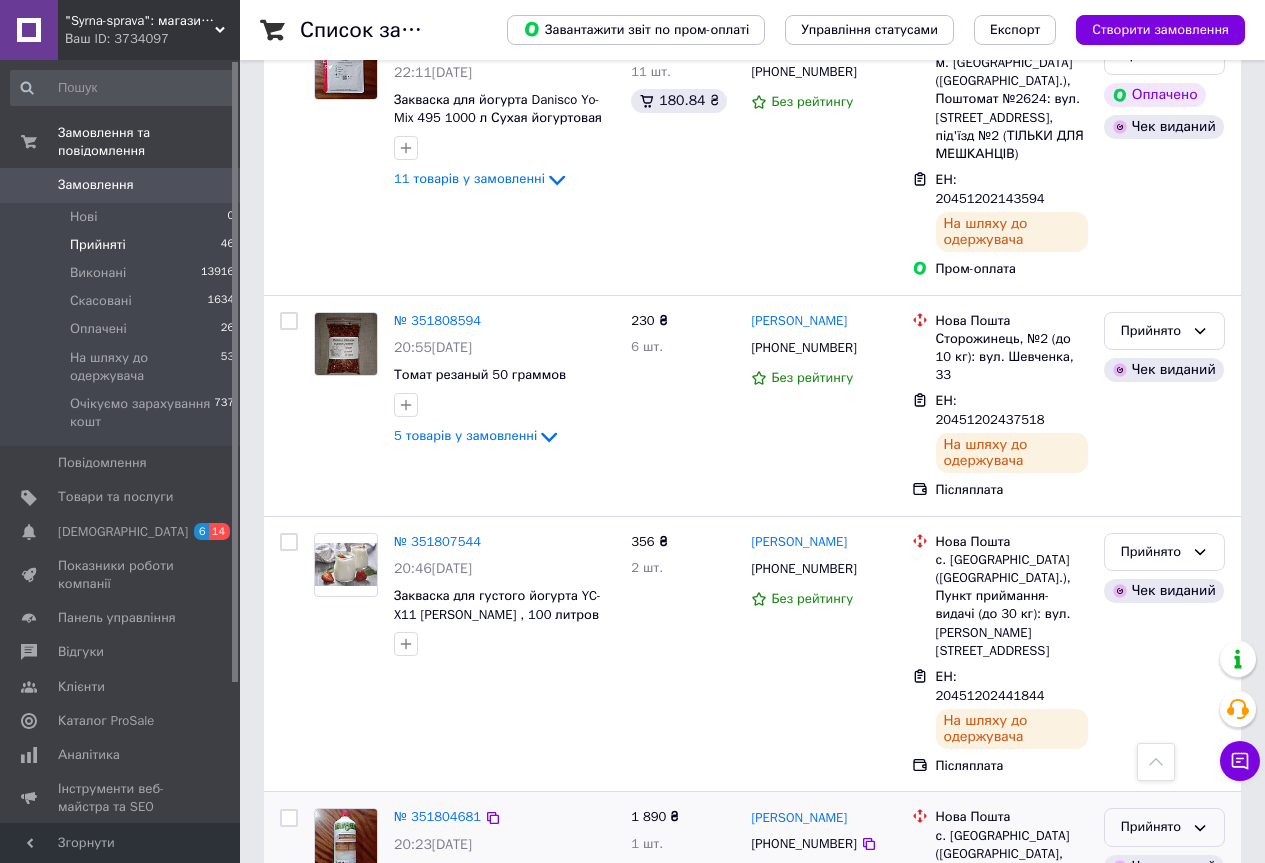click on "Прийнято" at bounding box center [1164, 827] 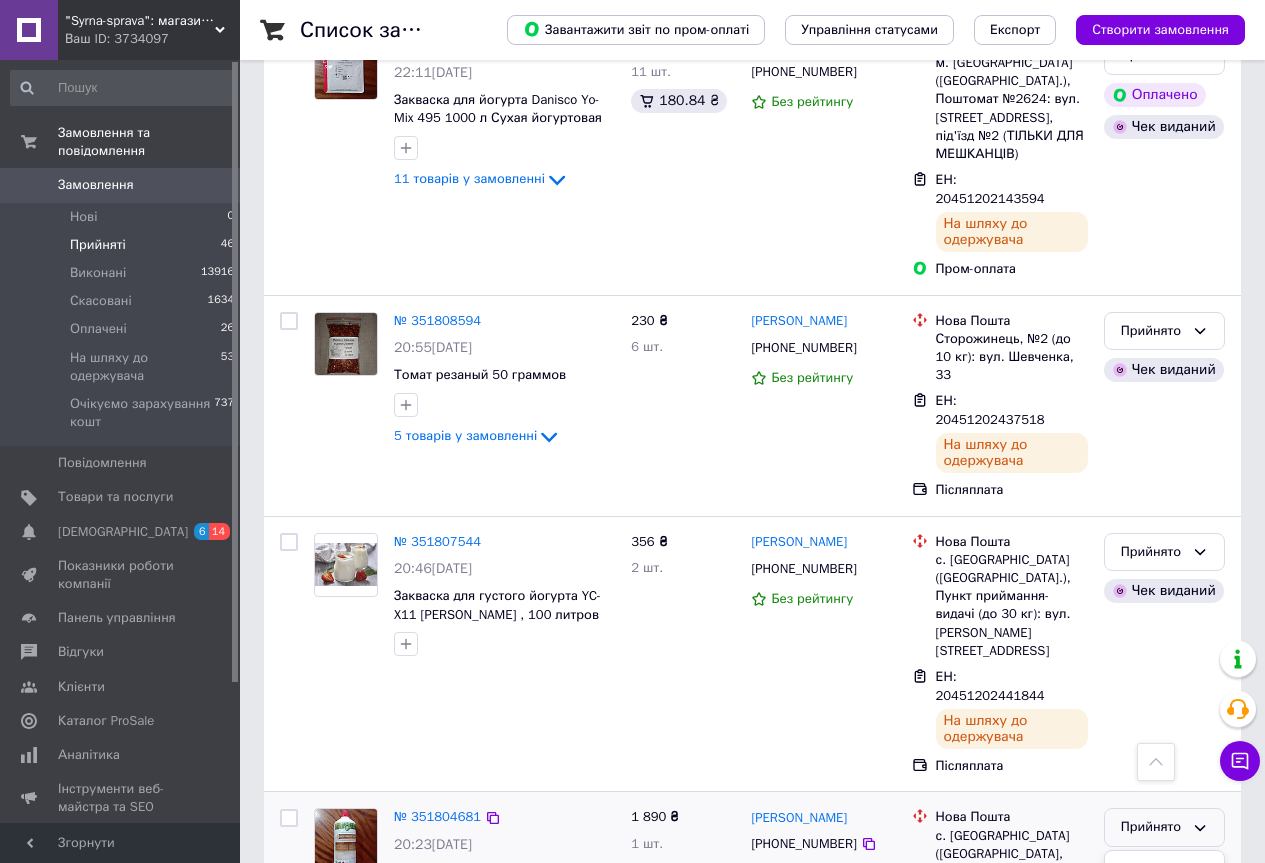 click on "На шляху до одержувача" at bounding box center (1164, 989) 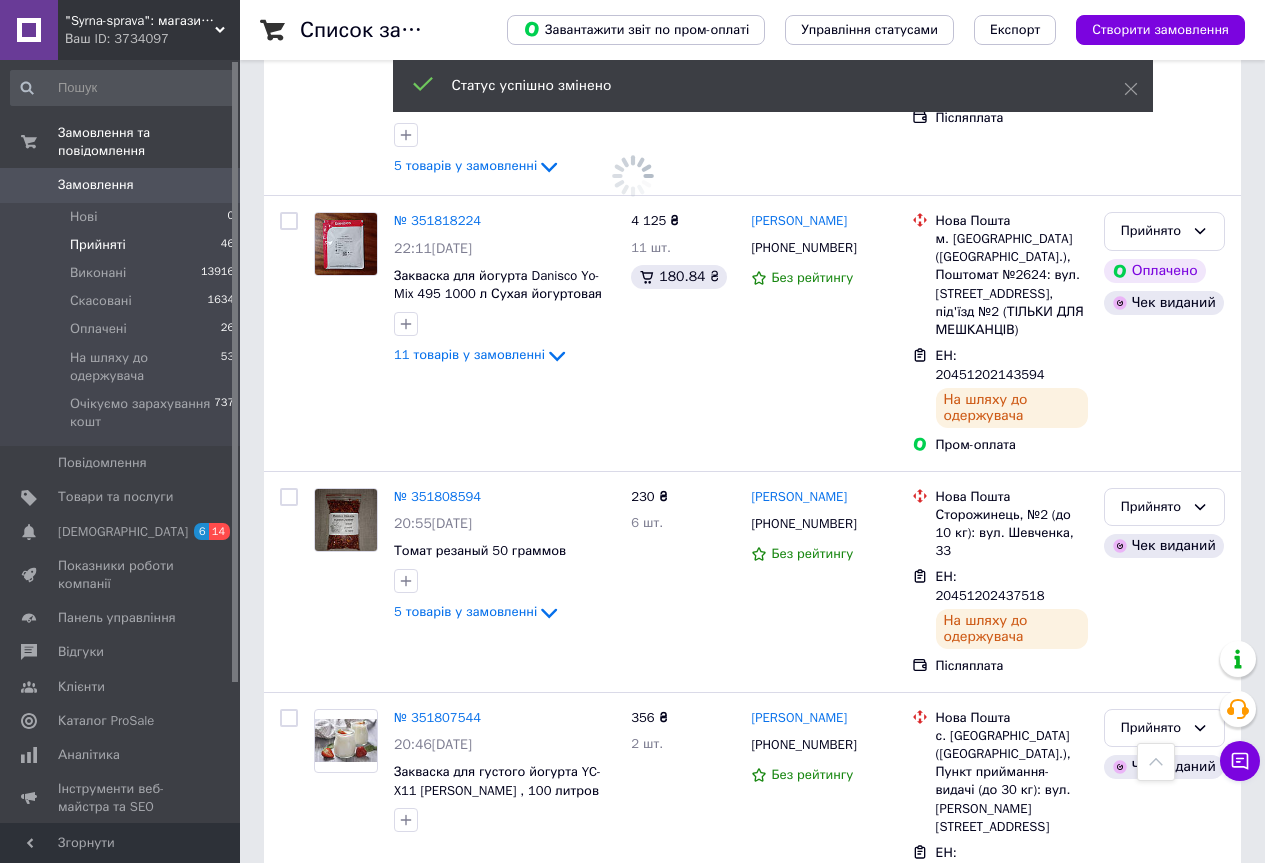 scroll, scrollTop: 3771, scrollLeft: 0, axis: vertical 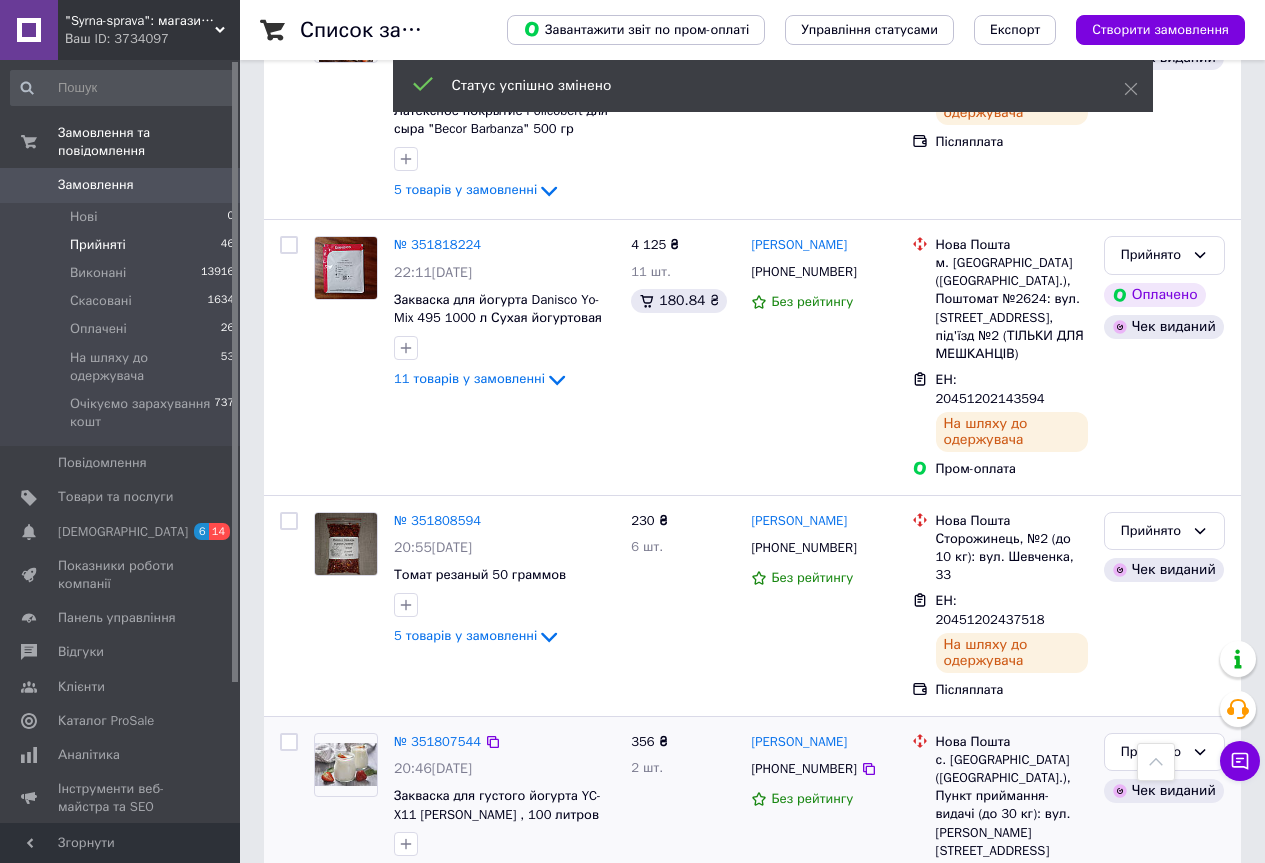 click 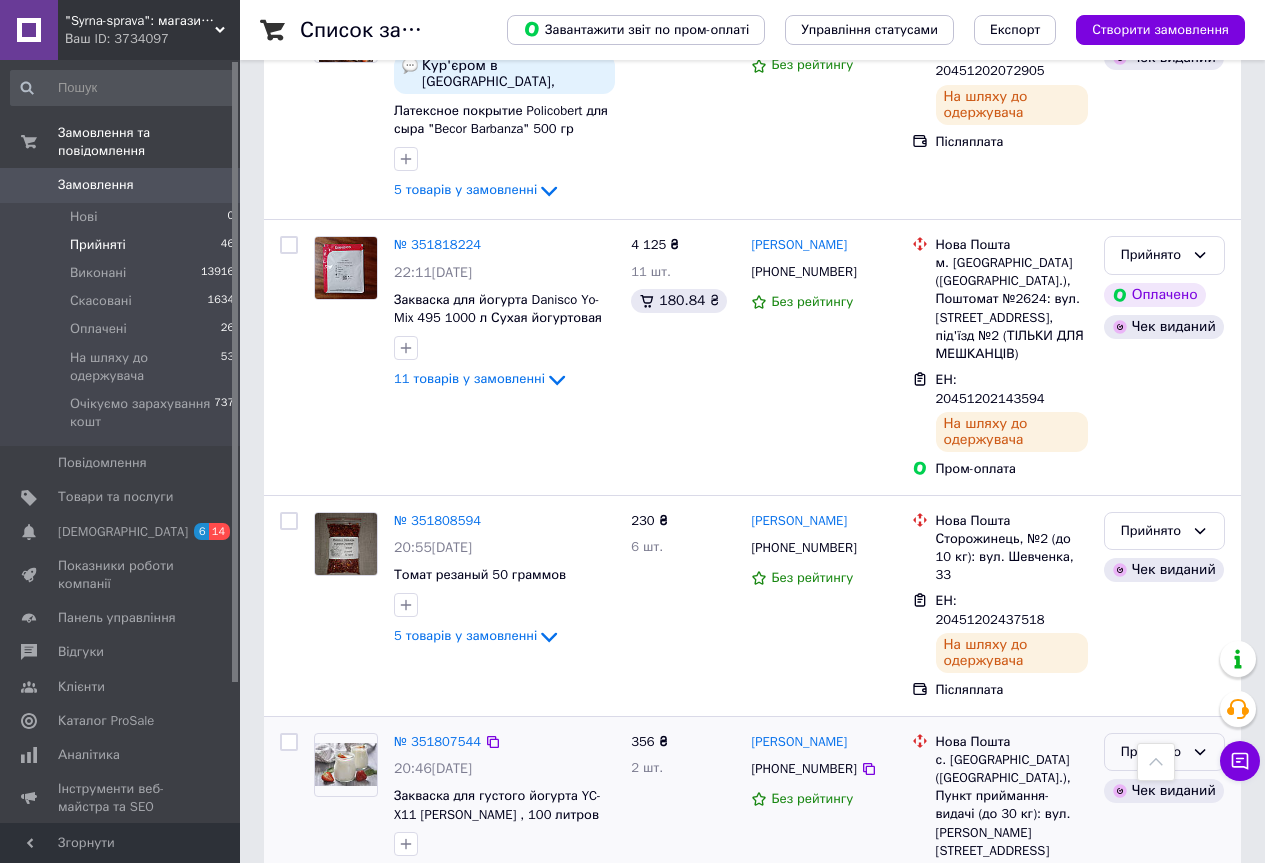 click on "Прийнято" at bounding box center [1164, 752] 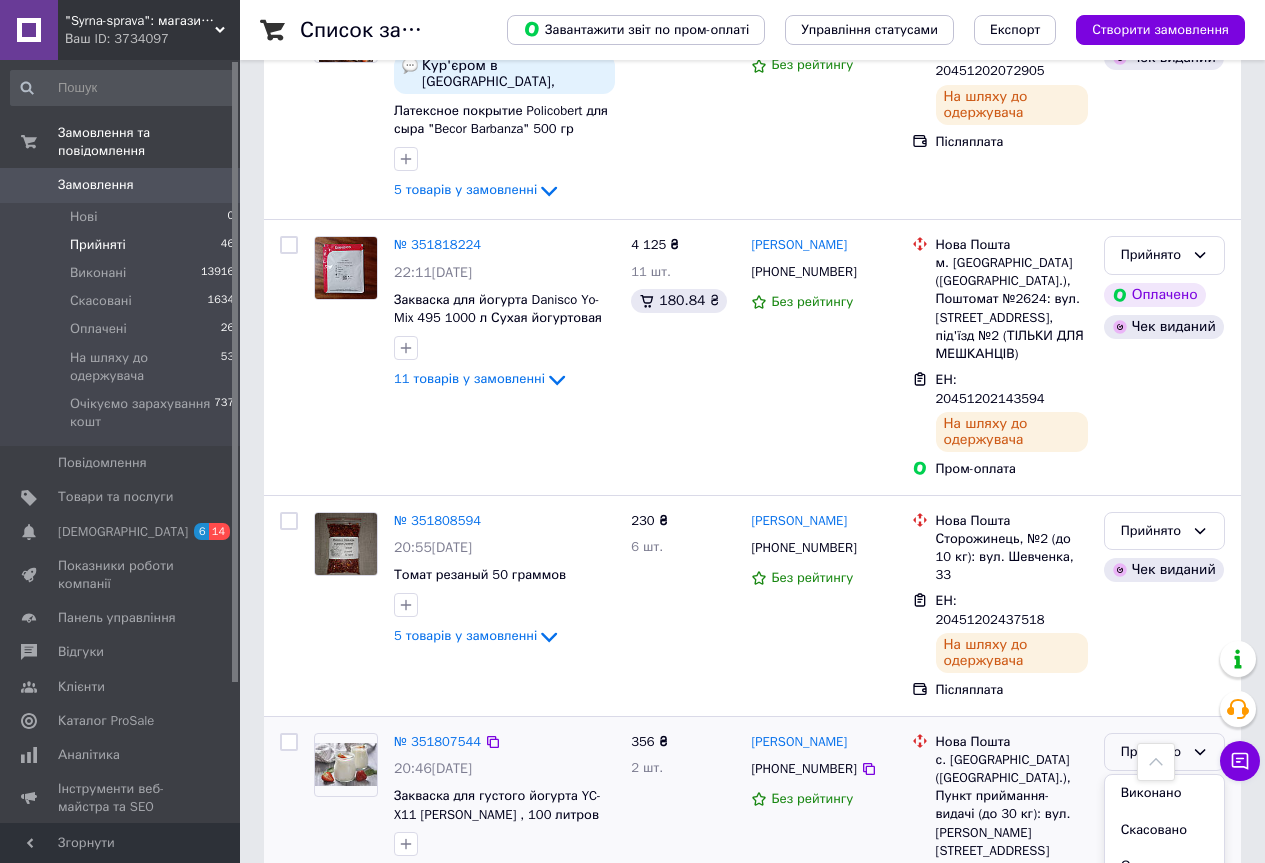click on "На шляху до одержувача" at bounding box center [1164, 913] 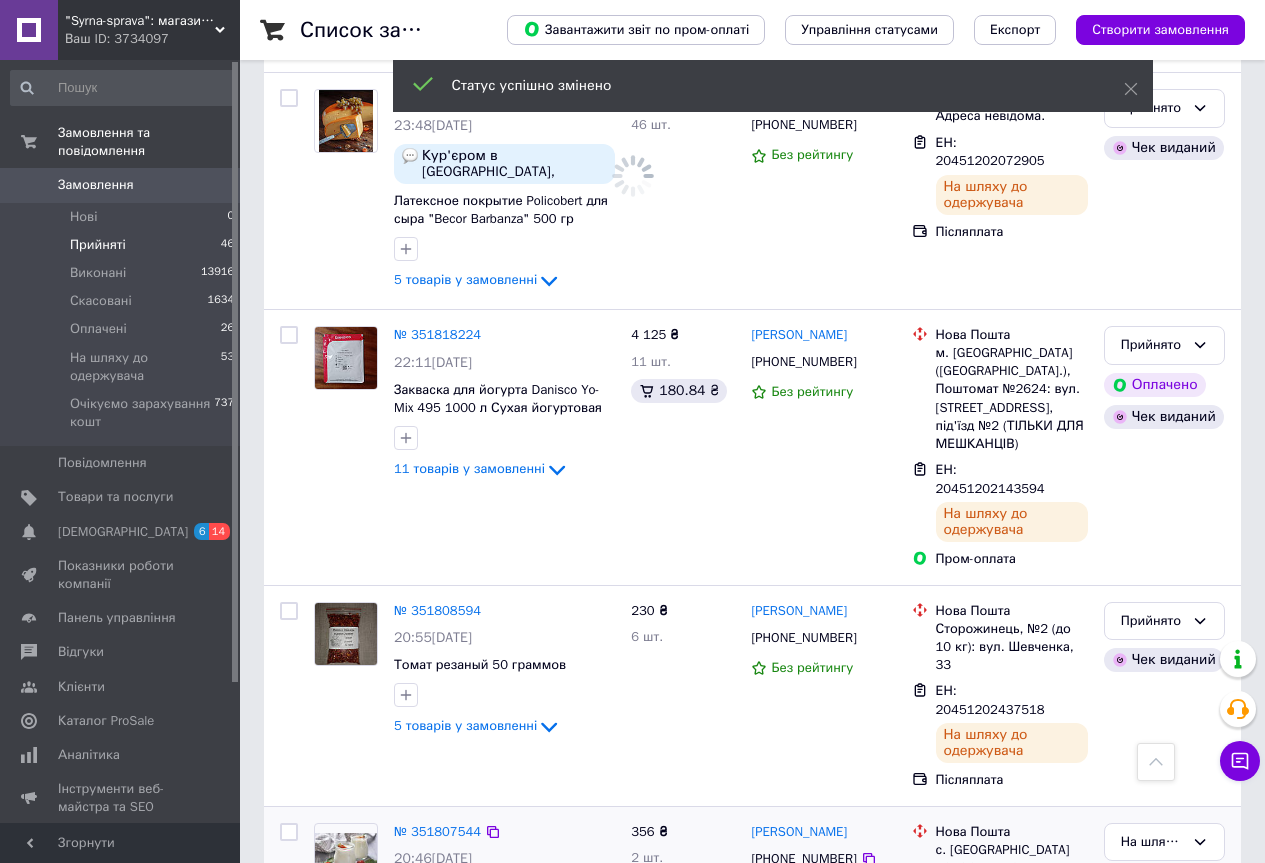 scroll, scrollTop: 3671, scrollLeft: 0, axis: vertical 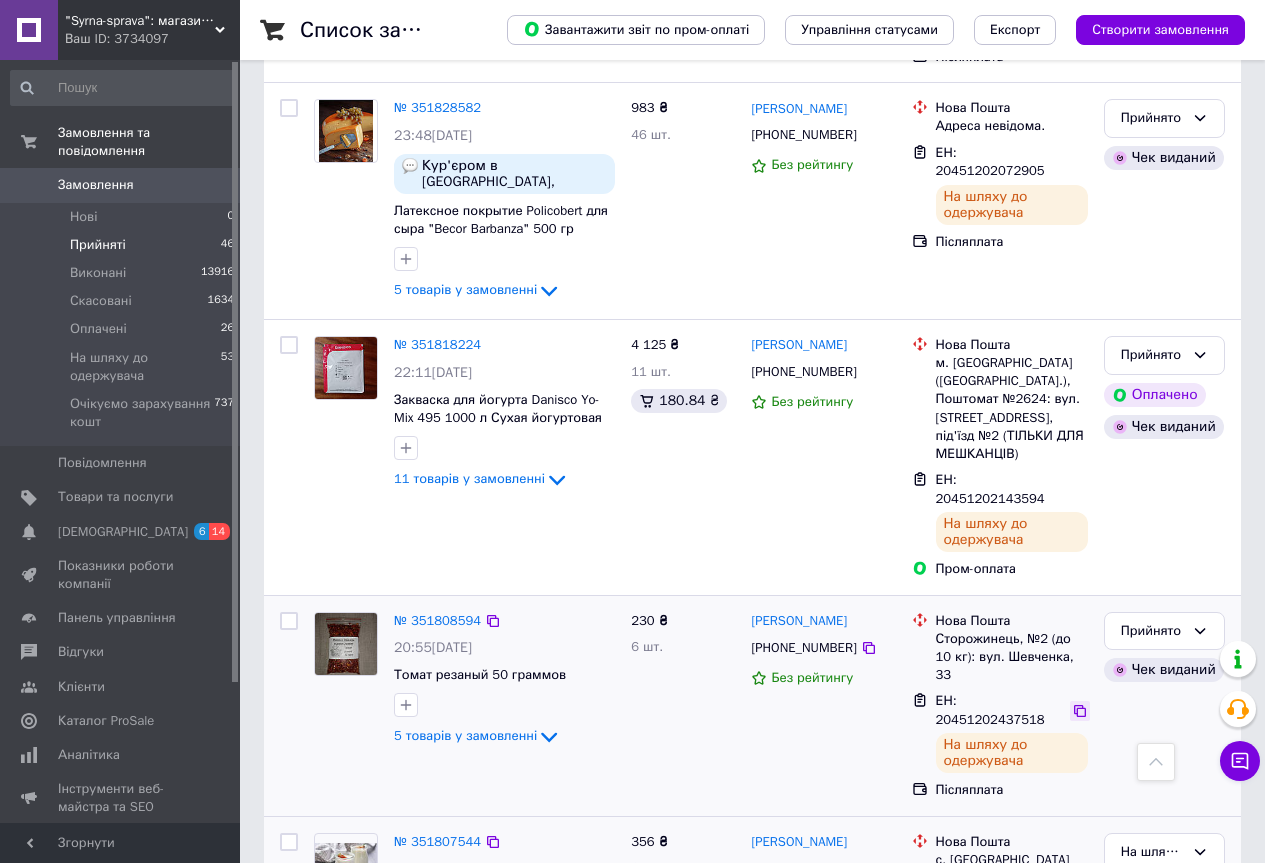 click 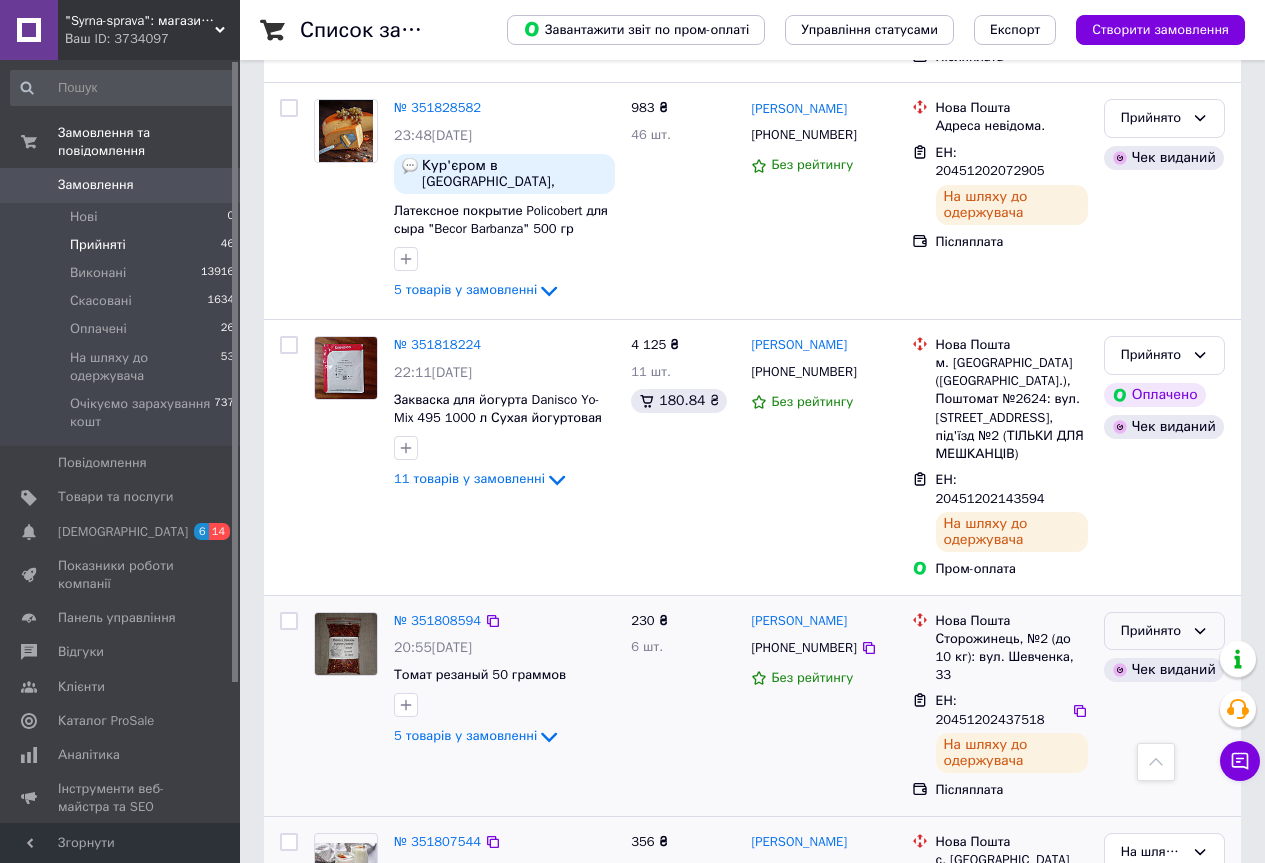 click on "Прийнято" at bounding box center (1164, 631) 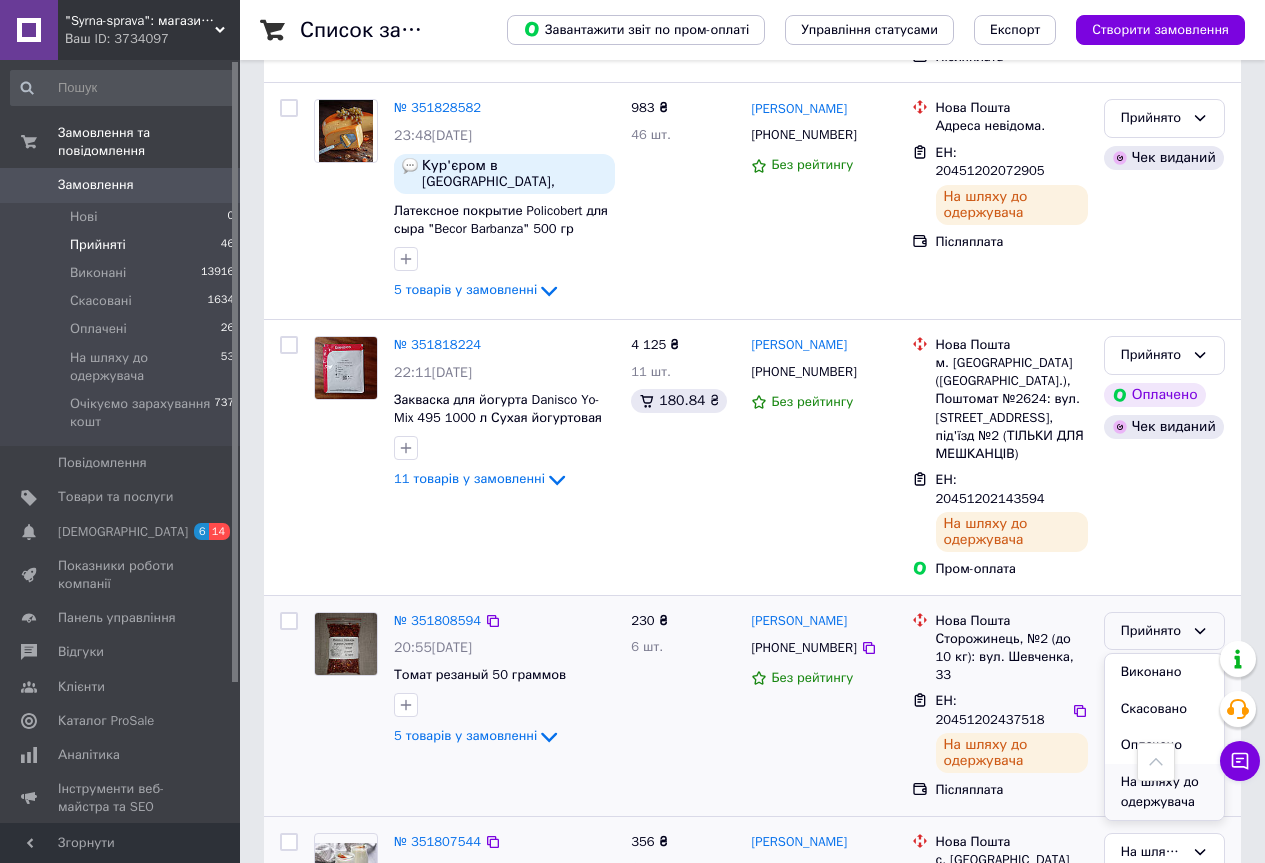 click on "На шляху до одержувача" at bounding box center [1164, 792] 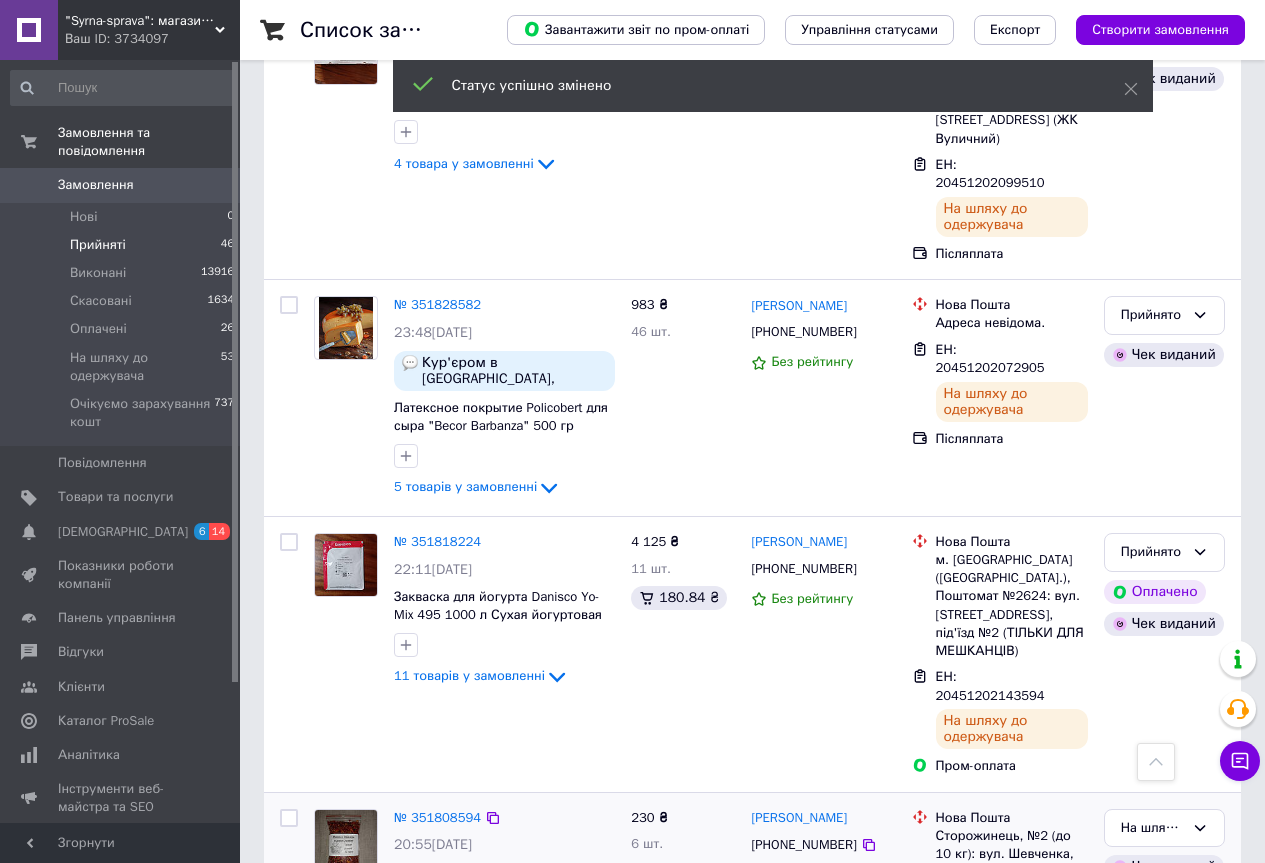 scroll, scrollTop: 3356, scrollLeft: 0, axis: vertical 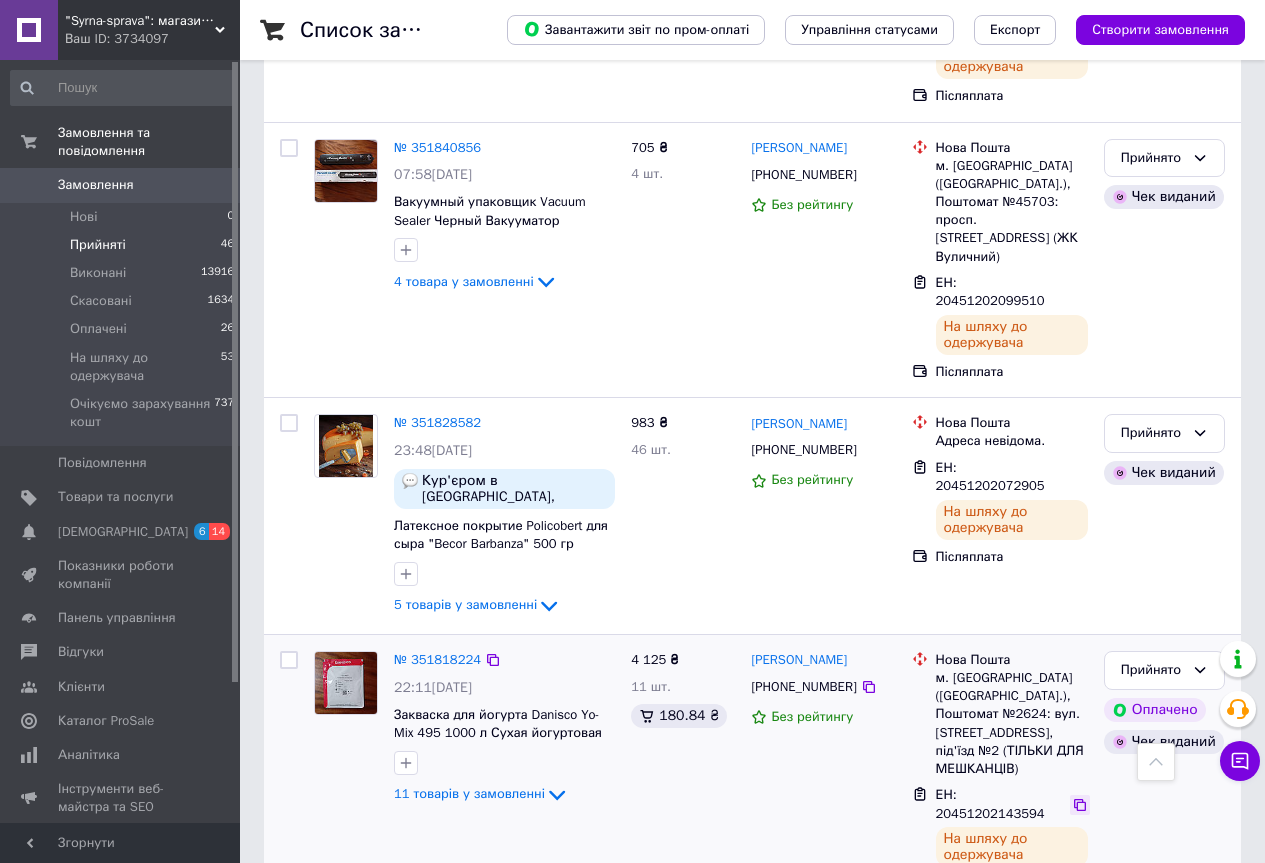 click 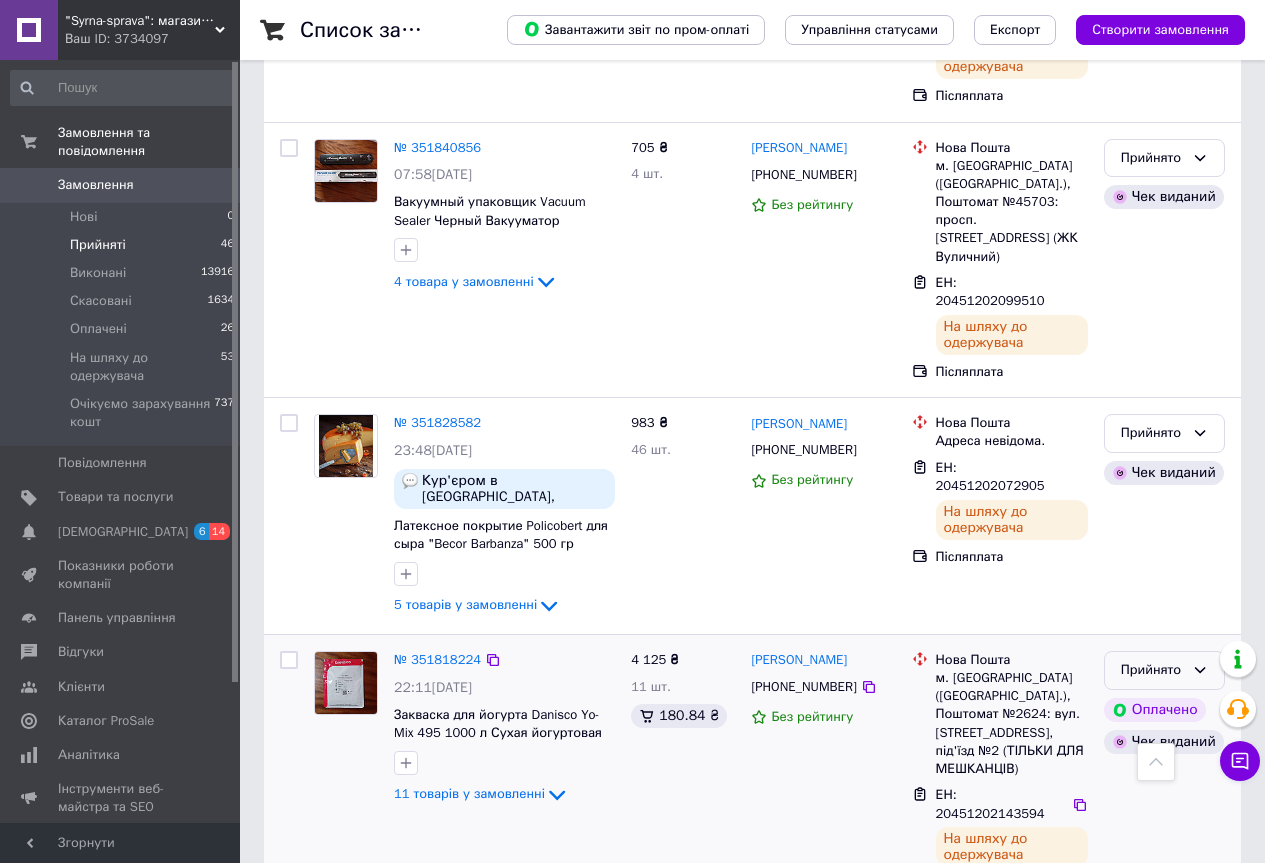 click 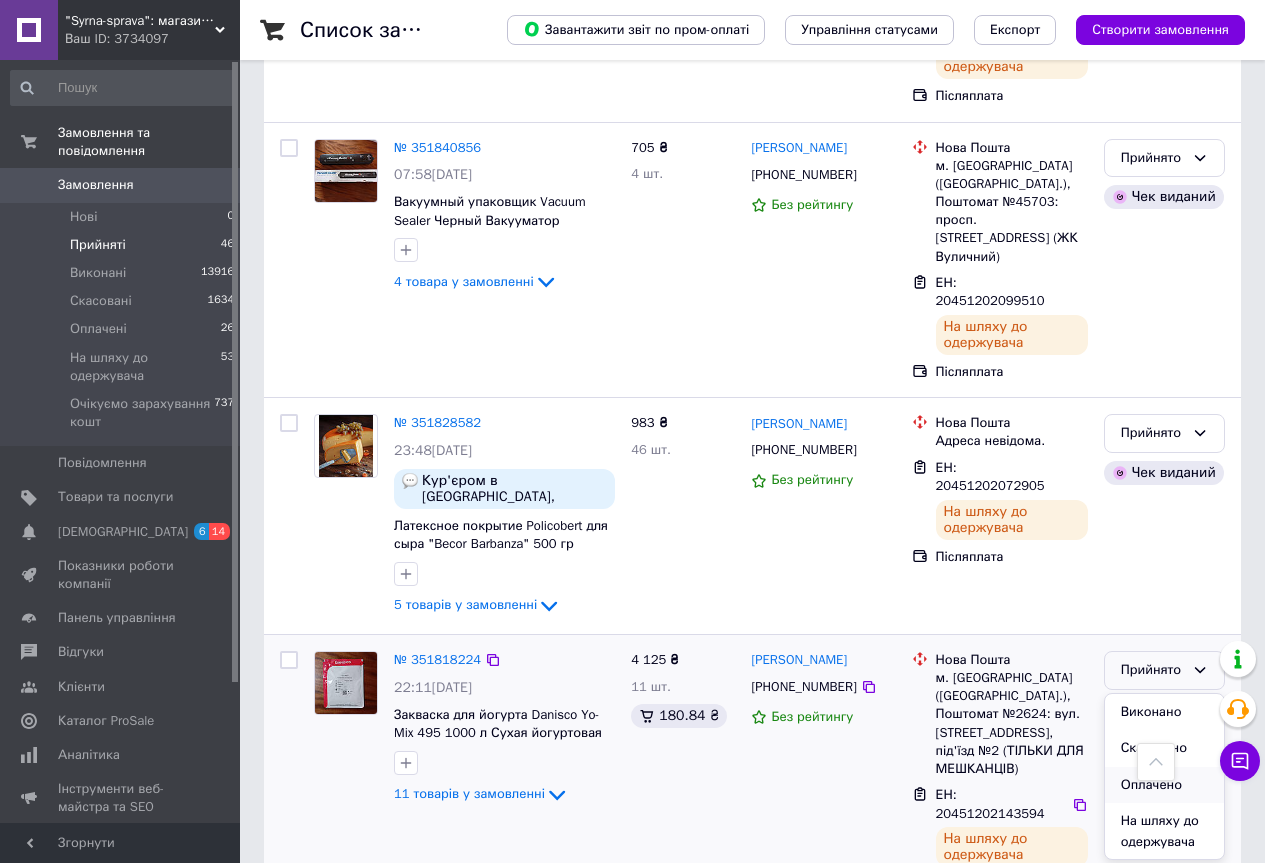click on "Оплачено" at bounding box center [1164, 785] 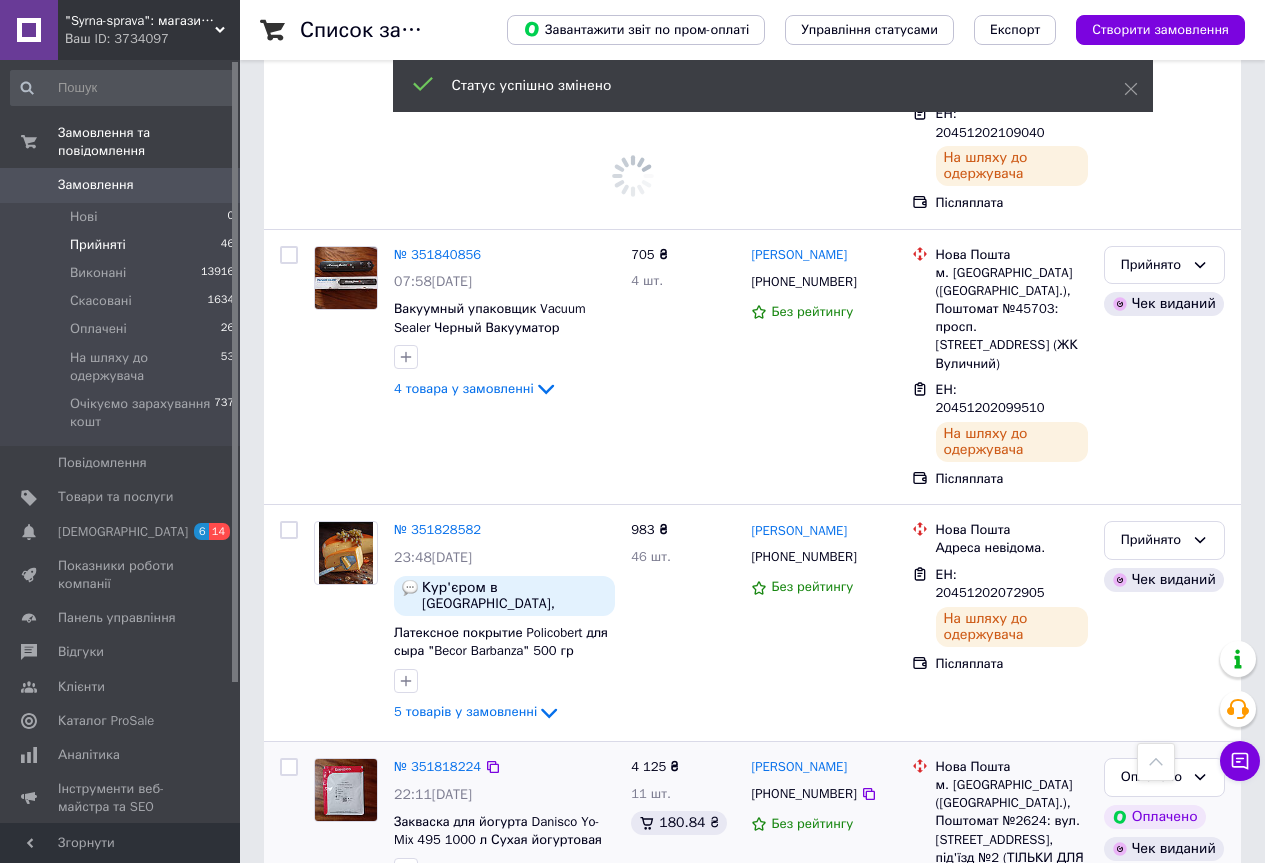 scroll, scrollTop: 3156, scrollLeft: 0, axis: vertical 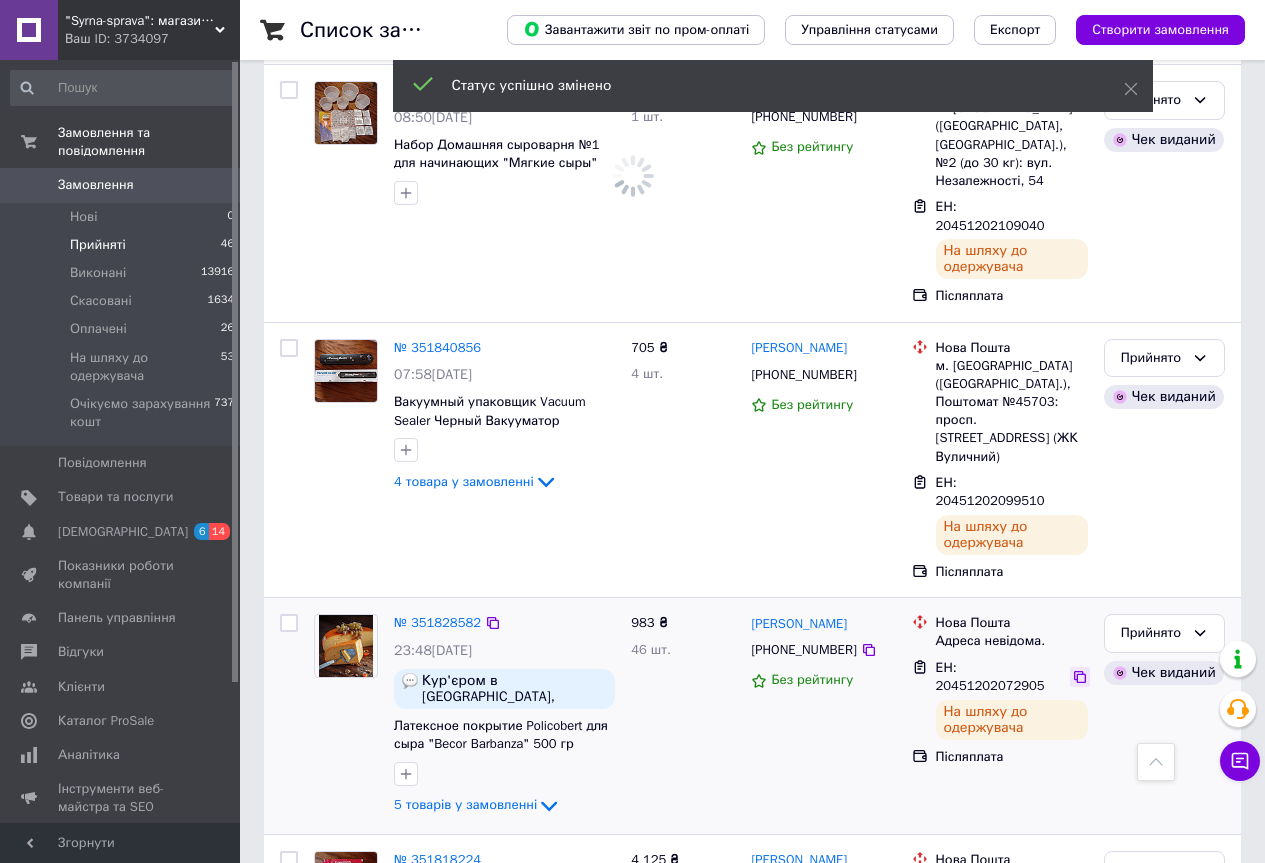 click 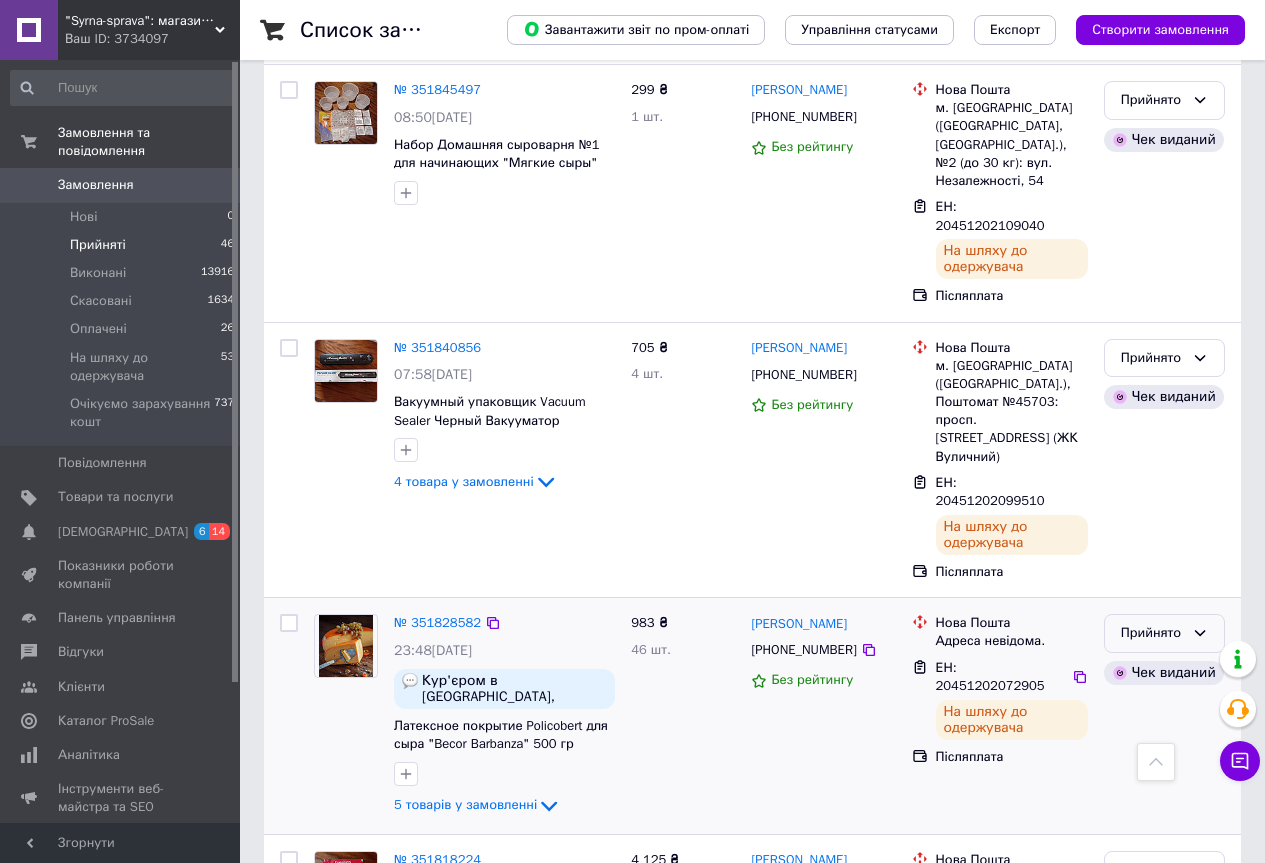 click 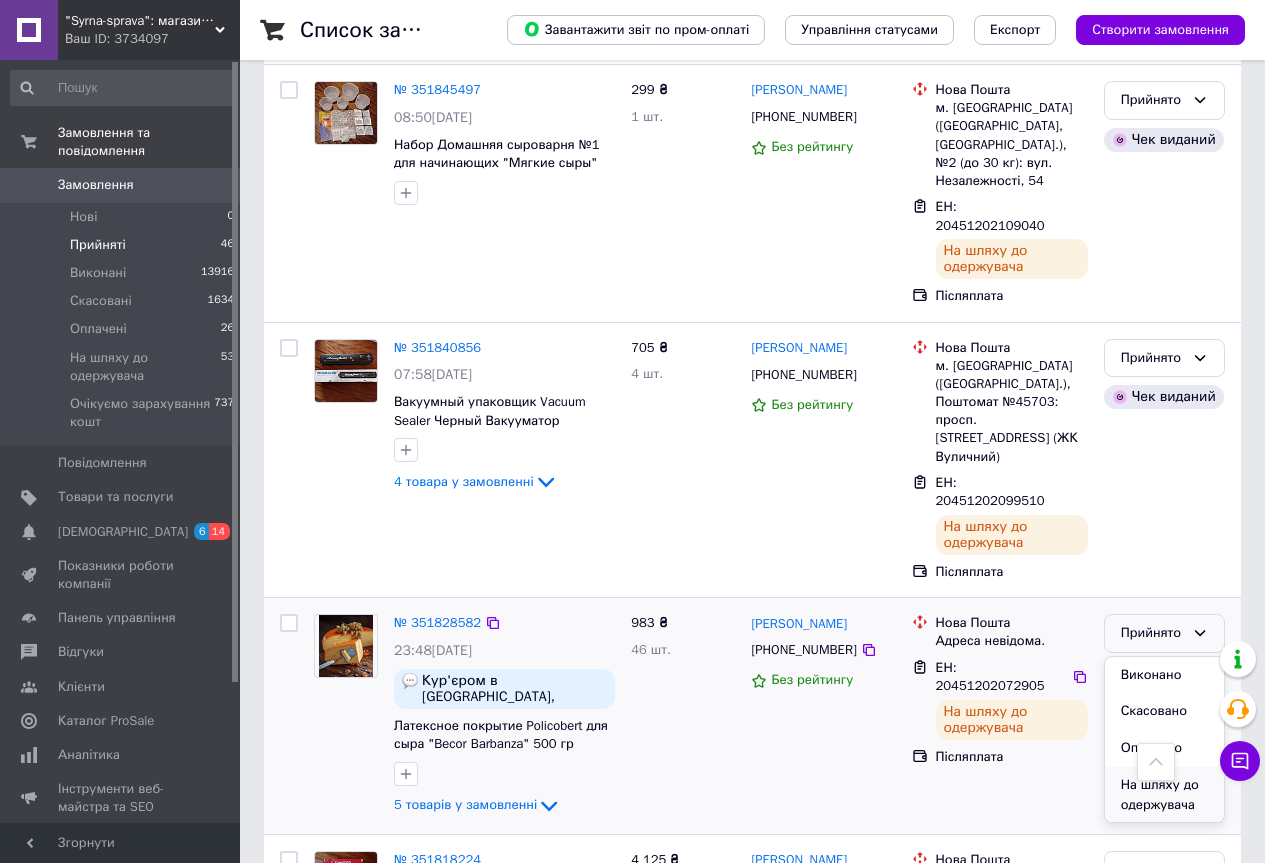 click on "На шляху до одержувача" at bounding box center (1164, 795) 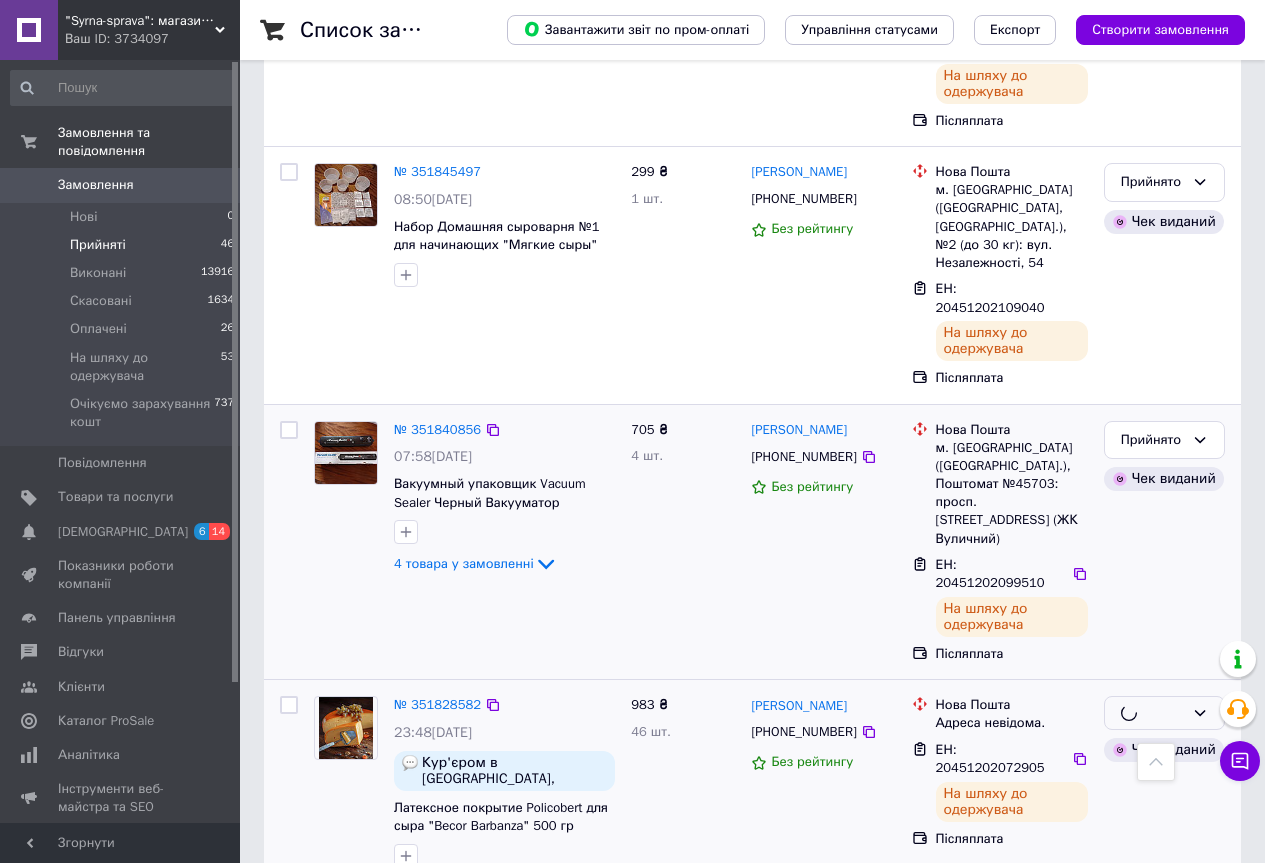 scroll, scrollTop: 2856, scrollLeft: 0, axis: vertical 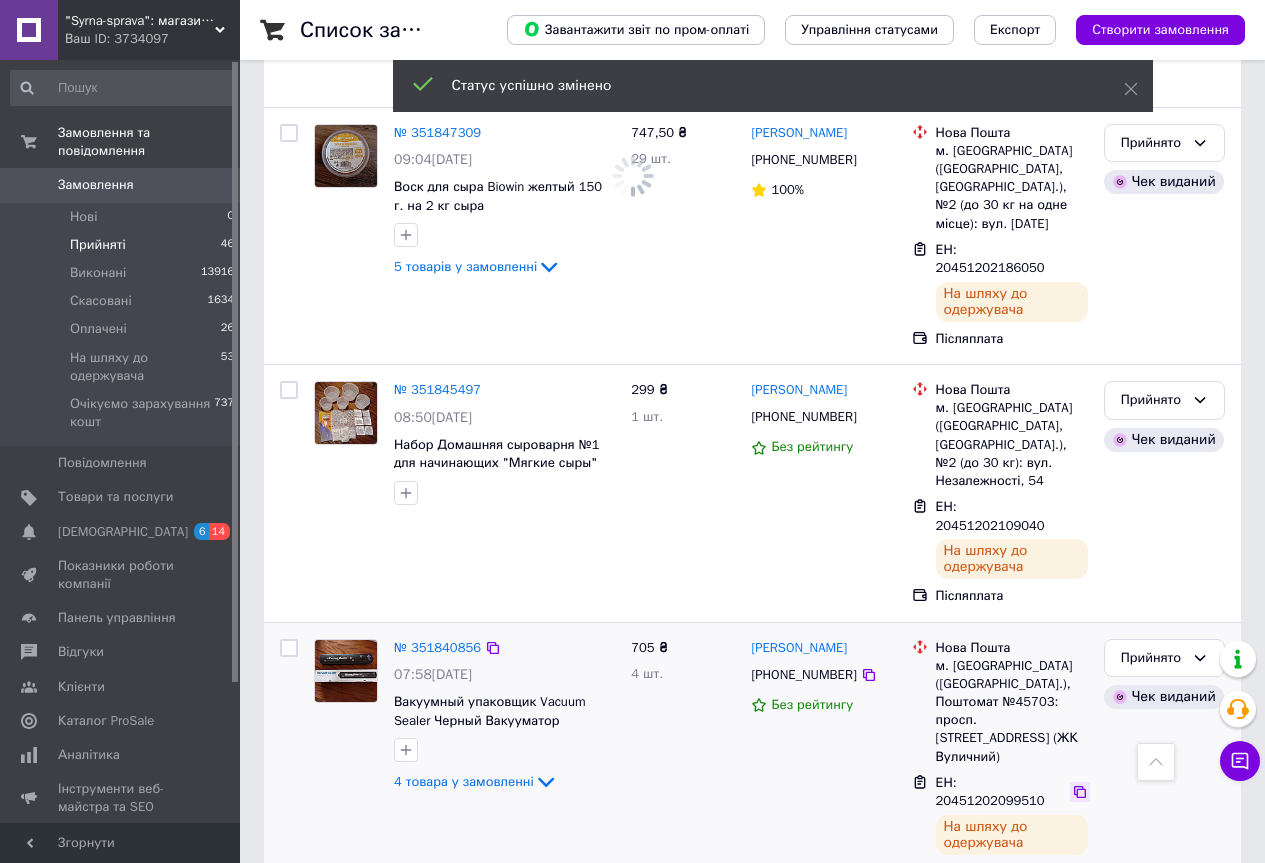 click 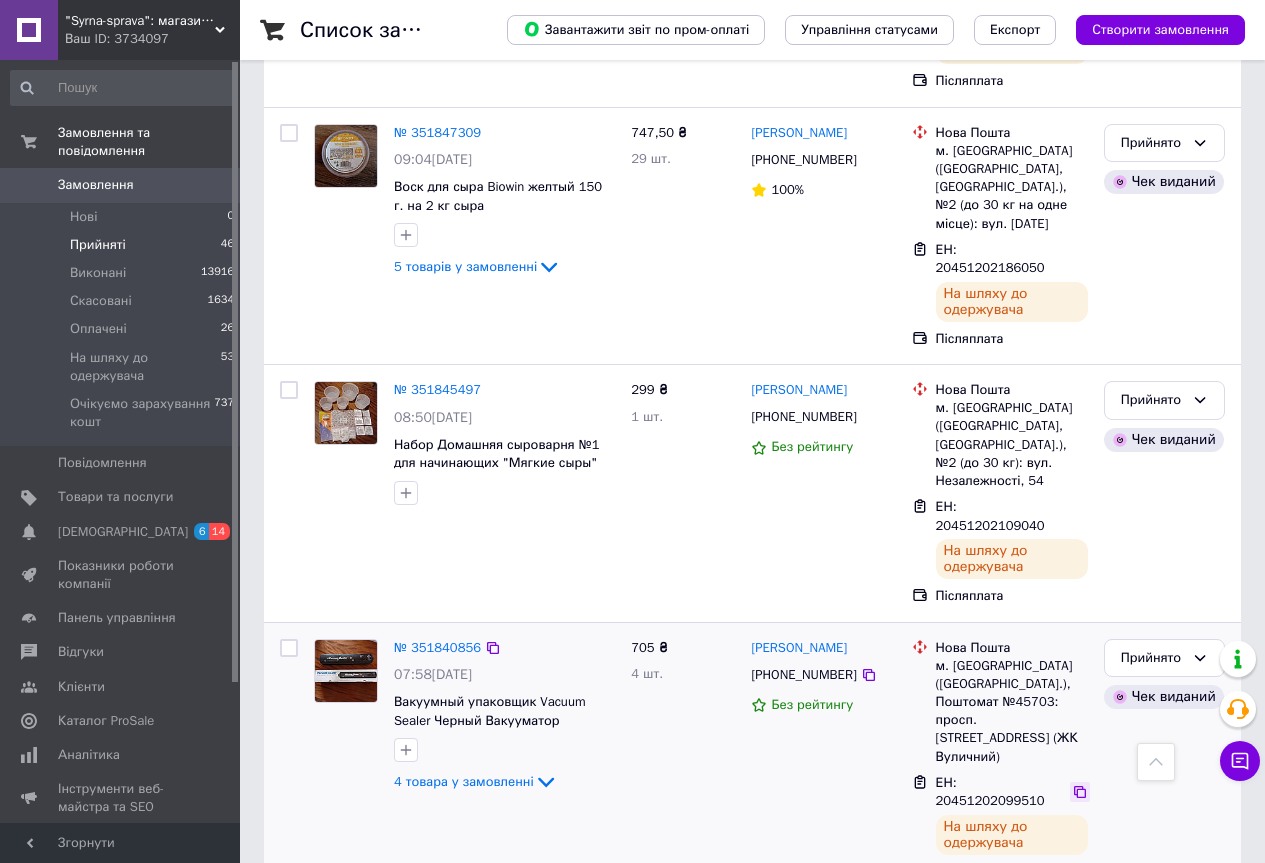 click 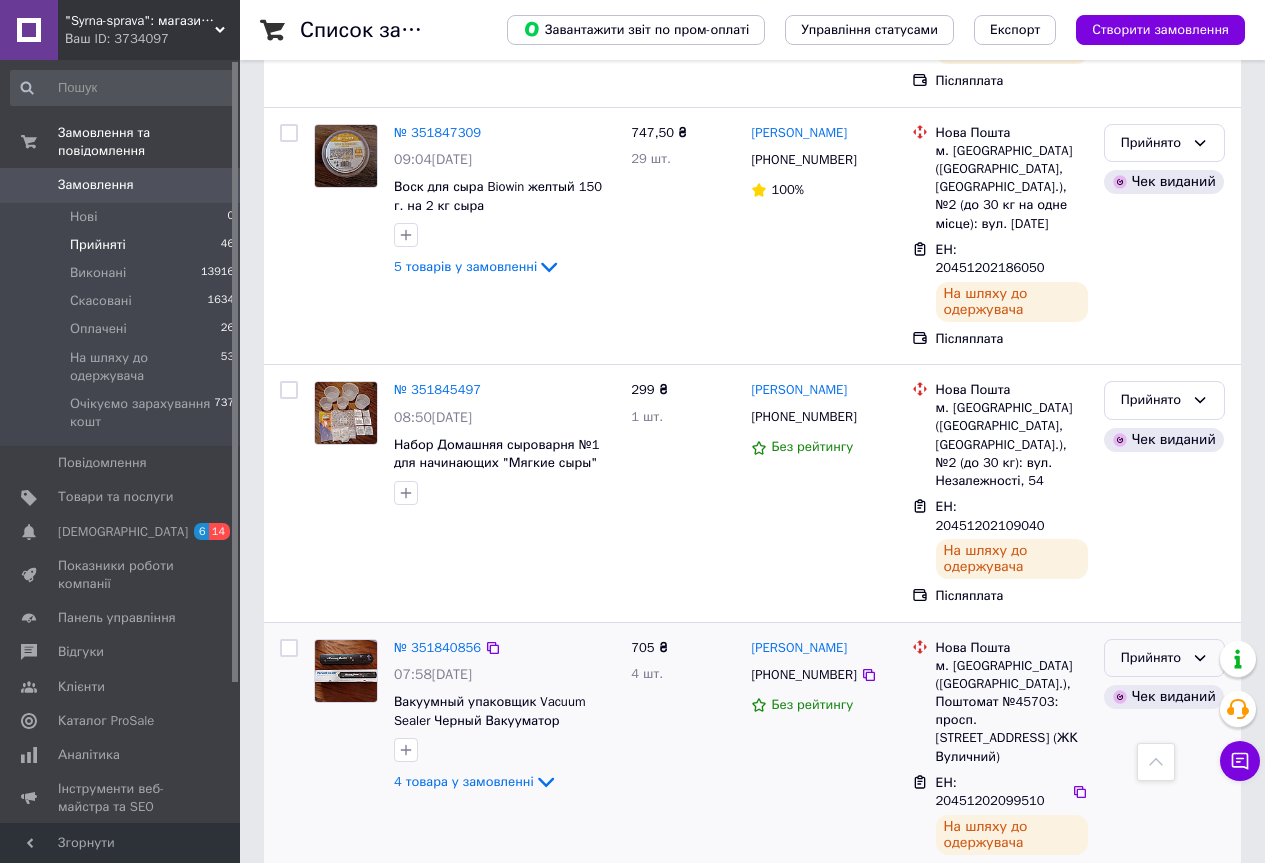 click 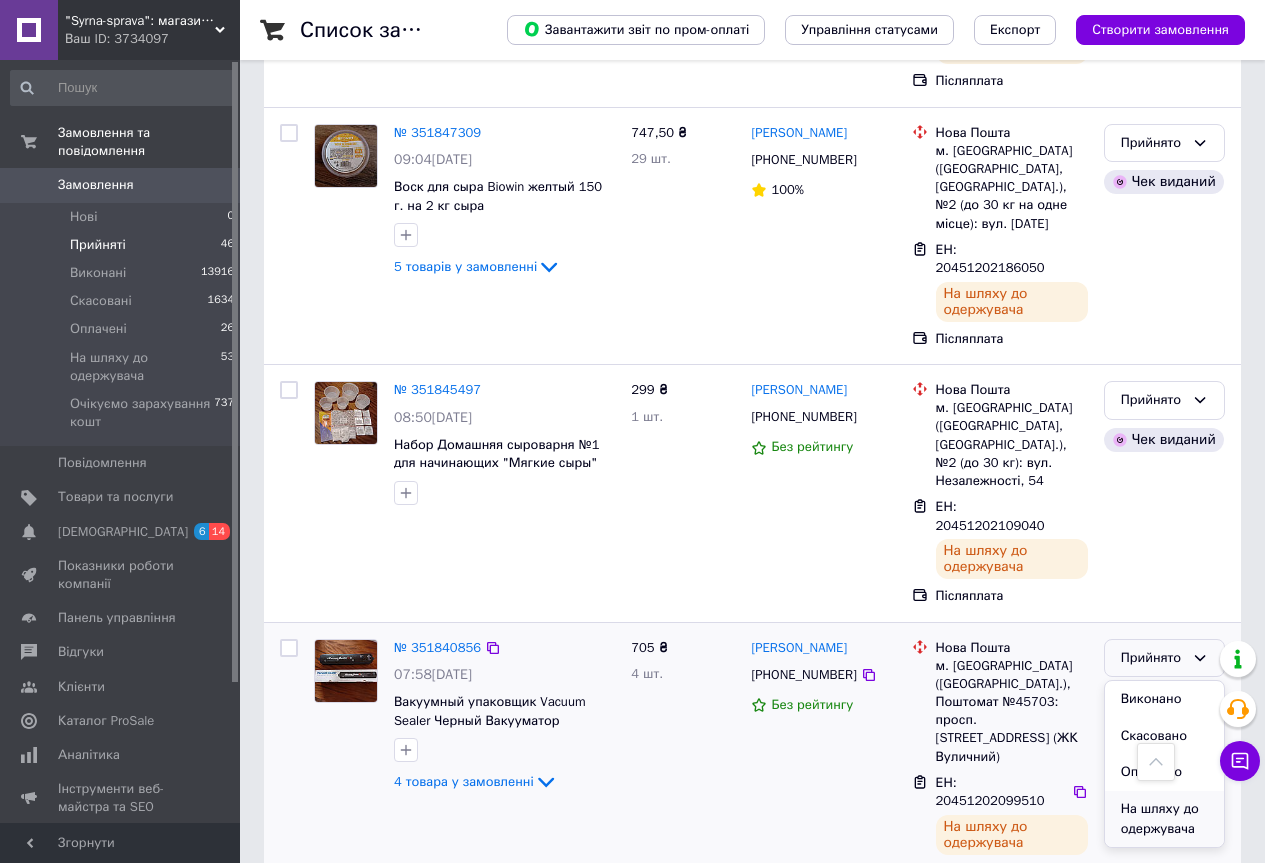click on "На шляху до одержувача" at bounding box center (1164, 819) 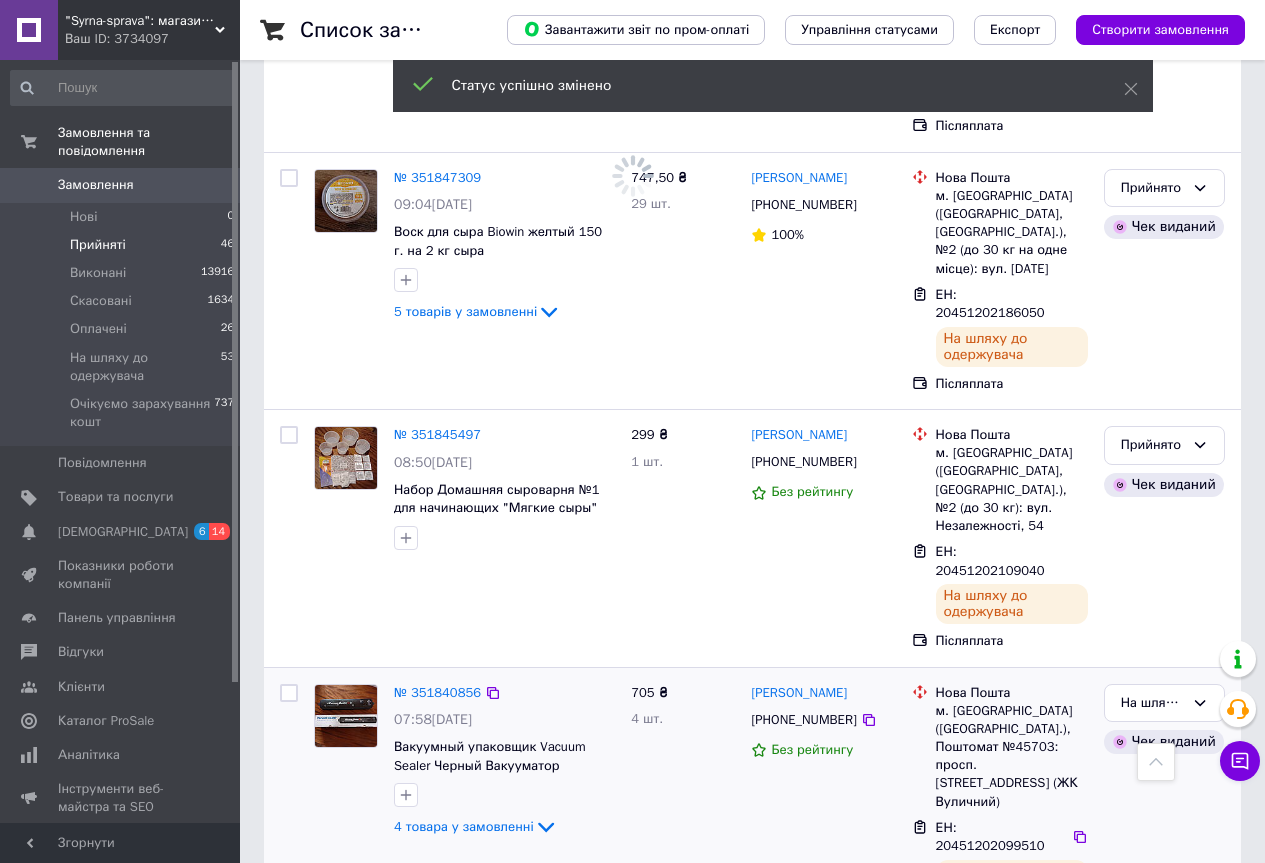 scroll, scrollTop: 2756, scrollLeft: 0, axis: vertical 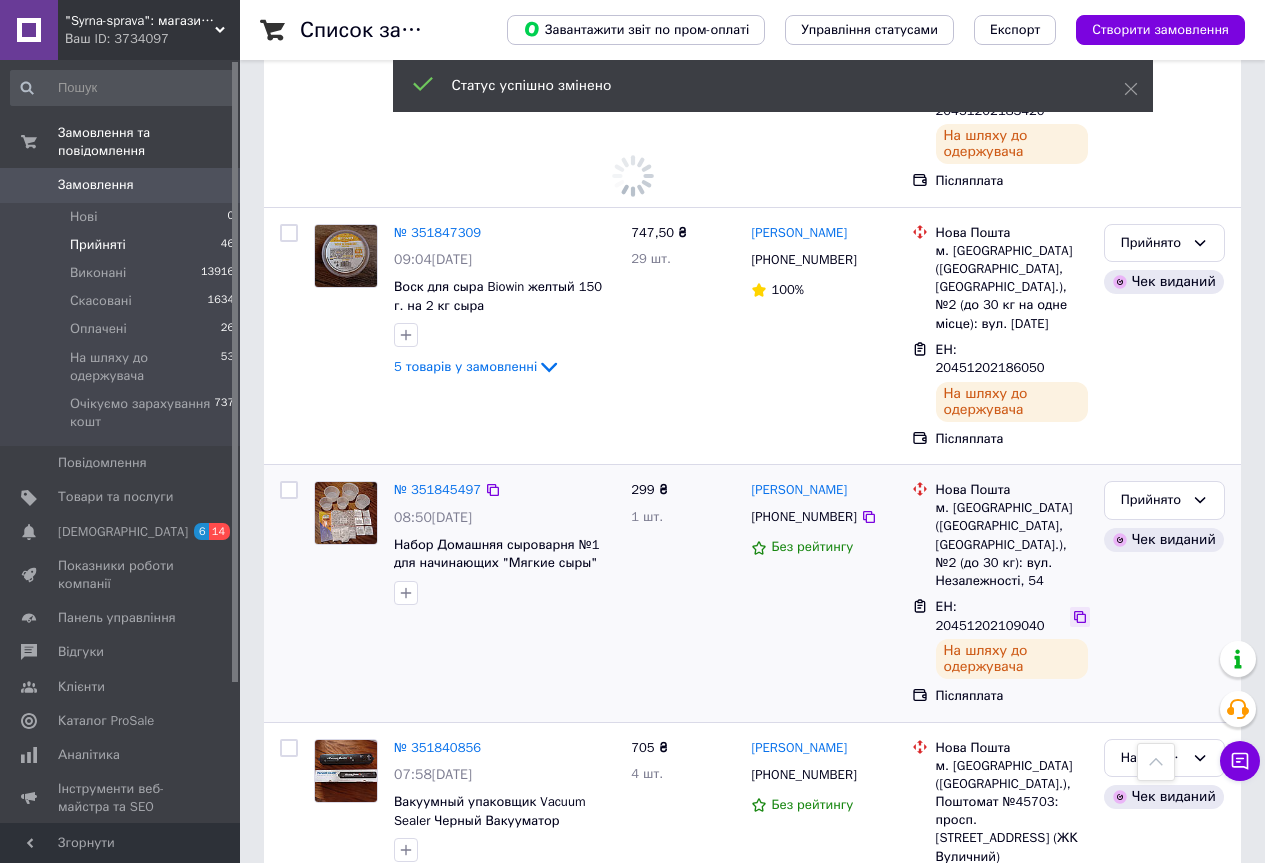 click 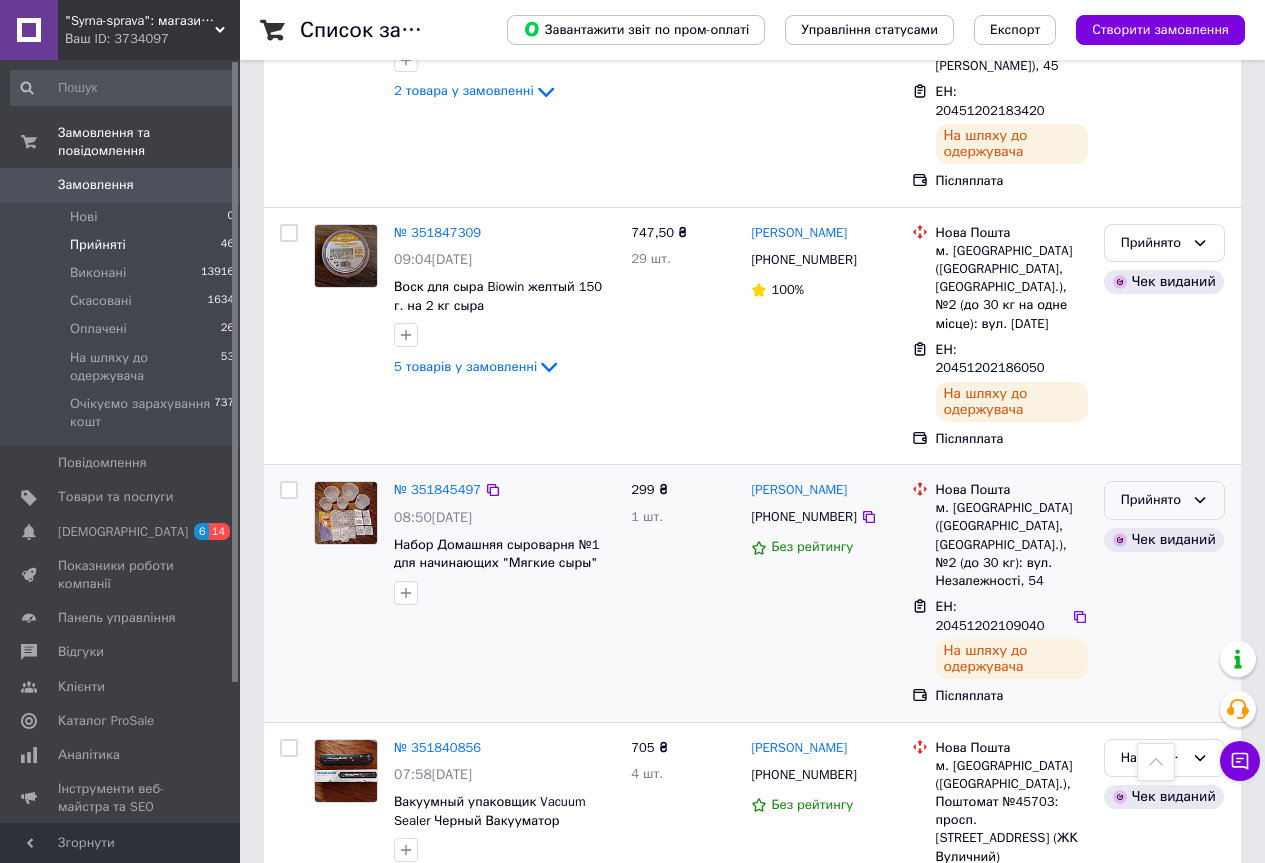click 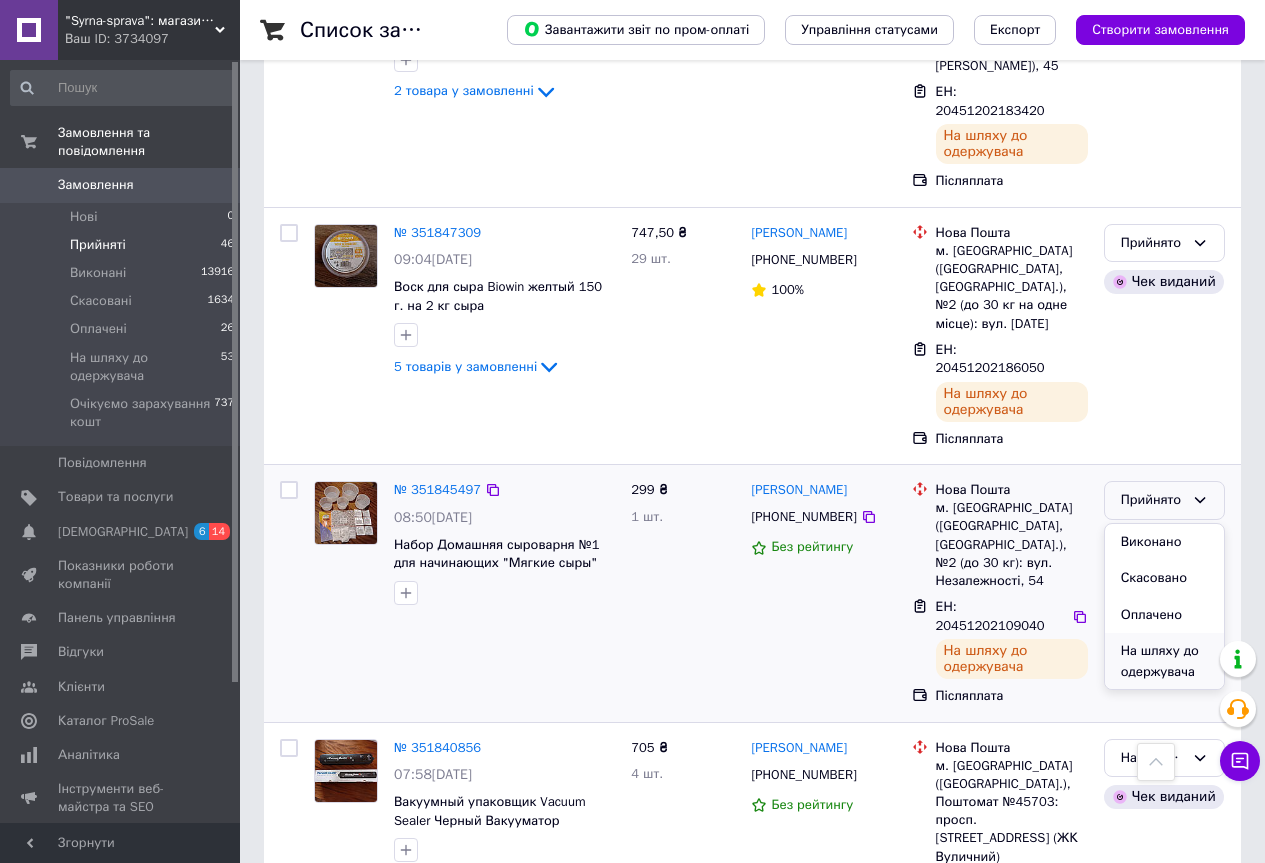 click on "На шляху до одержувача" at bounding box center (1164, 661) 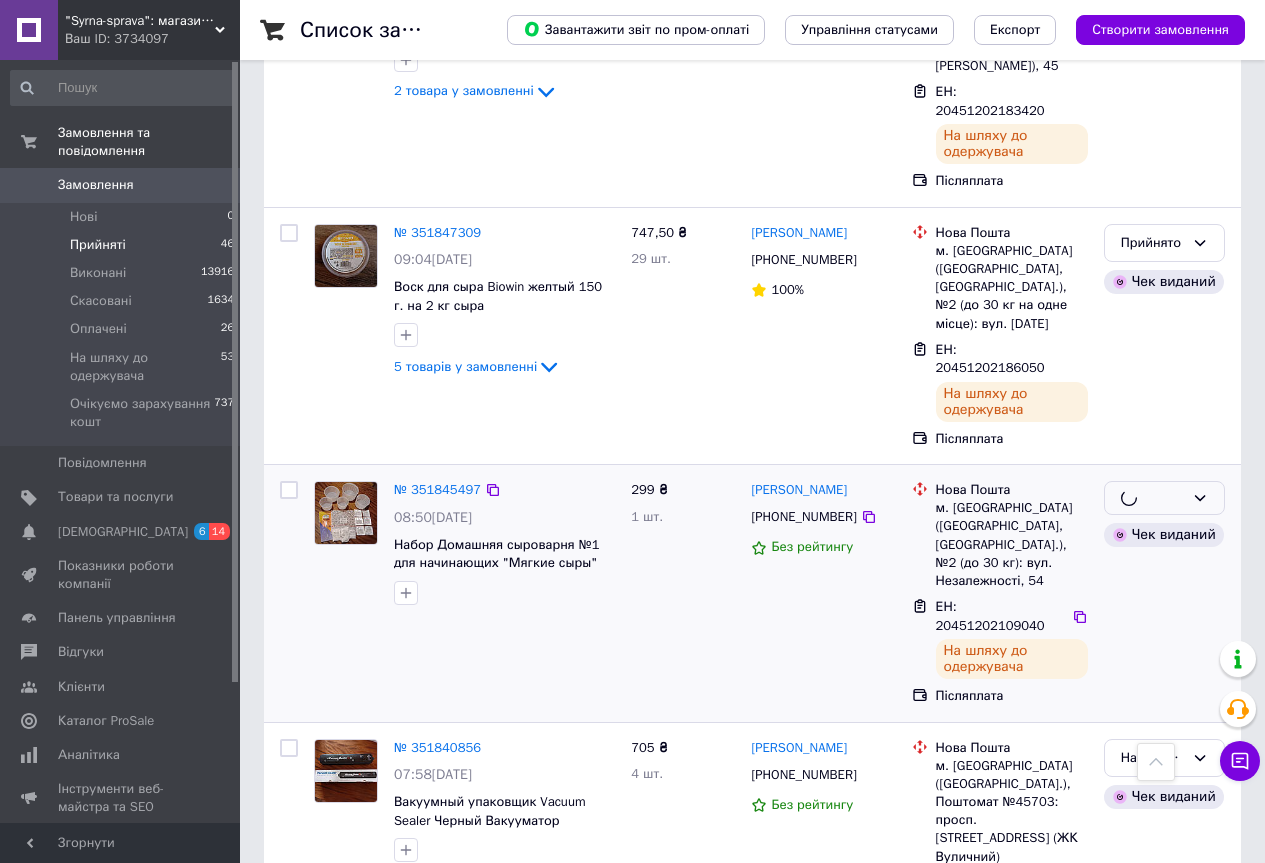scroll, scrollTop: 2556, scrollLeft: 0, axis: vertical 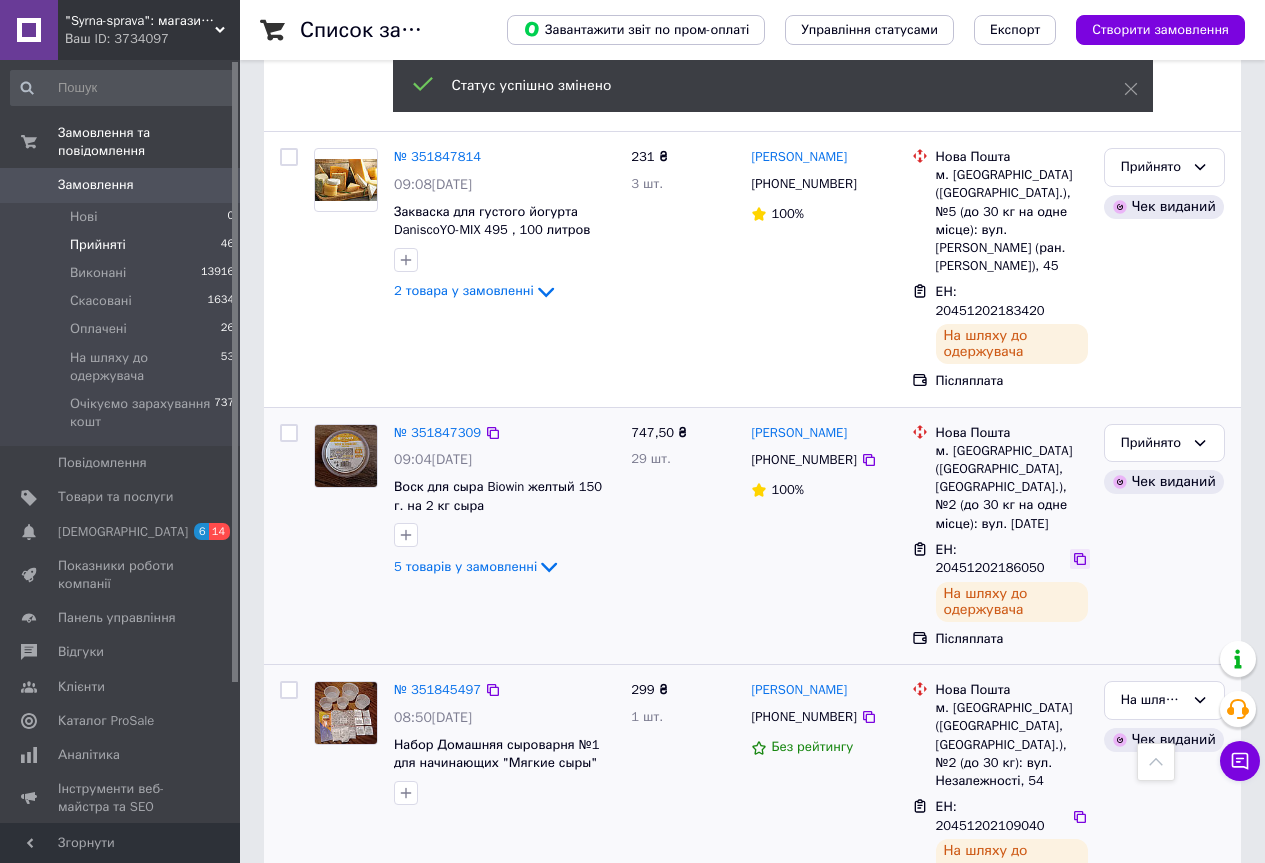 click 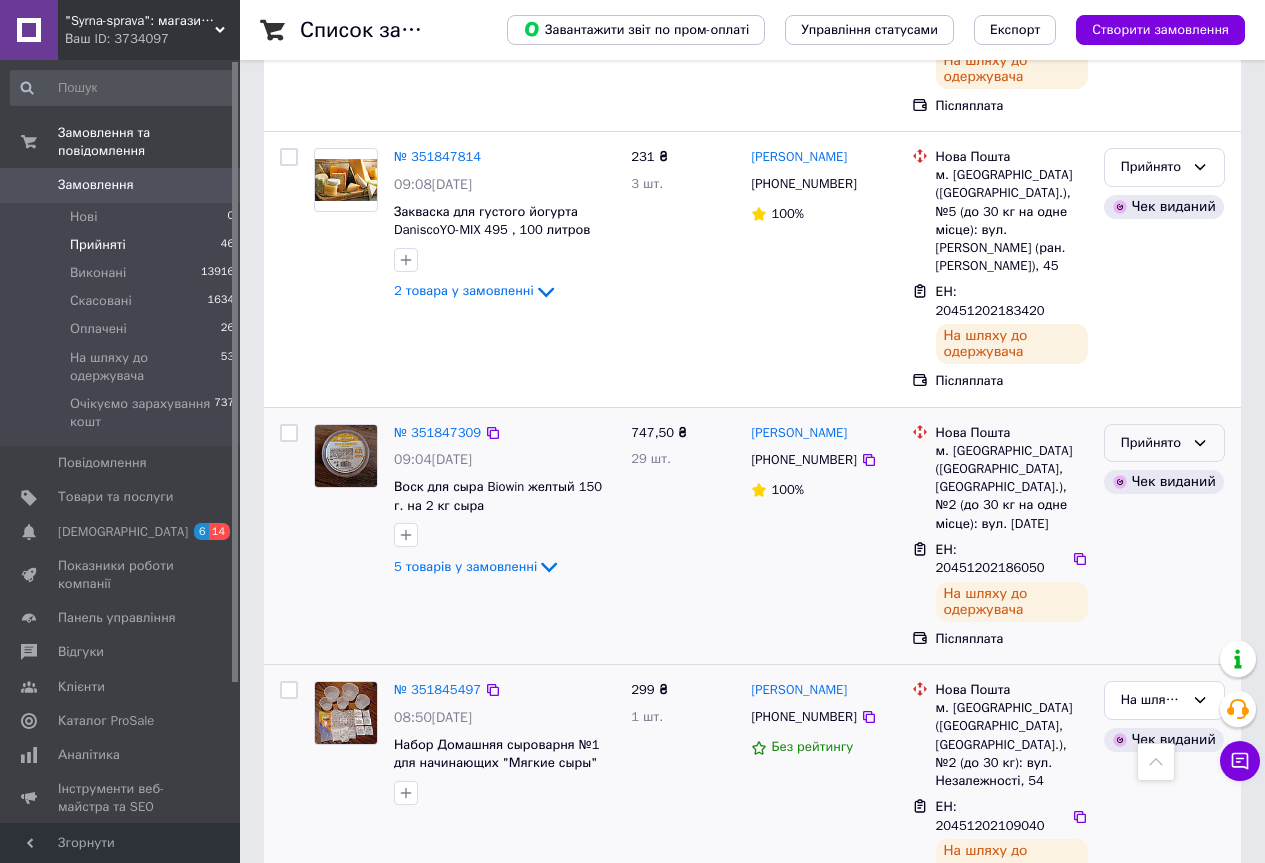 click 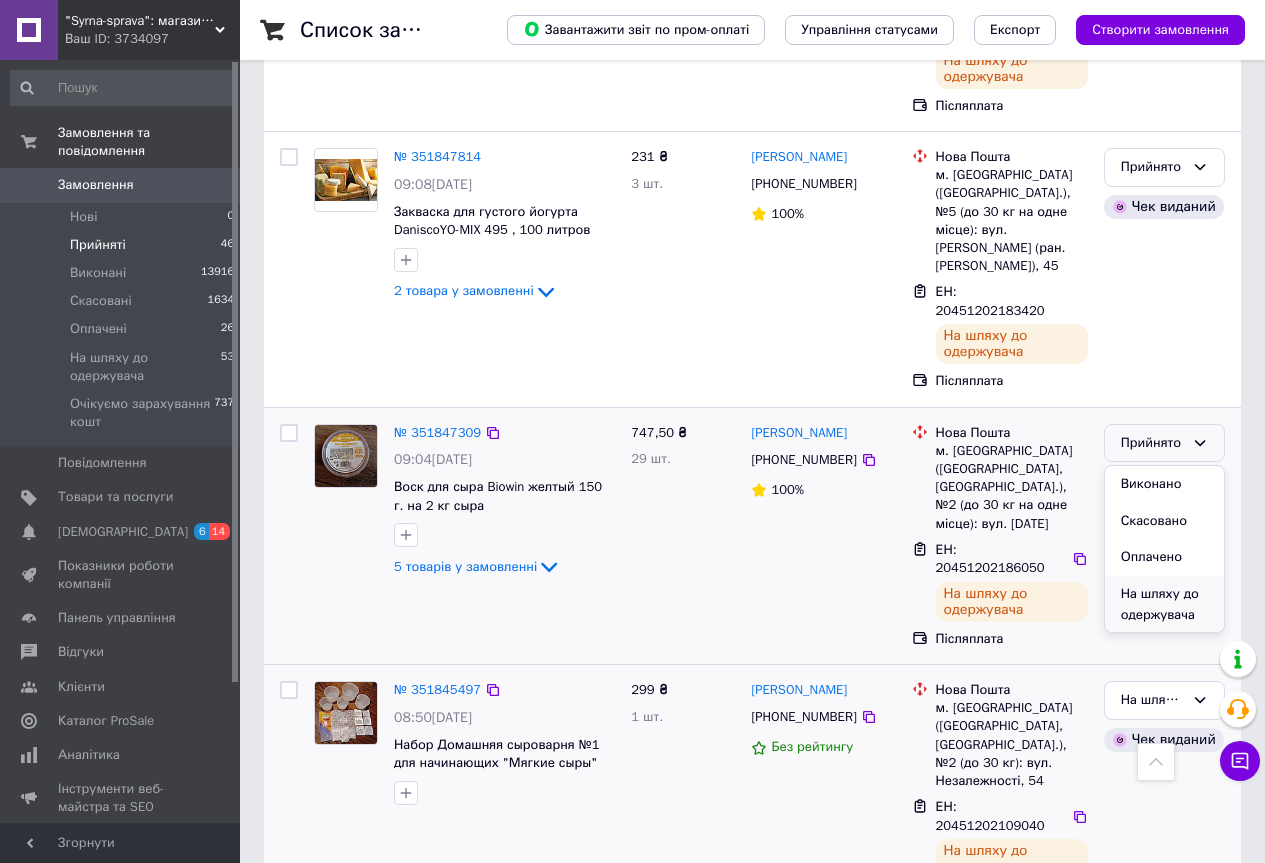 click on "На шляху до одержувача" at bounding box center [1164, 604] 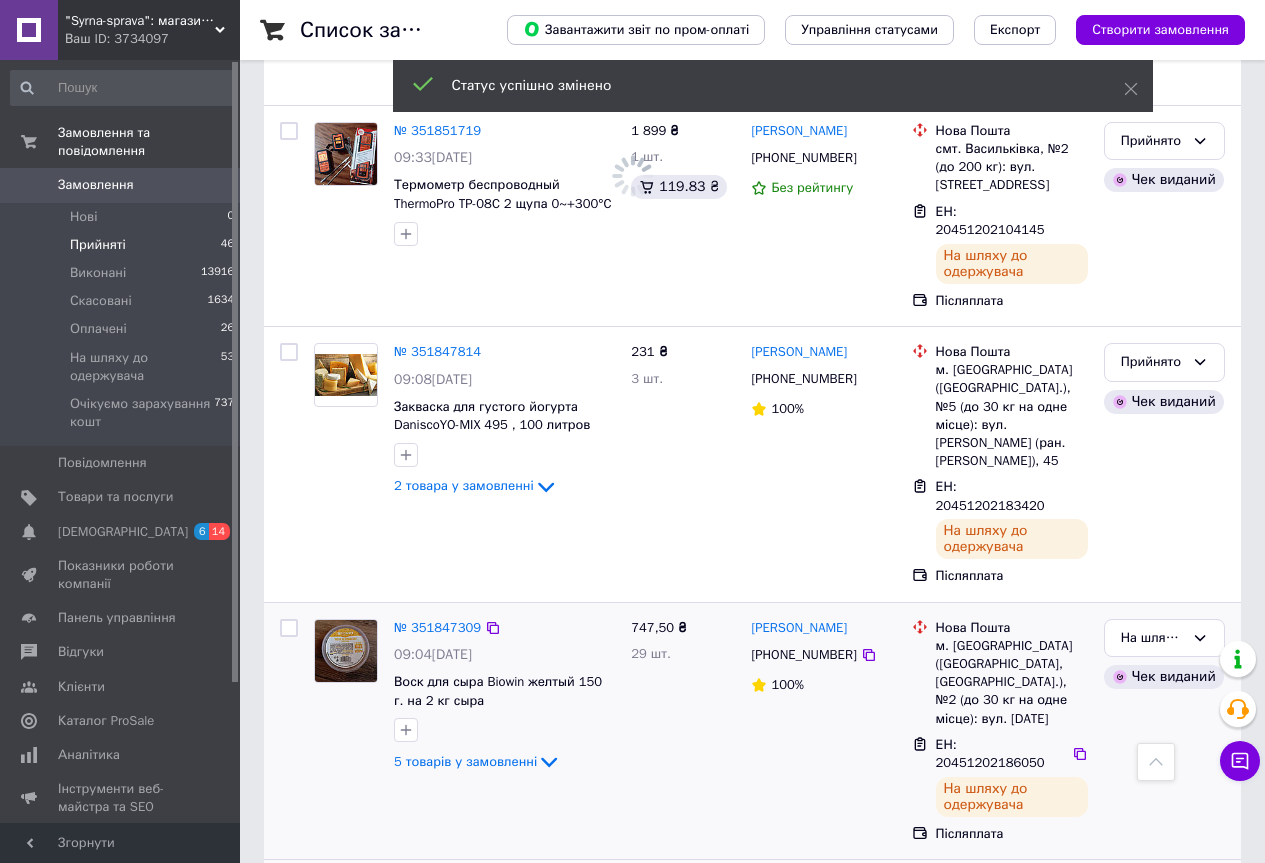 scroll, scrollTop: 2256, scrollLeft: 0, axis: vertical 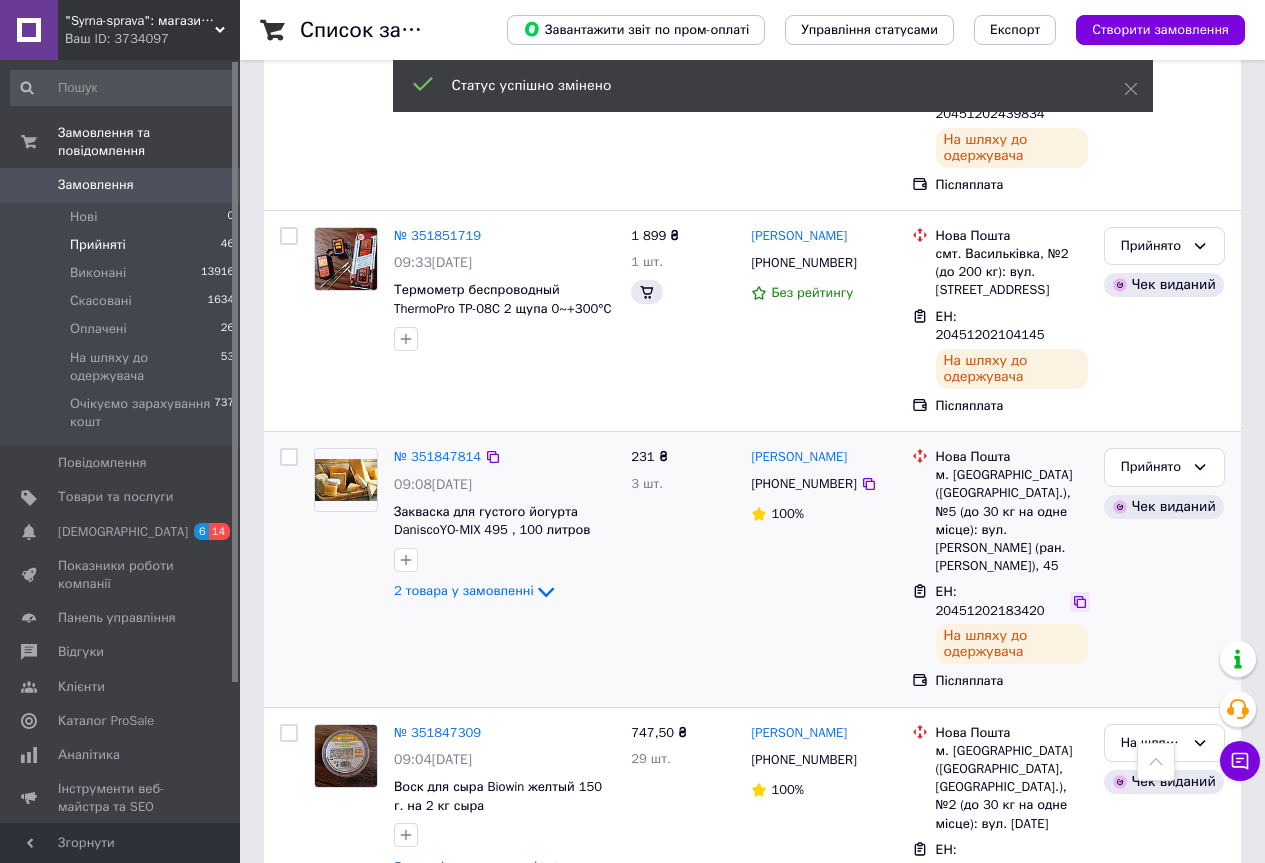 click 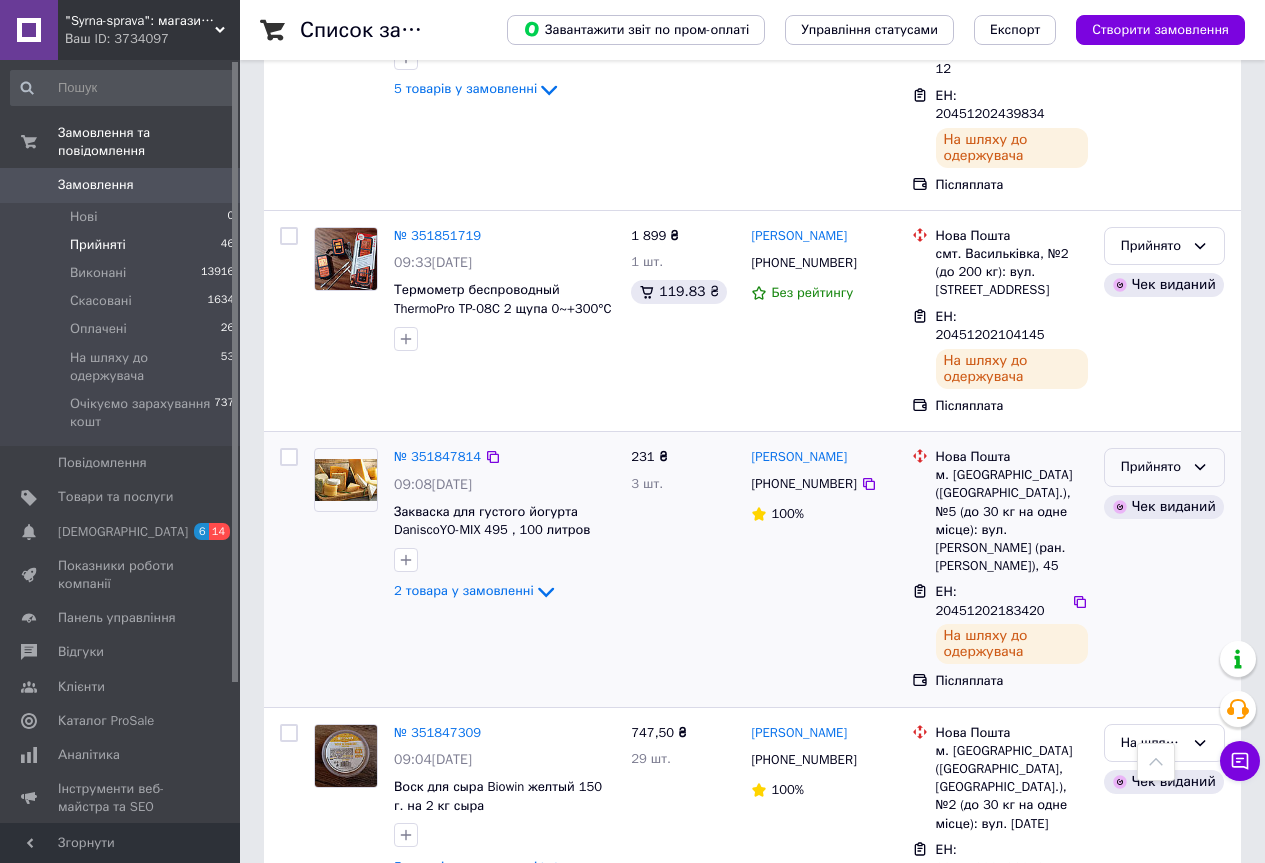 click on "Прийнято" at bounding box center [1164, 467] 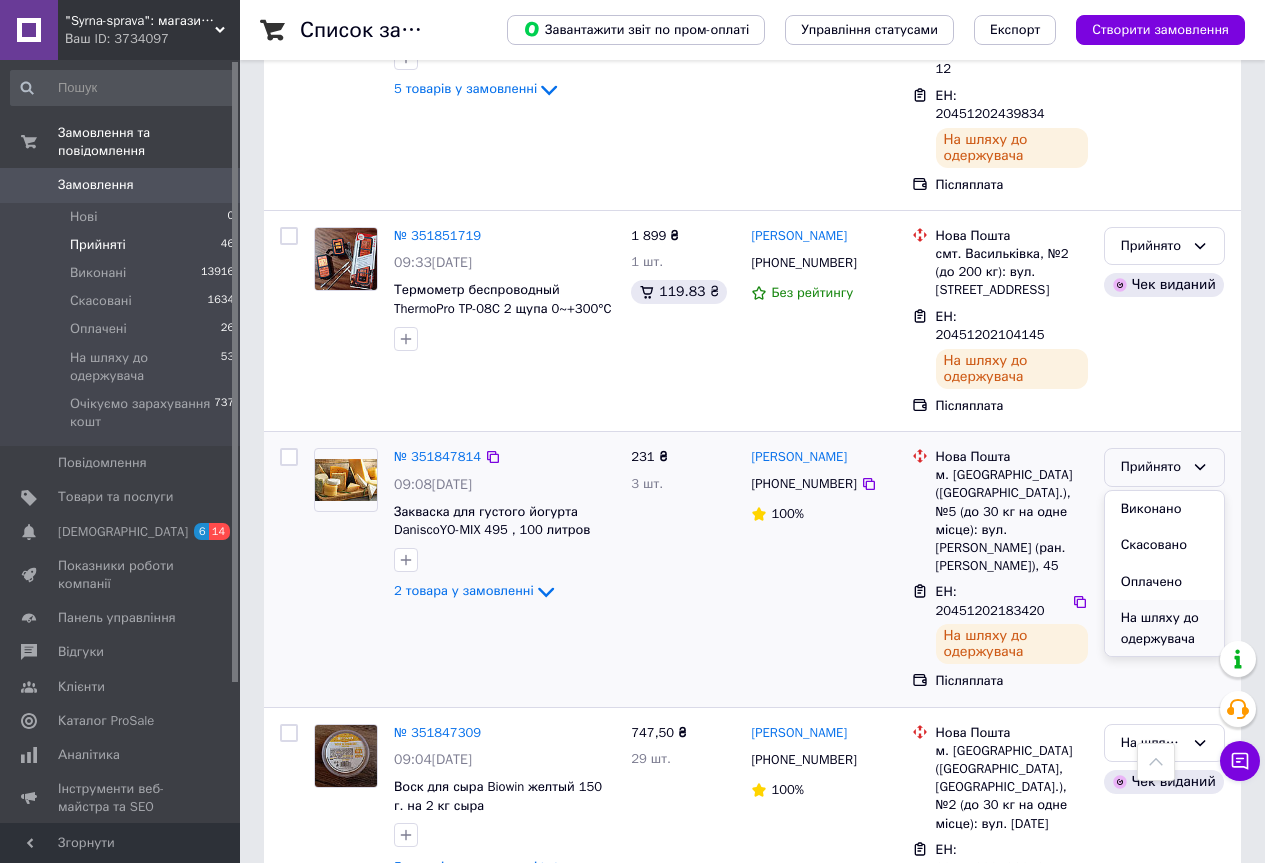 click on "На шляху до одержувача" at bounding box center [1164, 628] 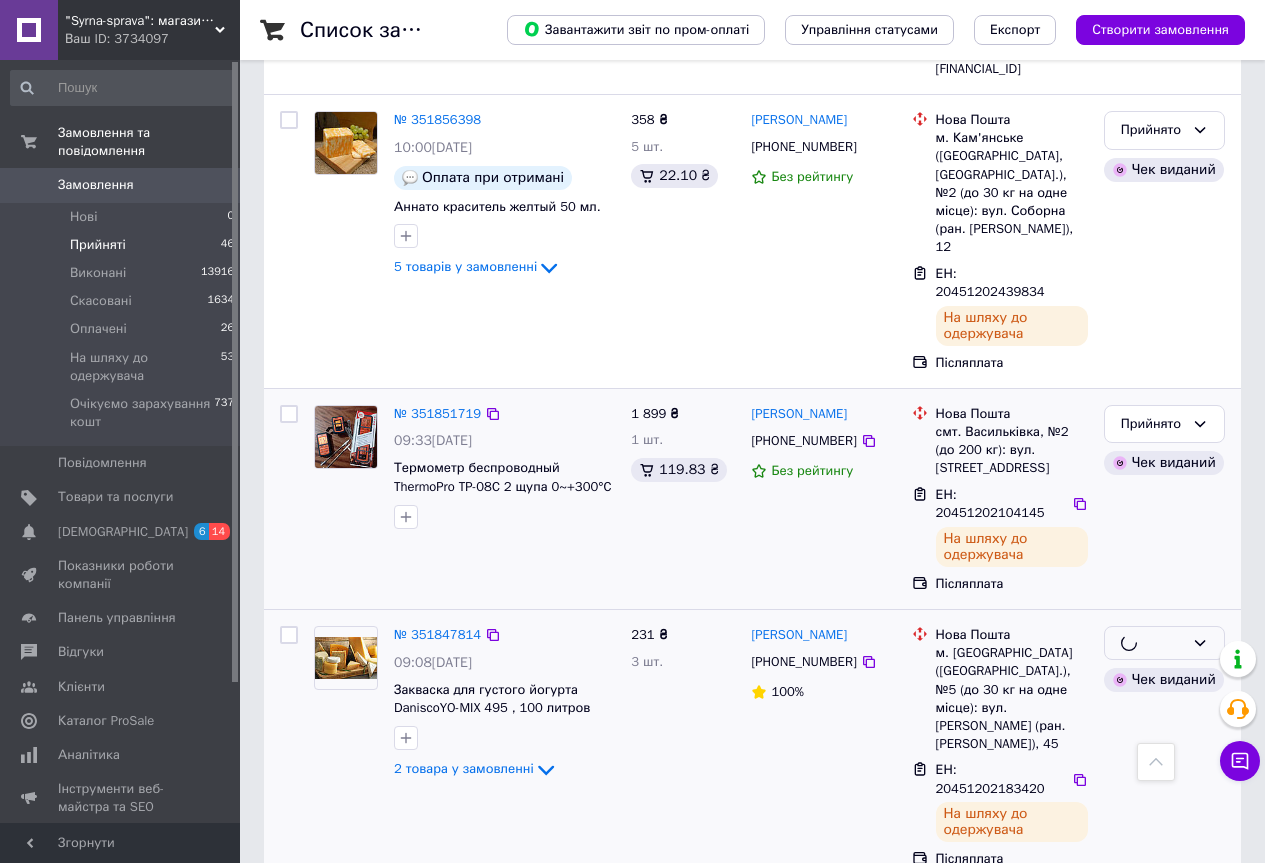 scroll, scrollTop: 2056, scrollLeft: 0, axis: vertical 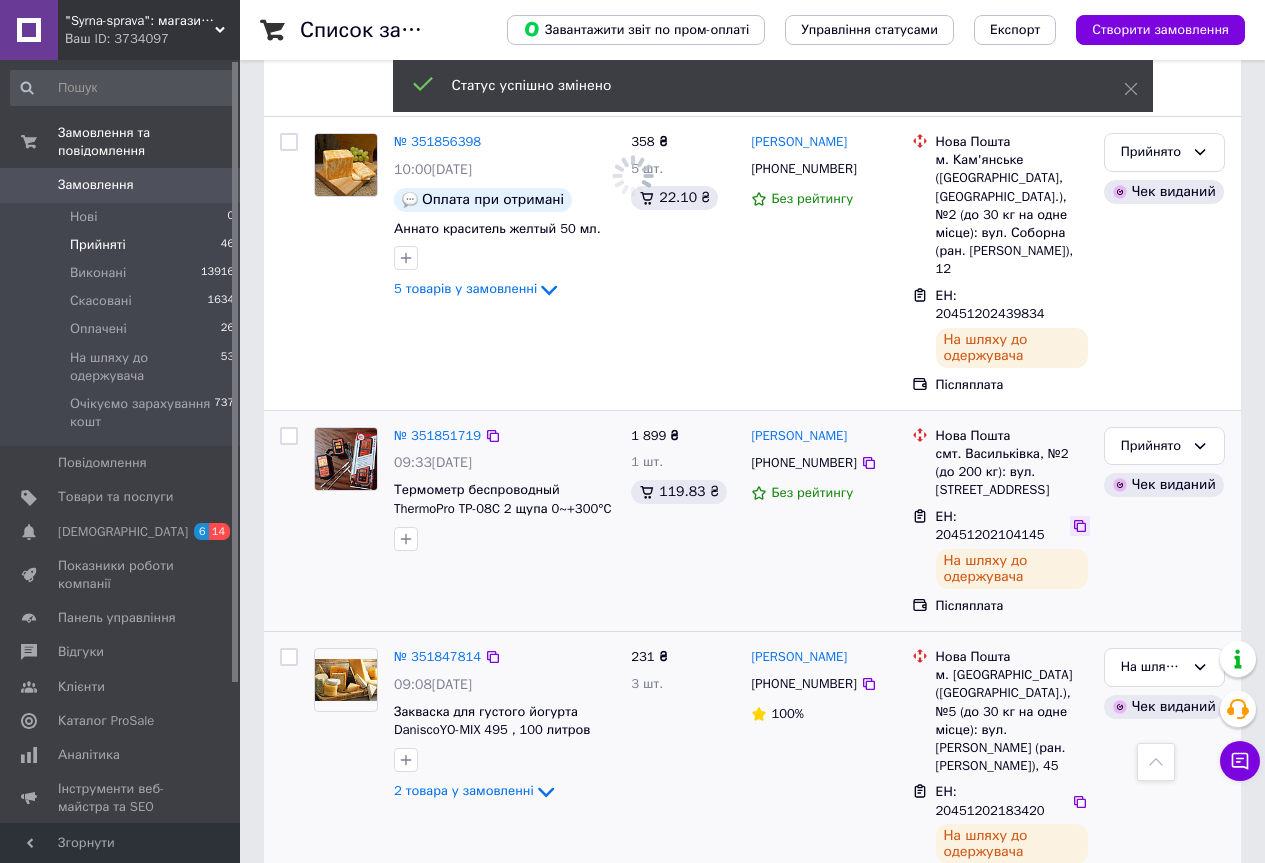 click 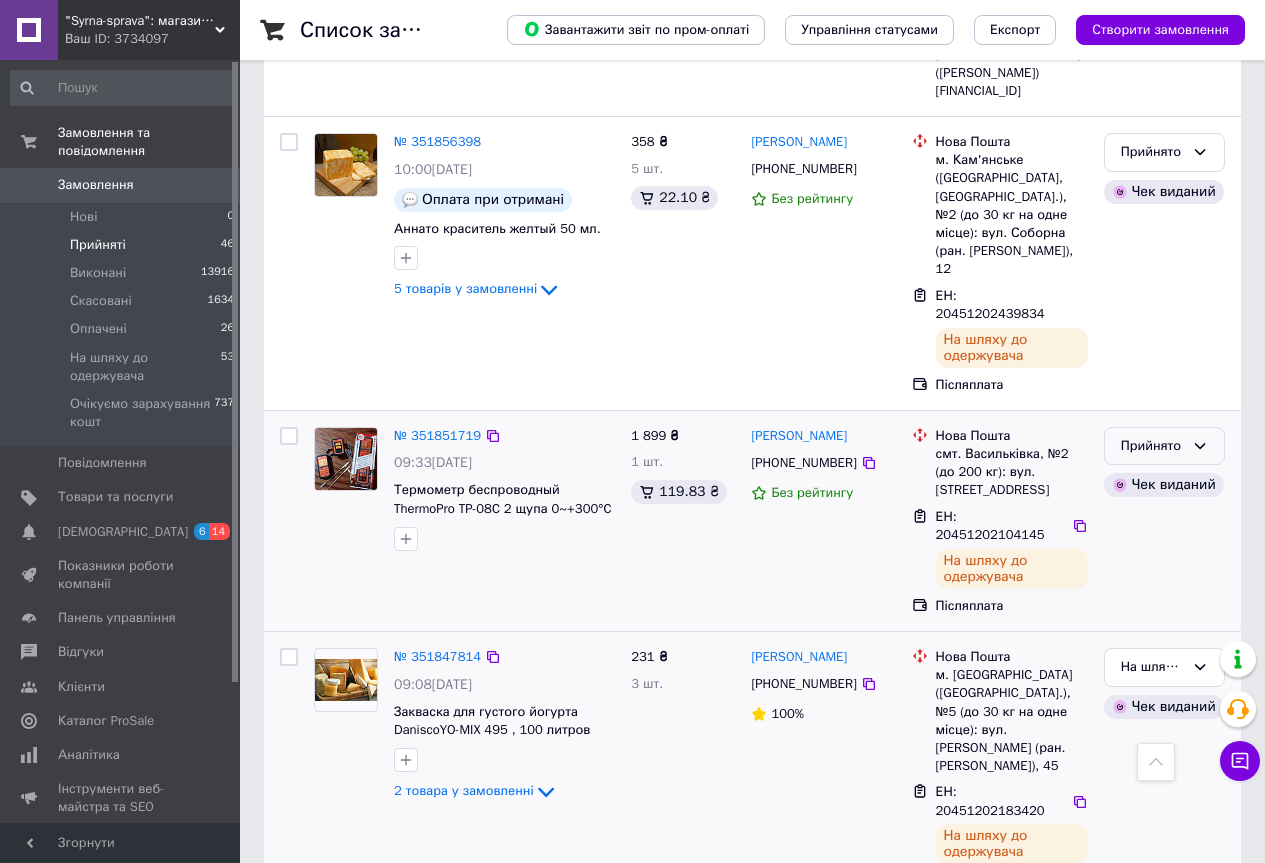 click 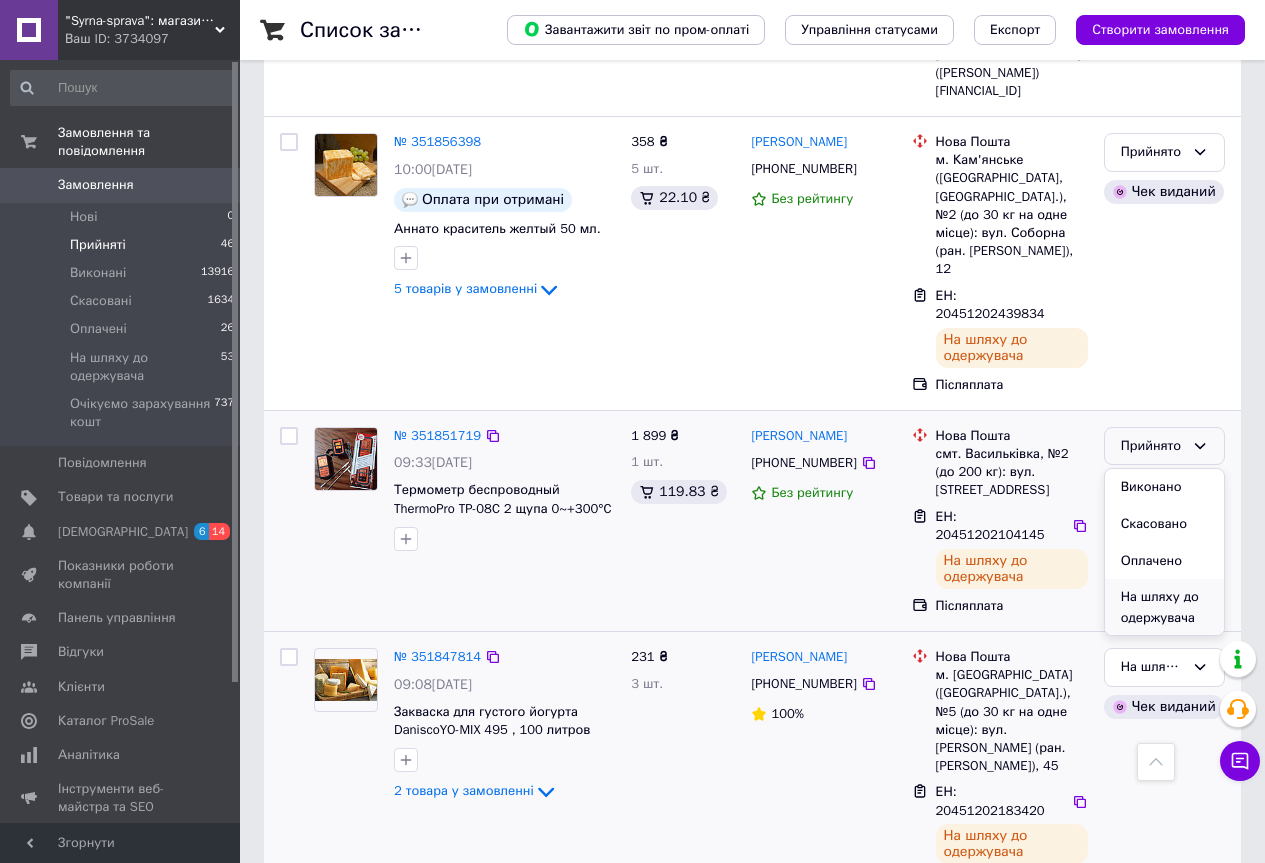 click on "На шляху до одержувача" at bounding box center (1164, 607) 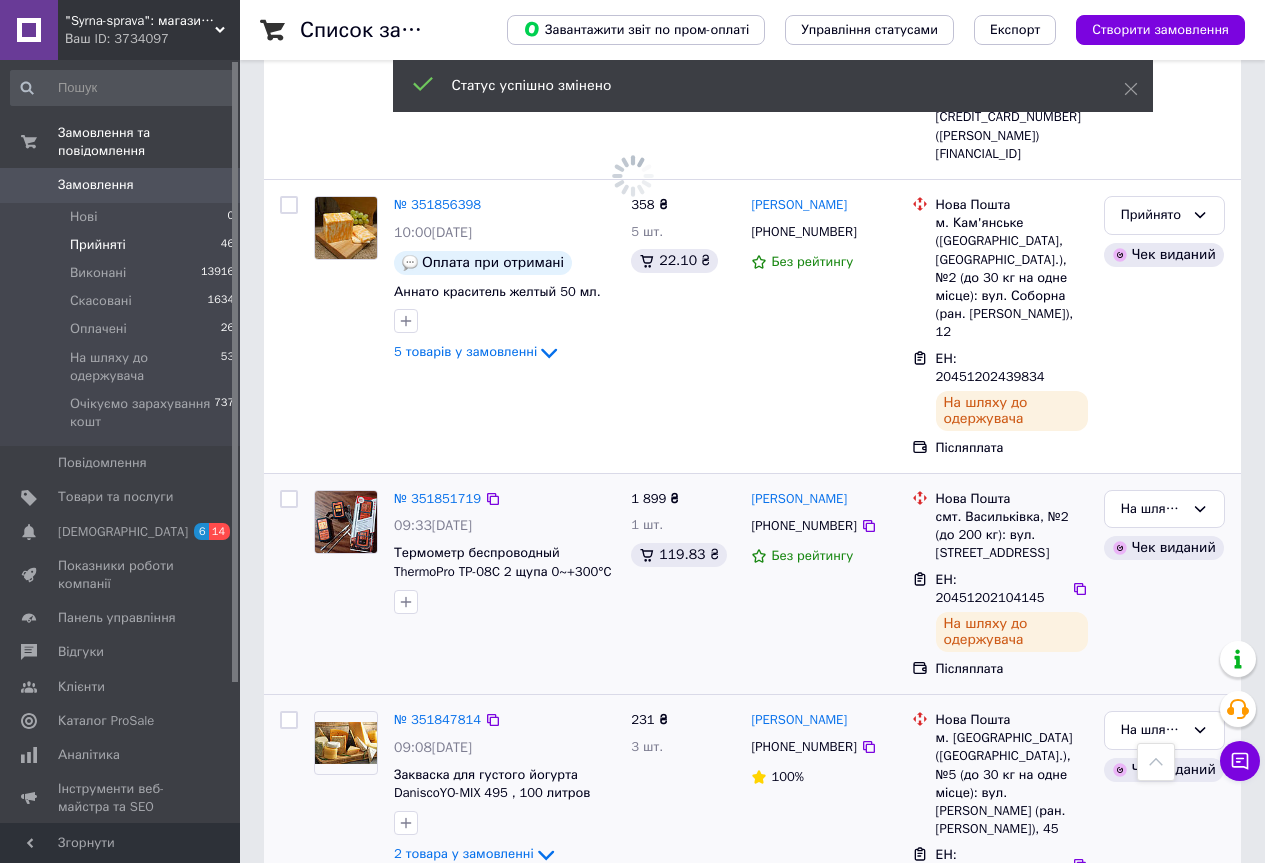 scroll, scrollTop: 1856, scrollLeft: 0, axis: vertical 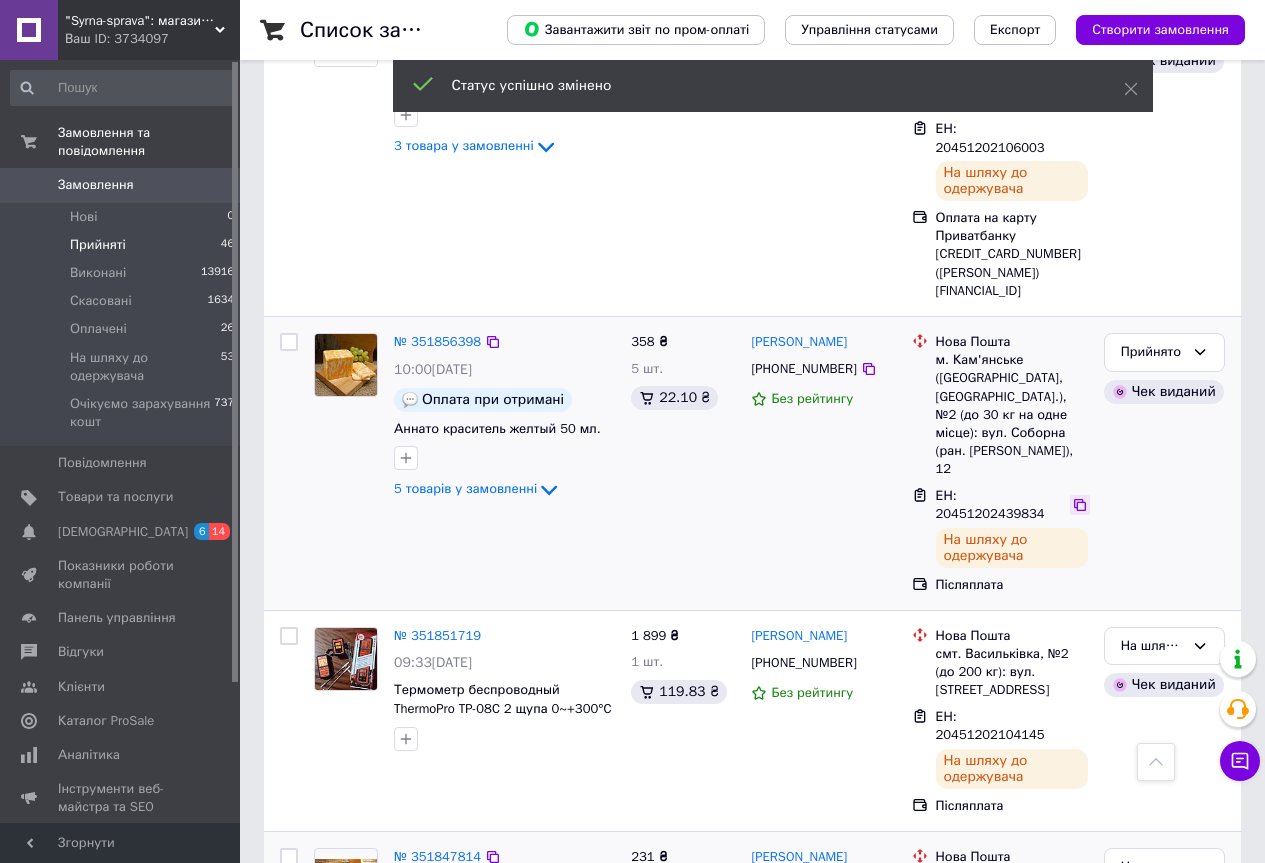 click 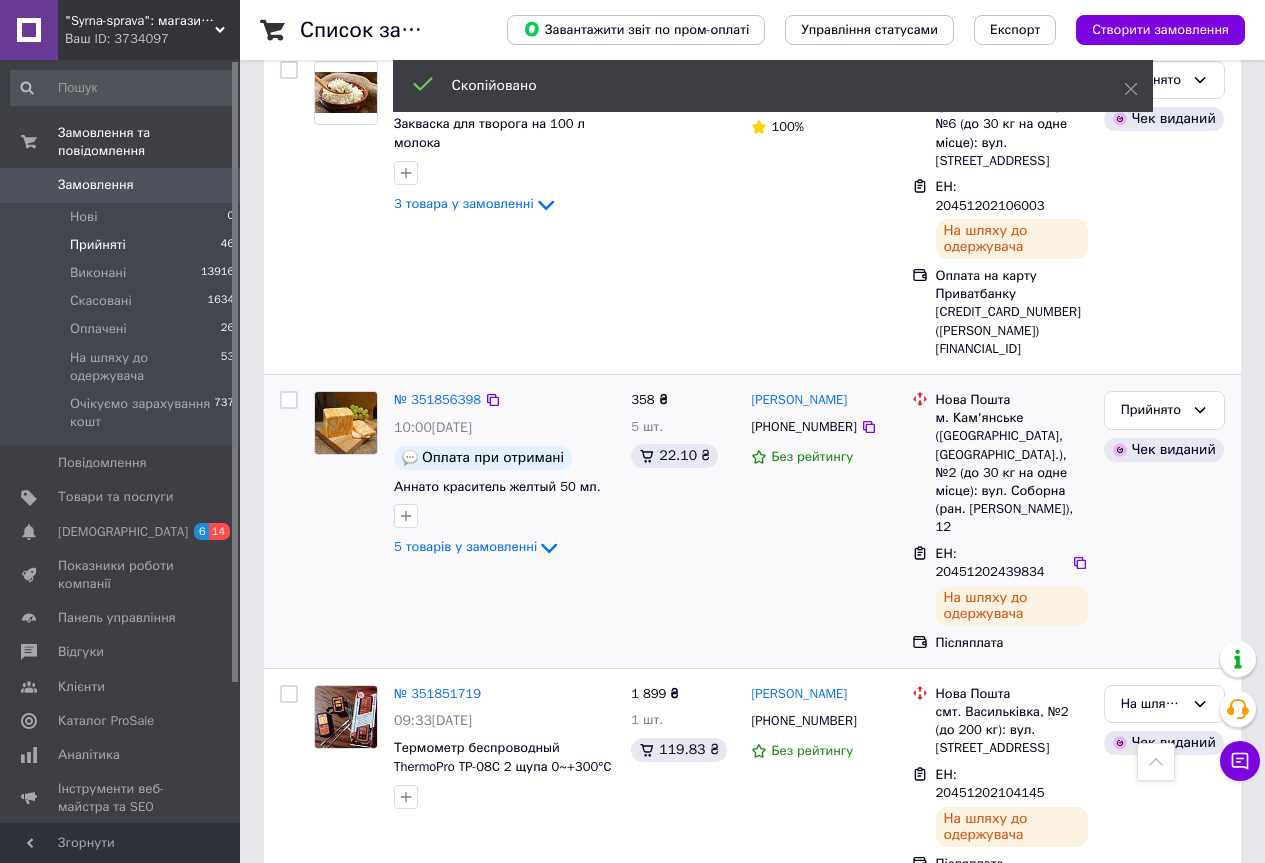 scroll, scrollTop: 1756, scrollLeft: 0, axis: vertical 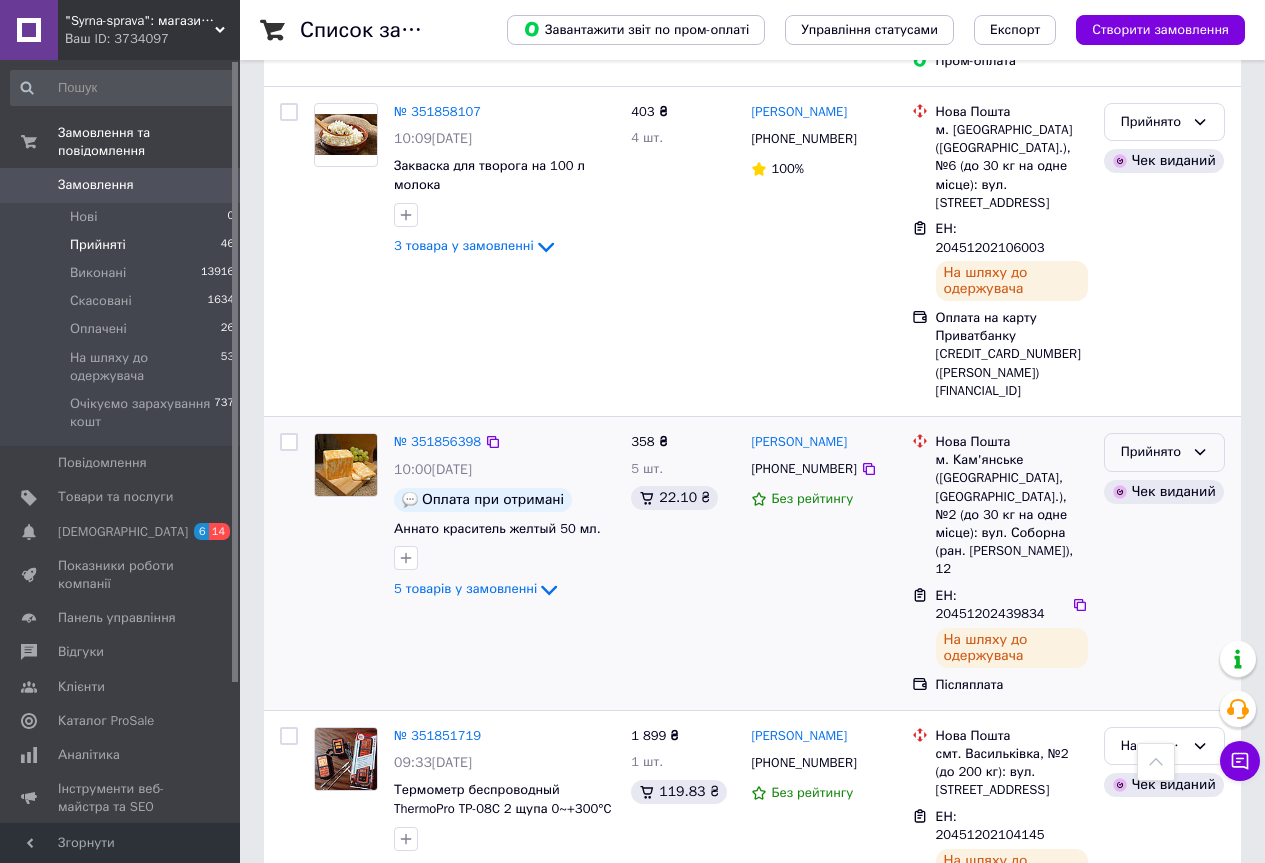 click 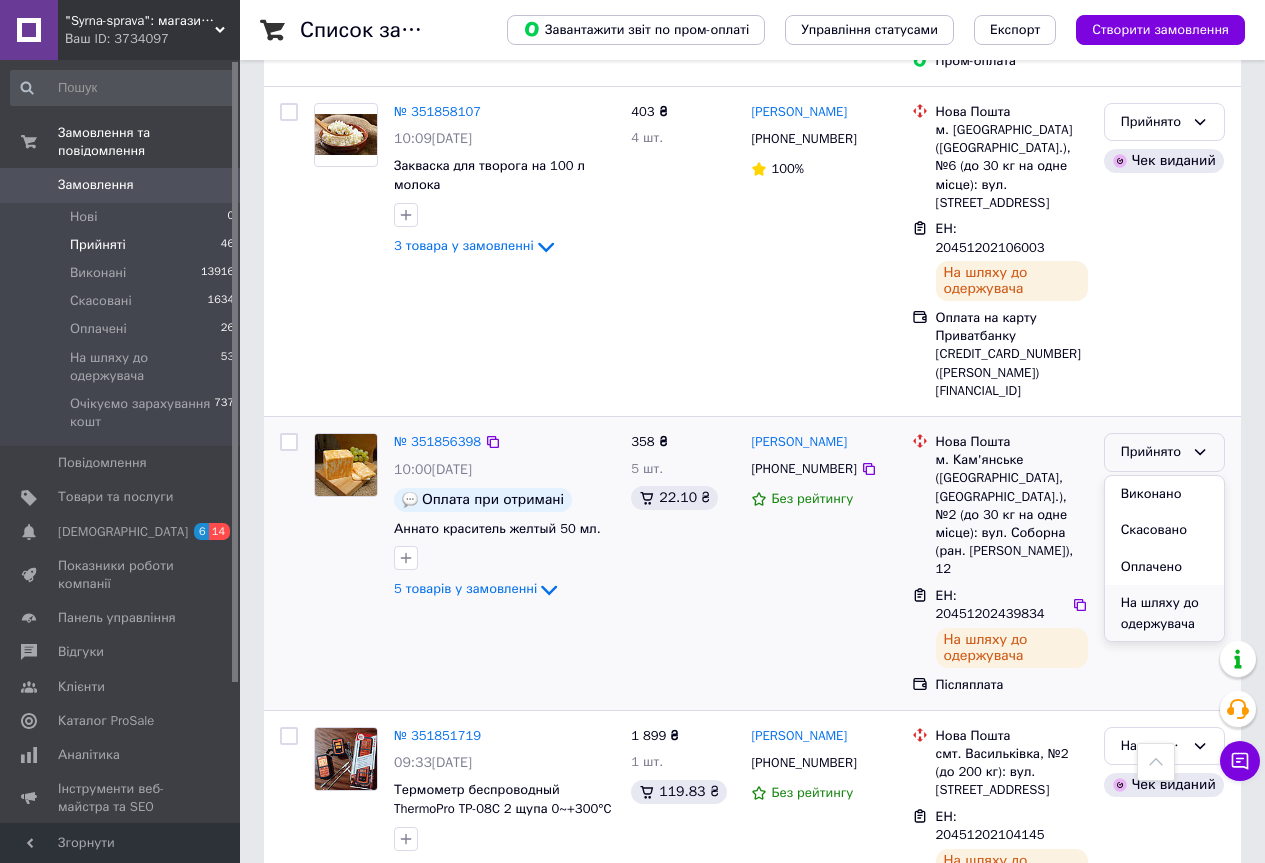 click on "На шляху до одержувача" at bounding box center [1164, 613] 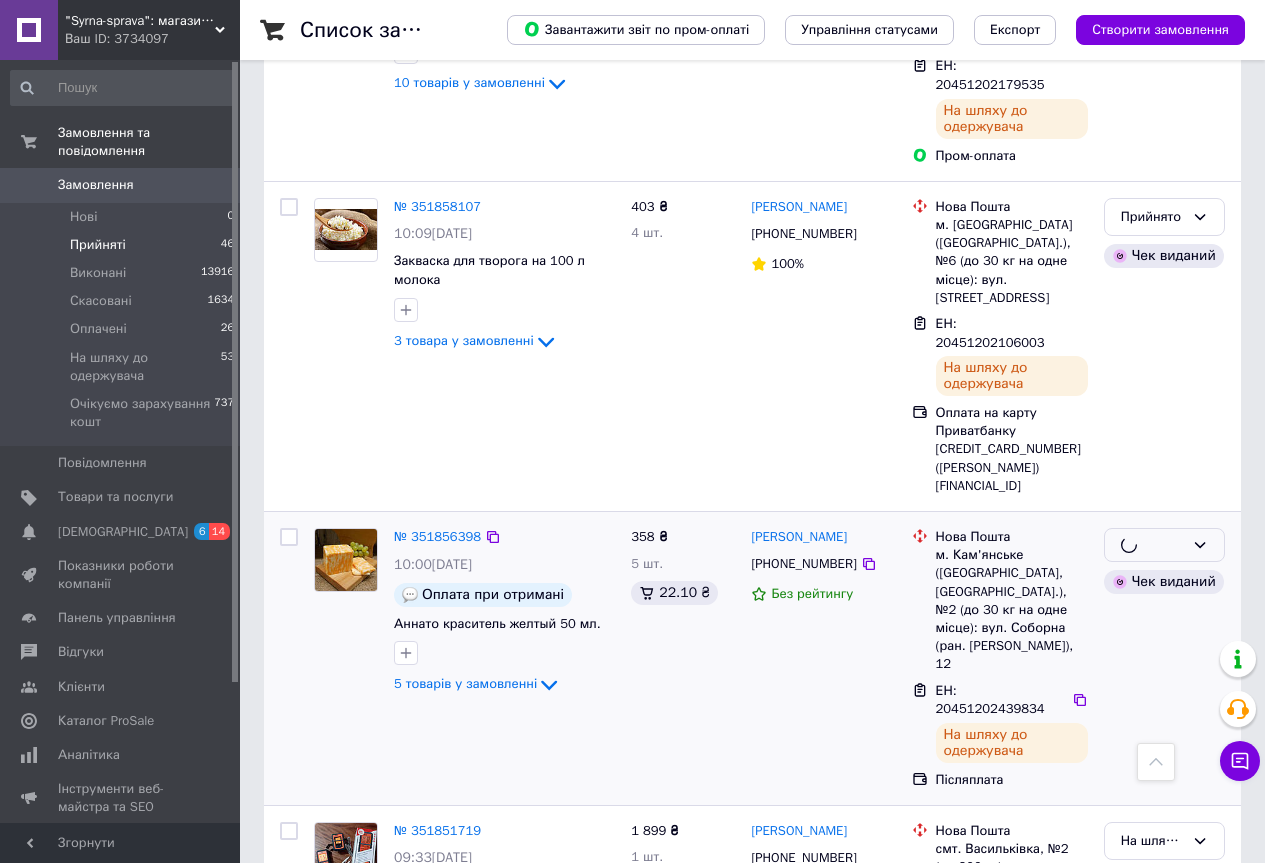 scroll, scrollTop: 1556, scrollLeft: 0, axis: vertical 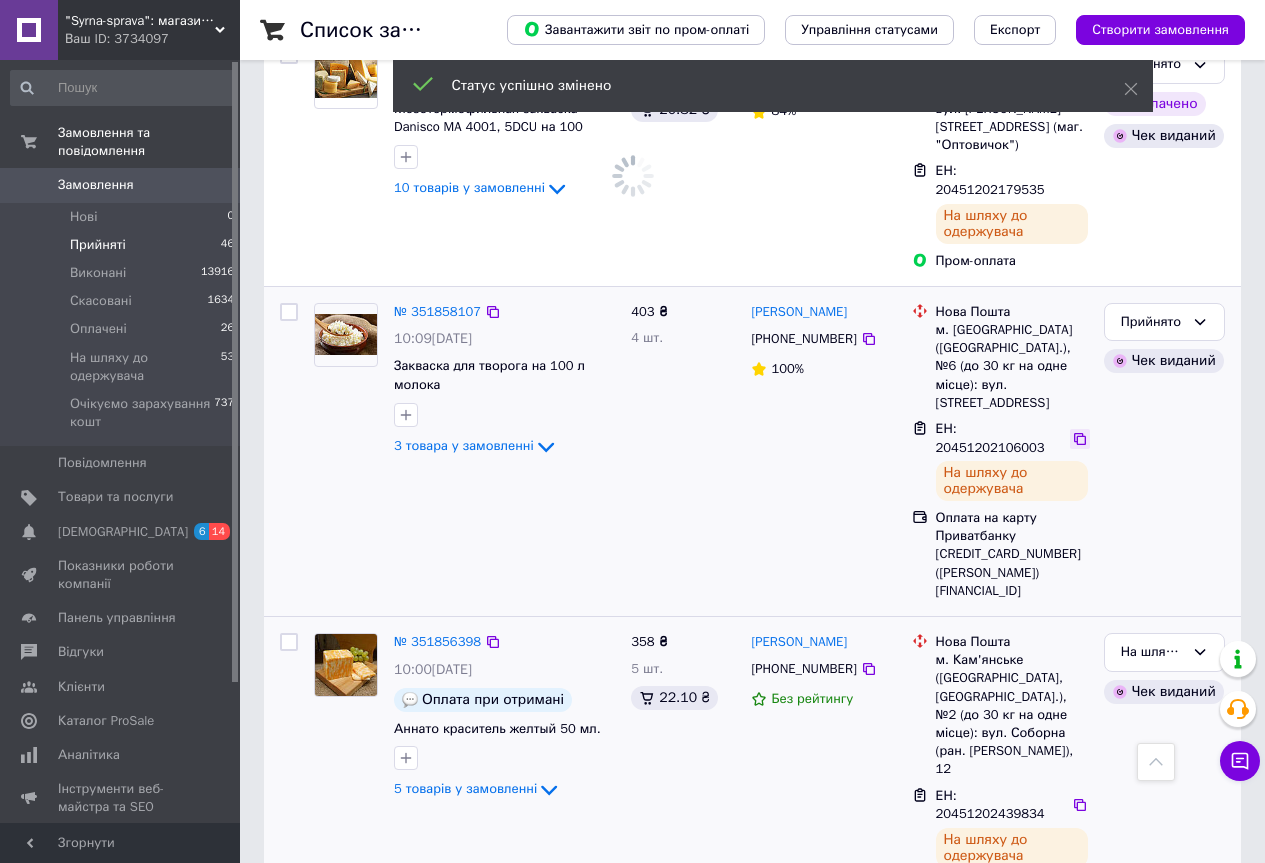 click 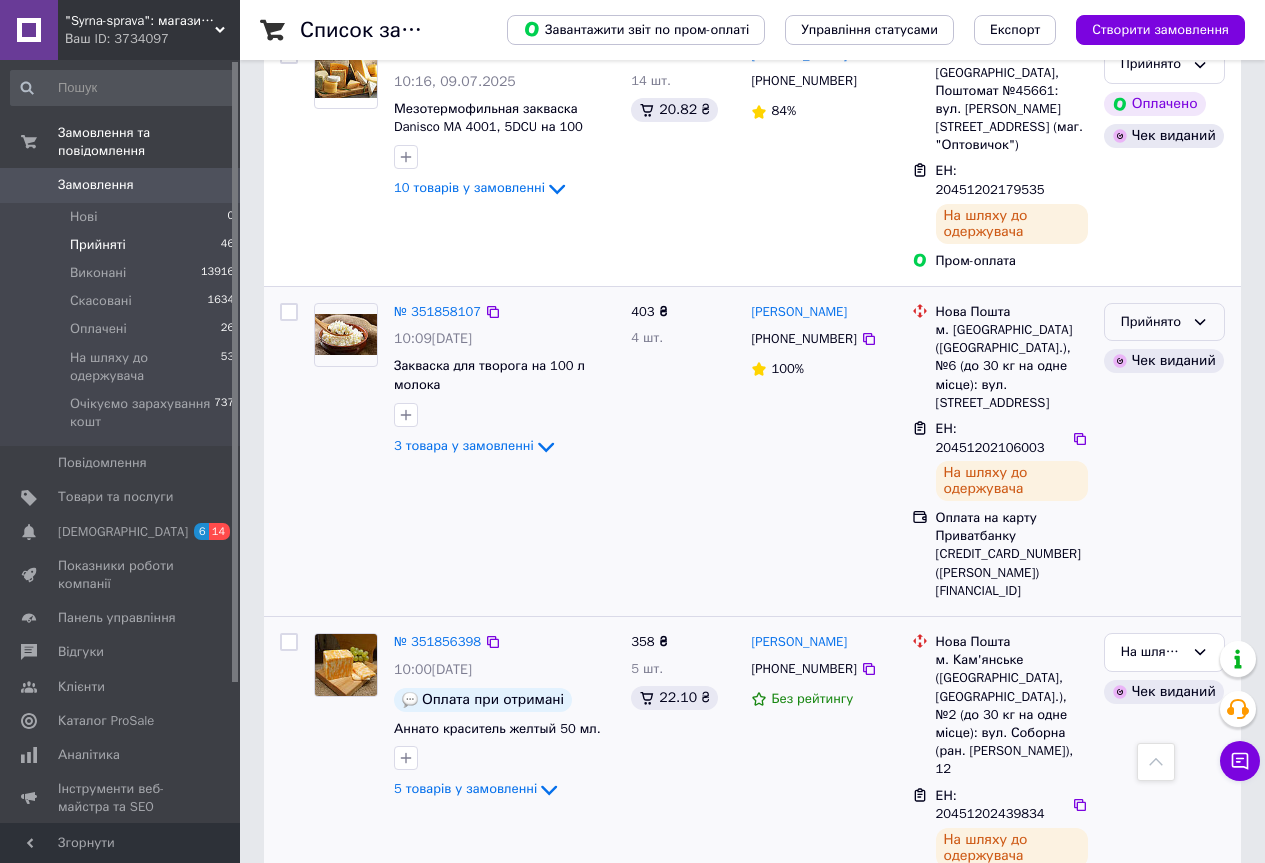 click 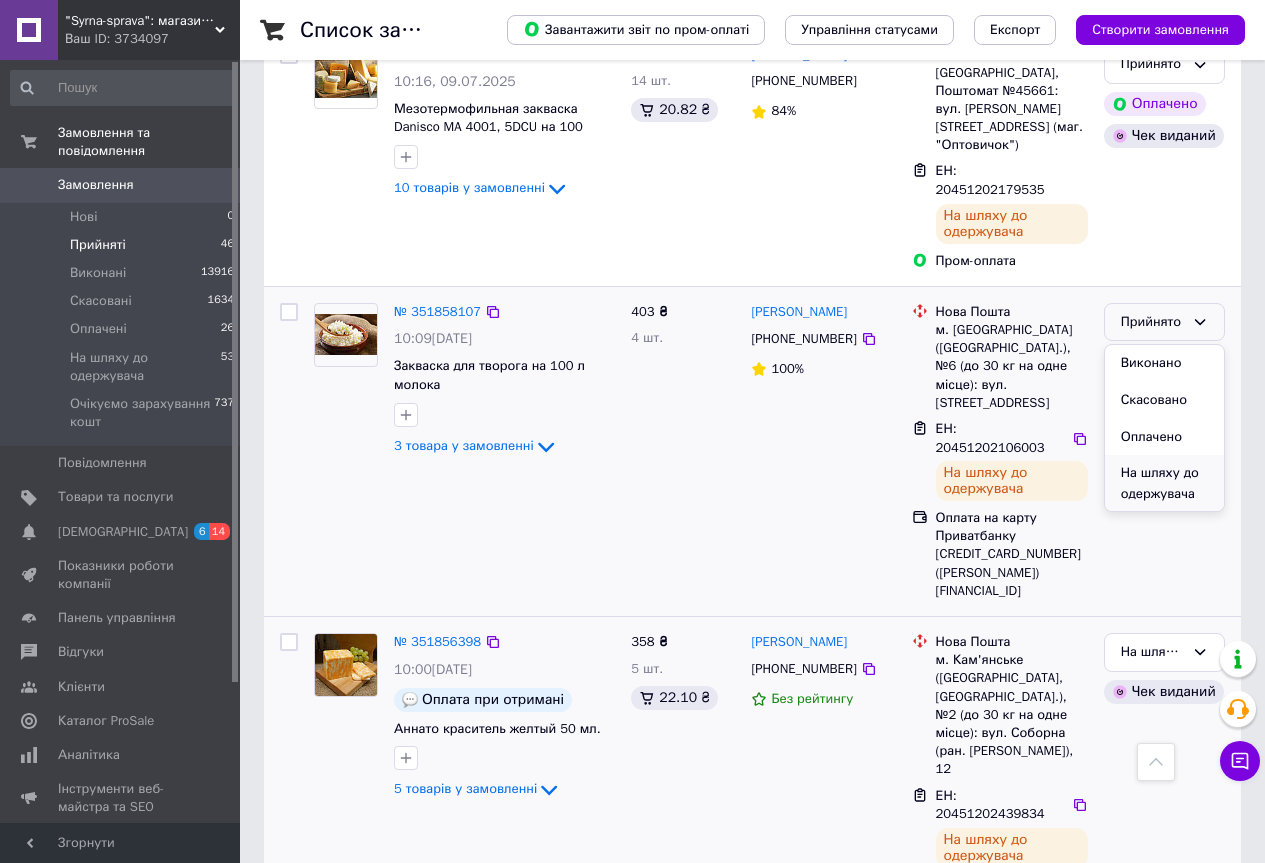 click on "На шляху до одержувача" at bounding box center [1164, 483] 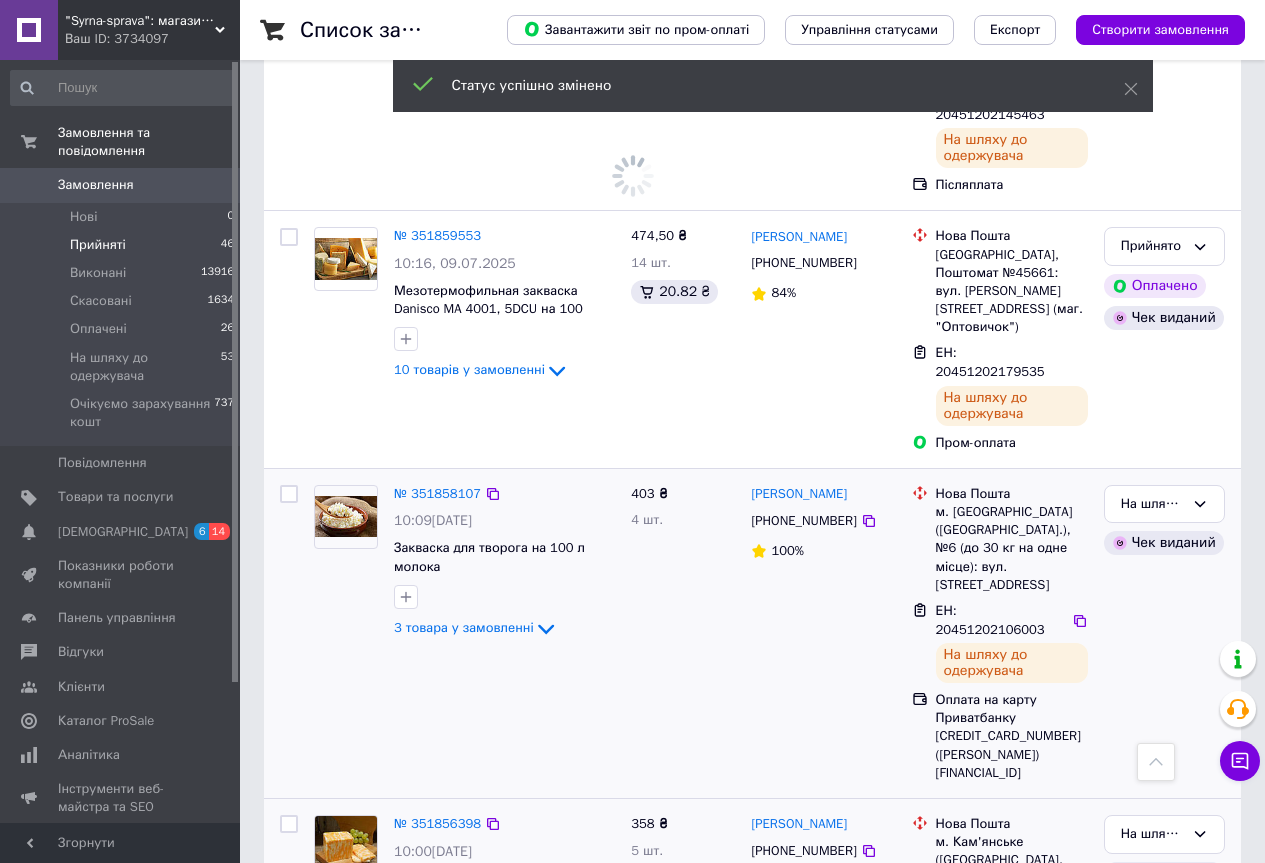 scroll, scrollTop: 1356, scrollLeft: 0, axis: vertical 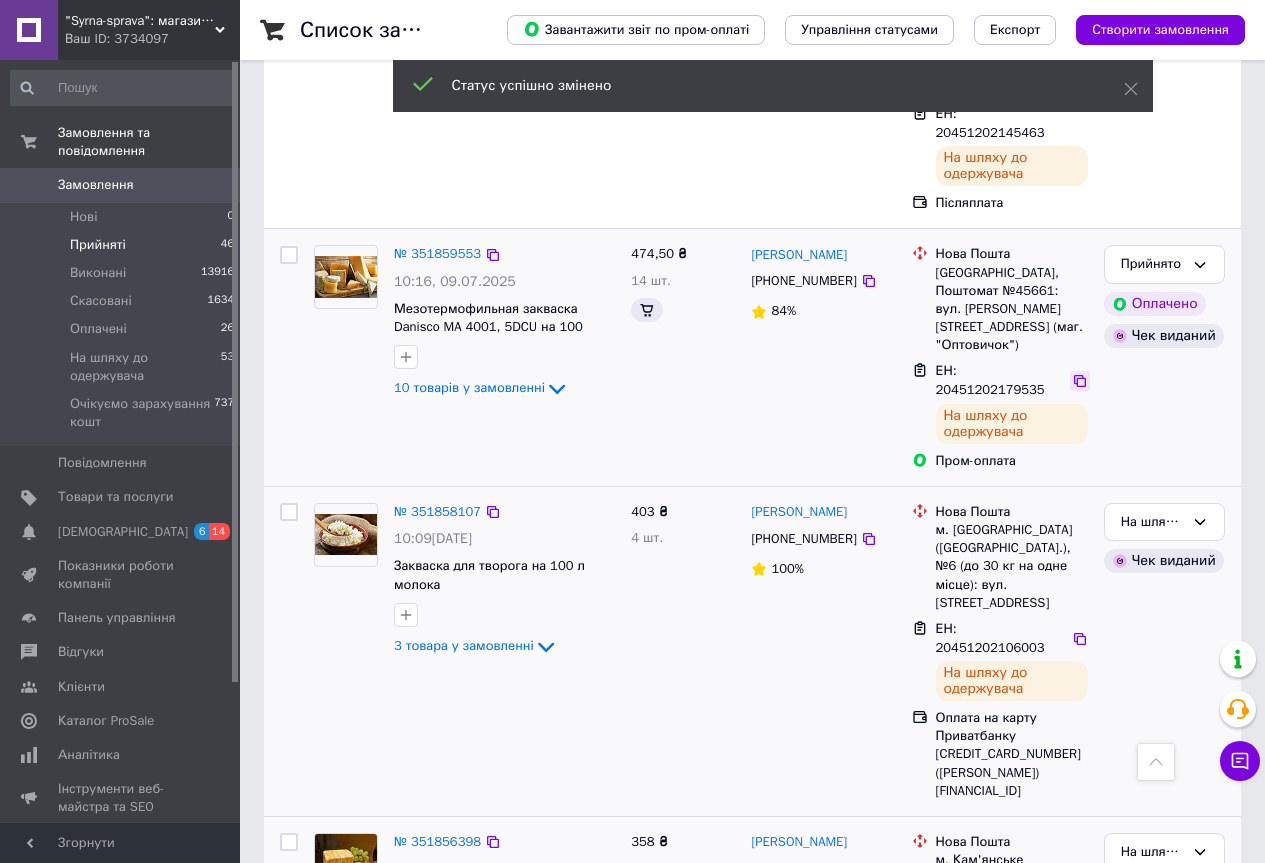 click 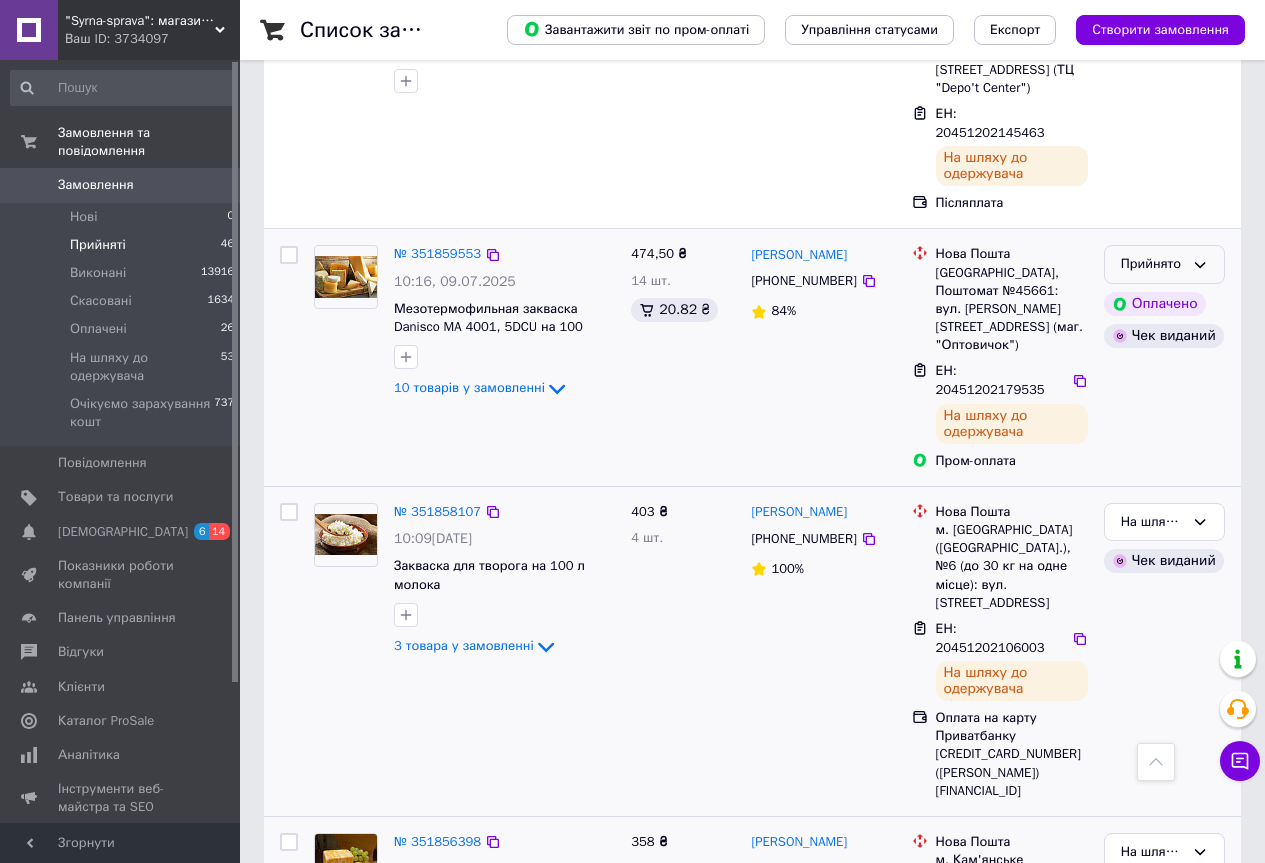 click on "Прийнято" at bounding box center [1164, 264] 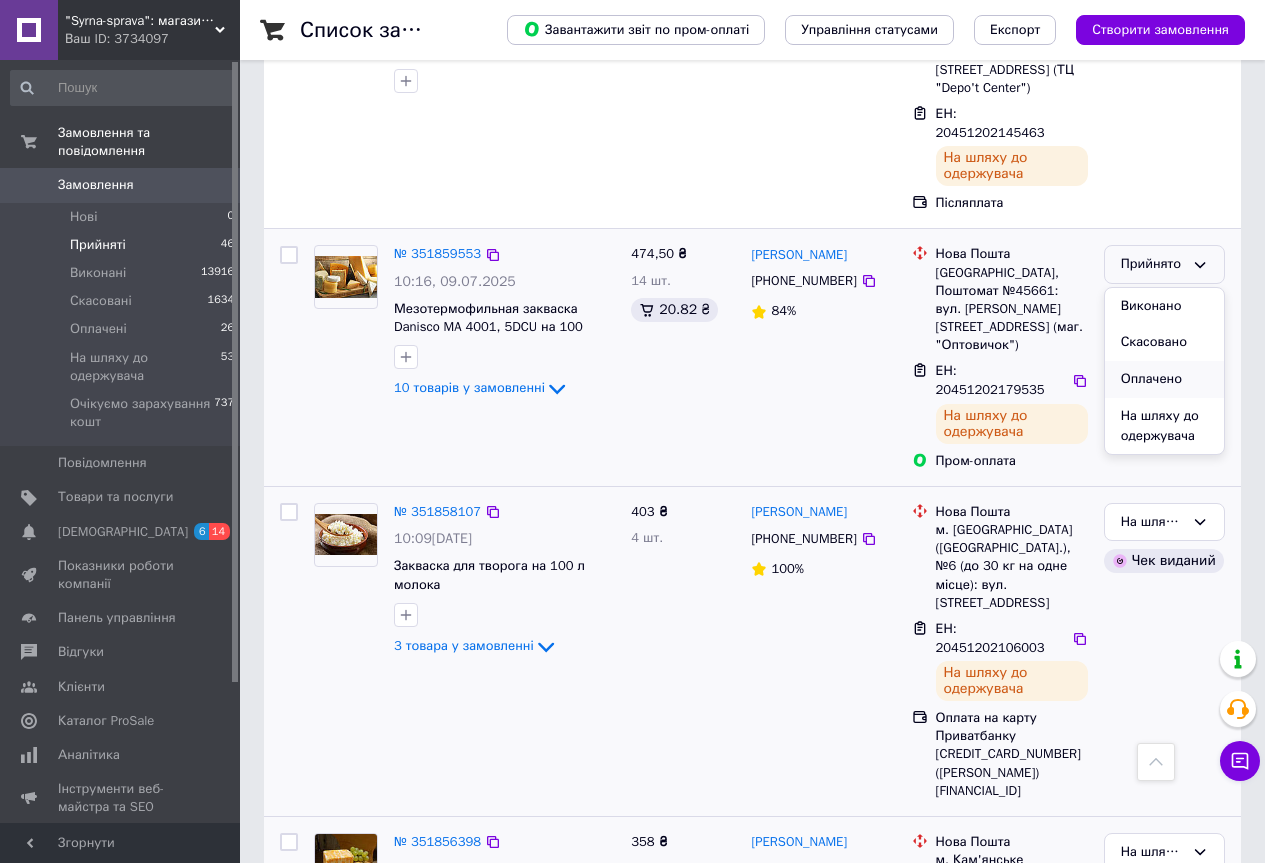 click on "Оплачено" at bounding box center [1164, 379] 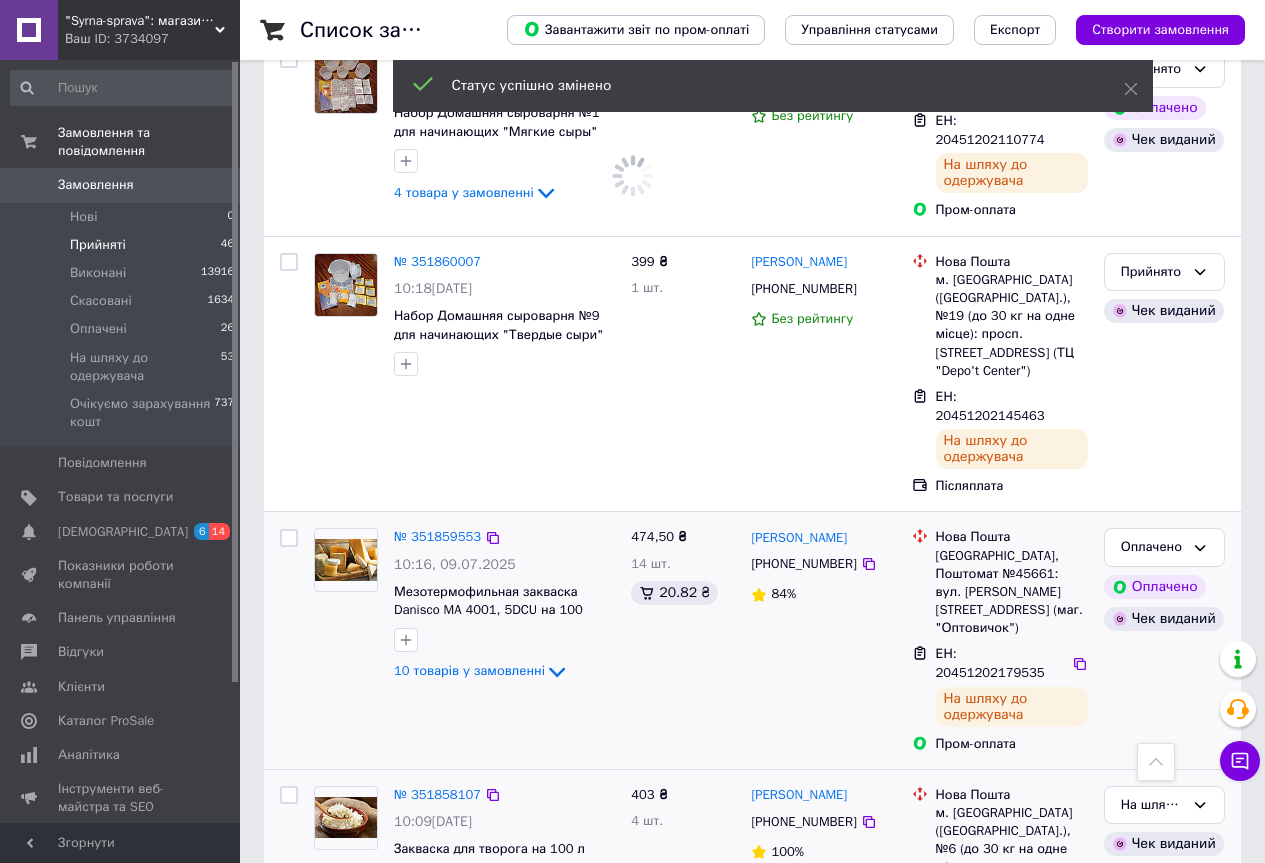 scroll, scrollTop: 1056, scrollLeft: 0, axis: vertical 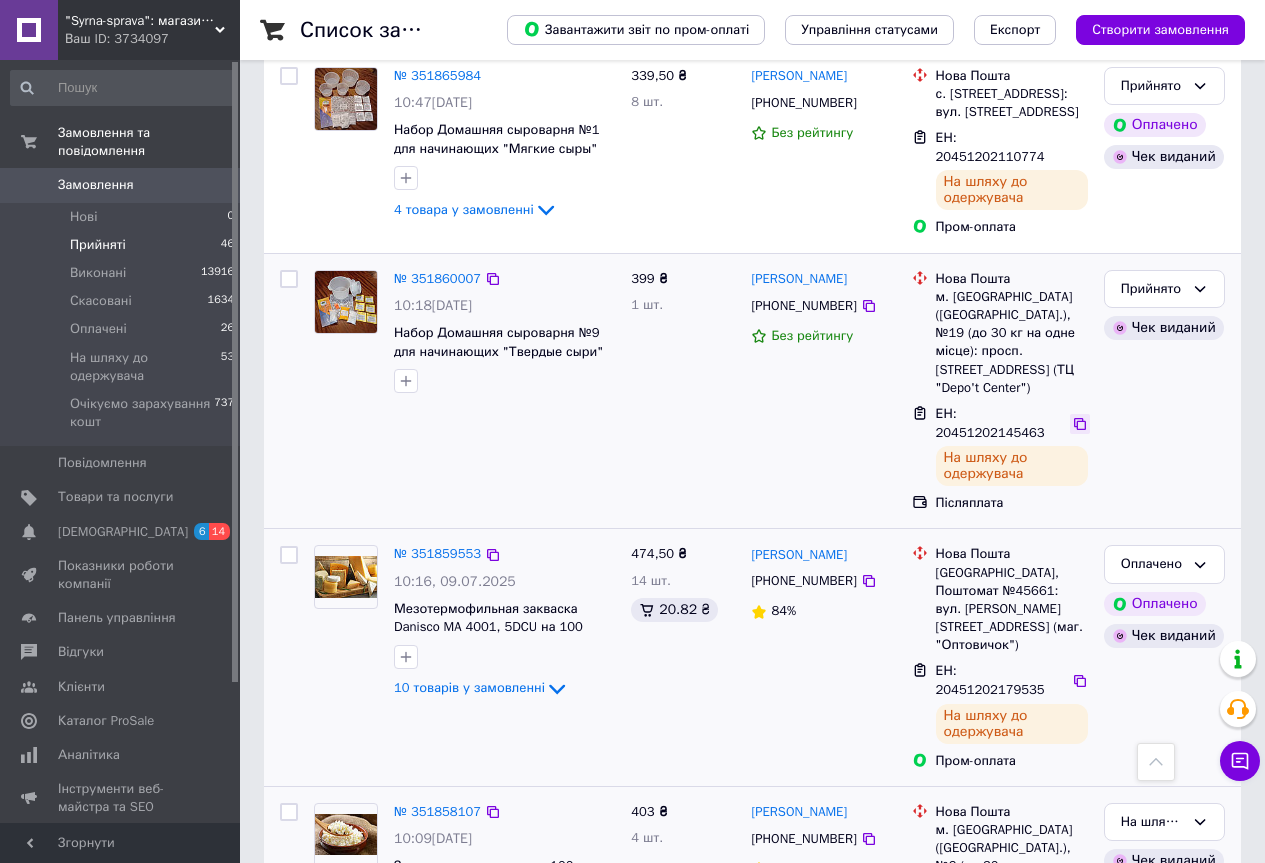 click 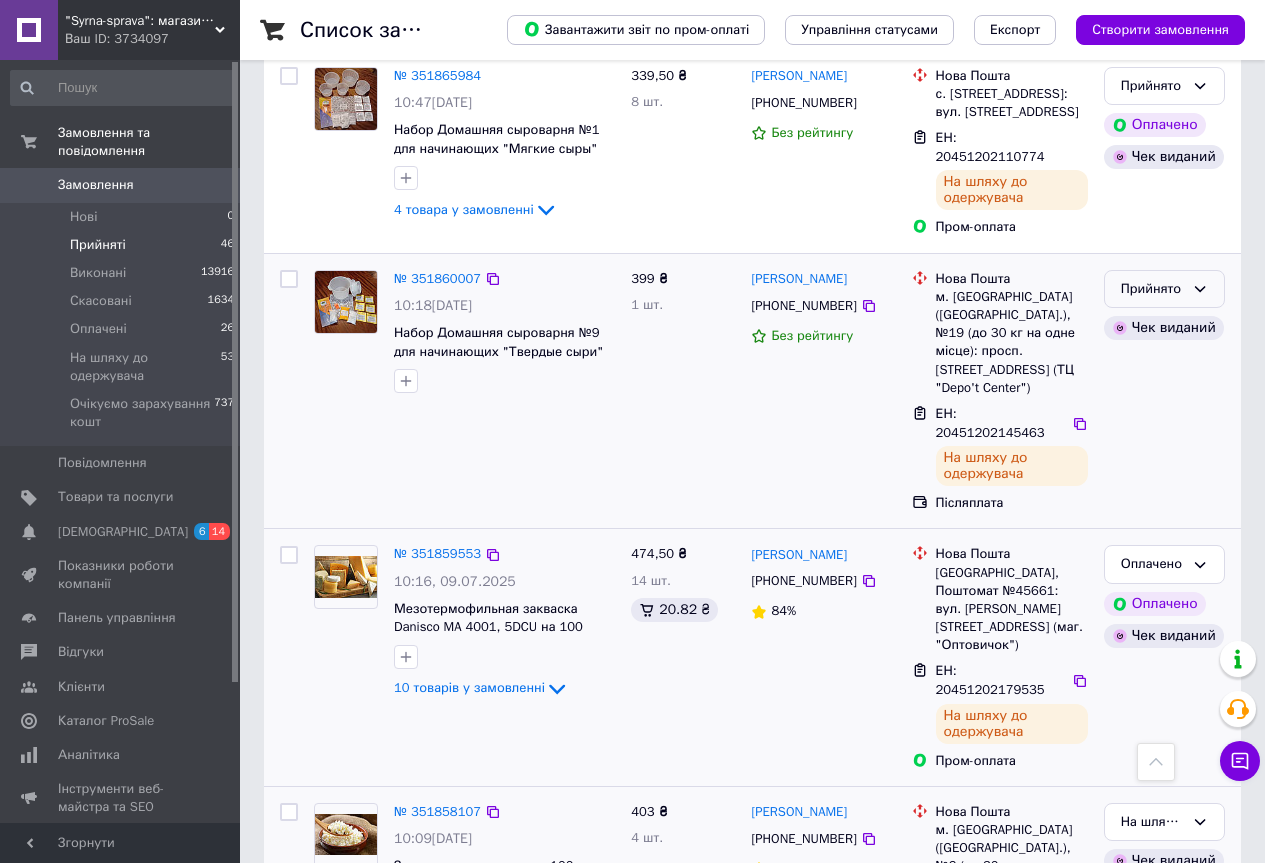click 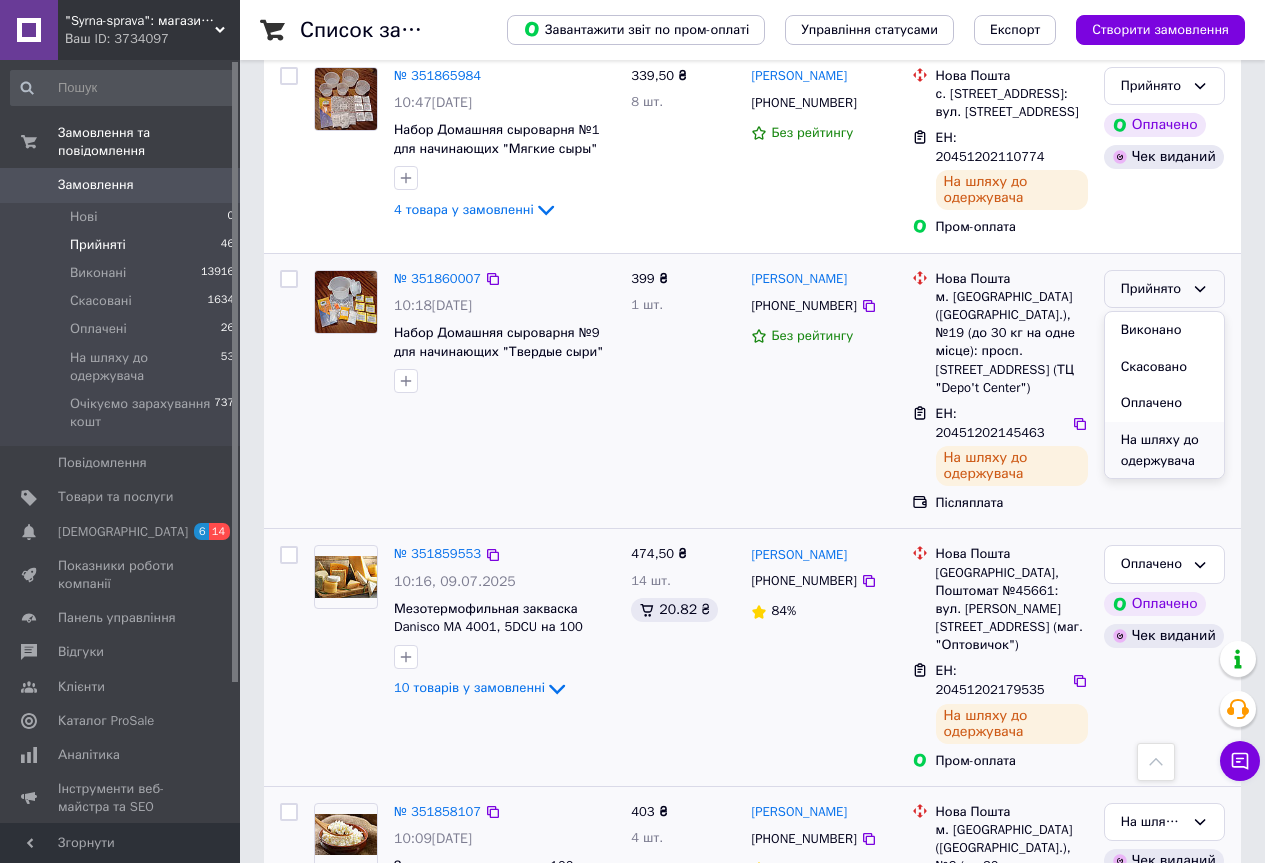 click on "На шляху до одержувача" at bounding box center (1164, 450) 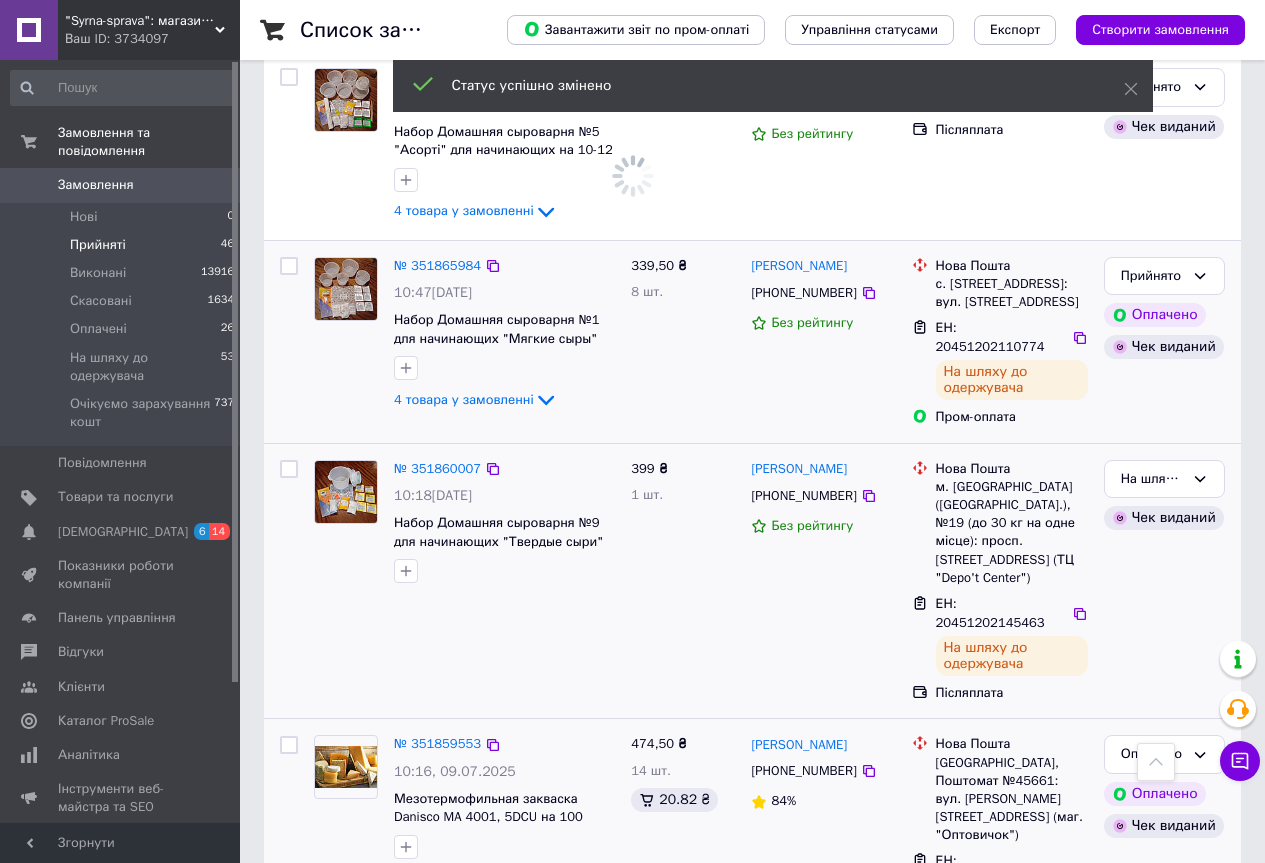 scroll, scrollTop: 856, scrollLeft: 0, axis: vertical 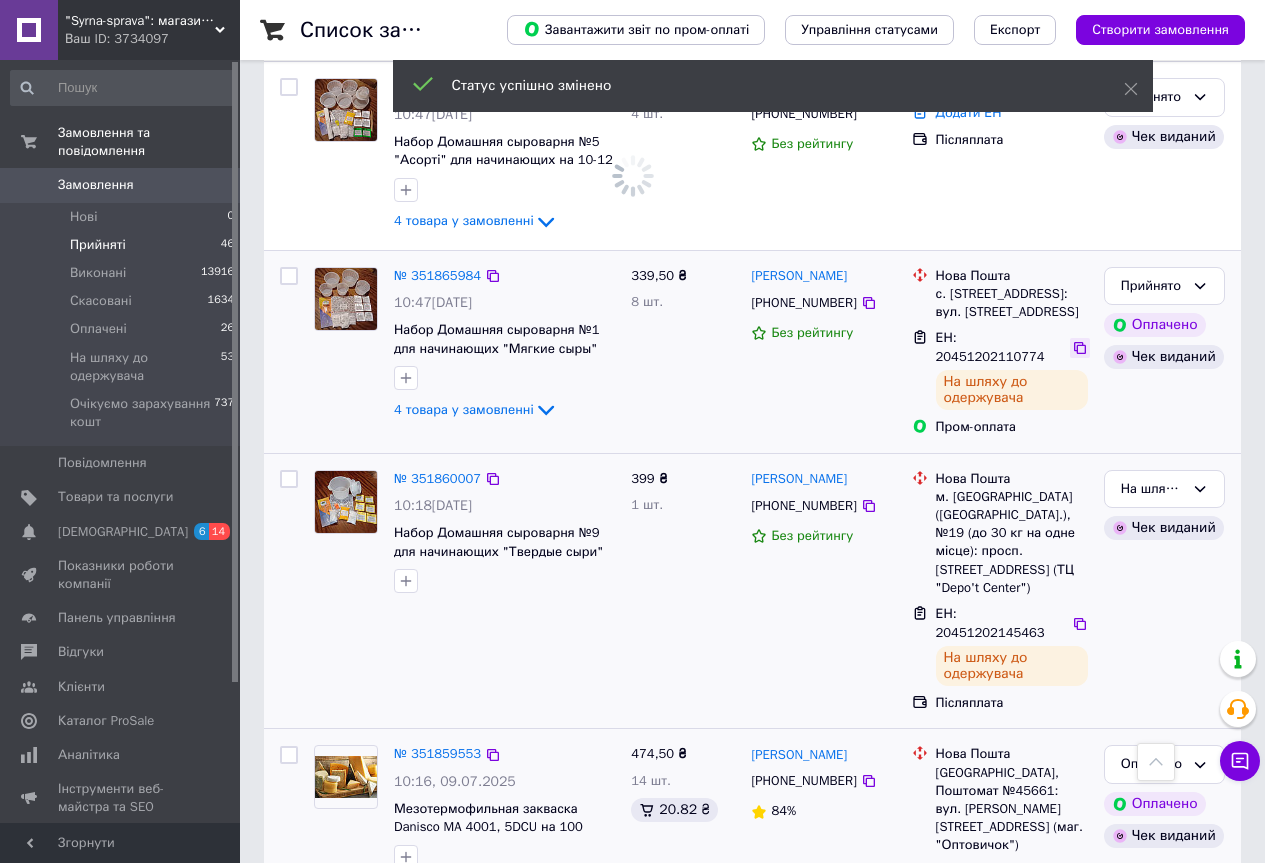 click 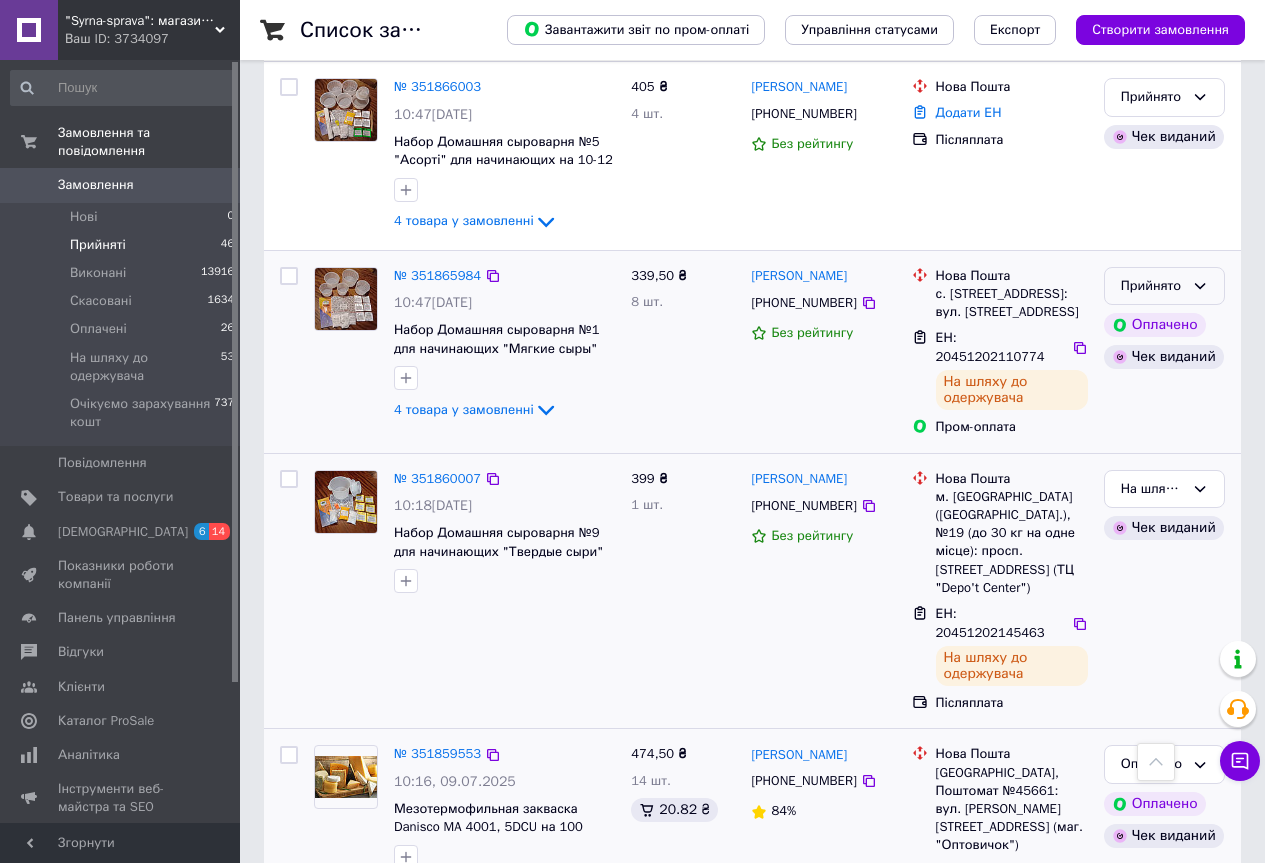 click on "Прийнято" at bounding box center (1164, 286) 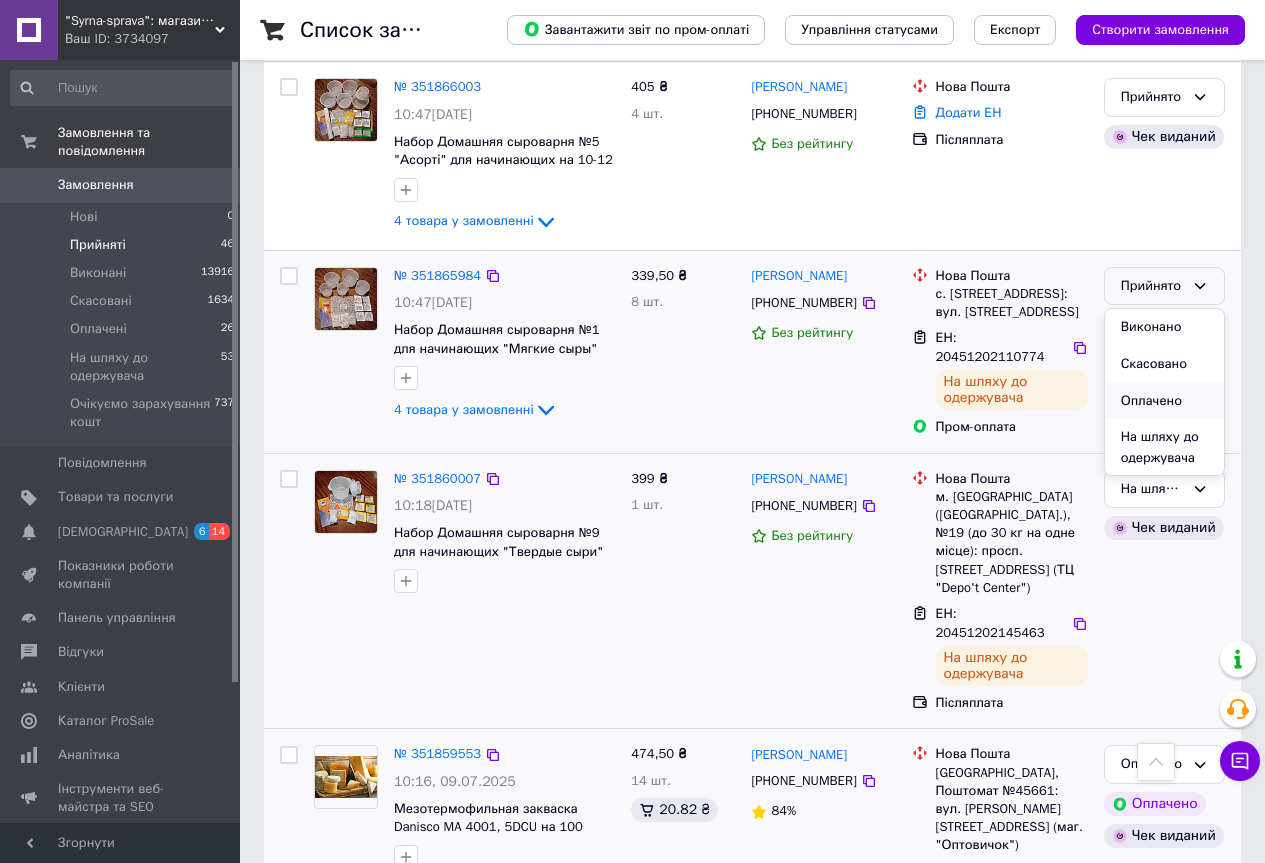 click on "Оплачено" at bounding box center [1164, 401] 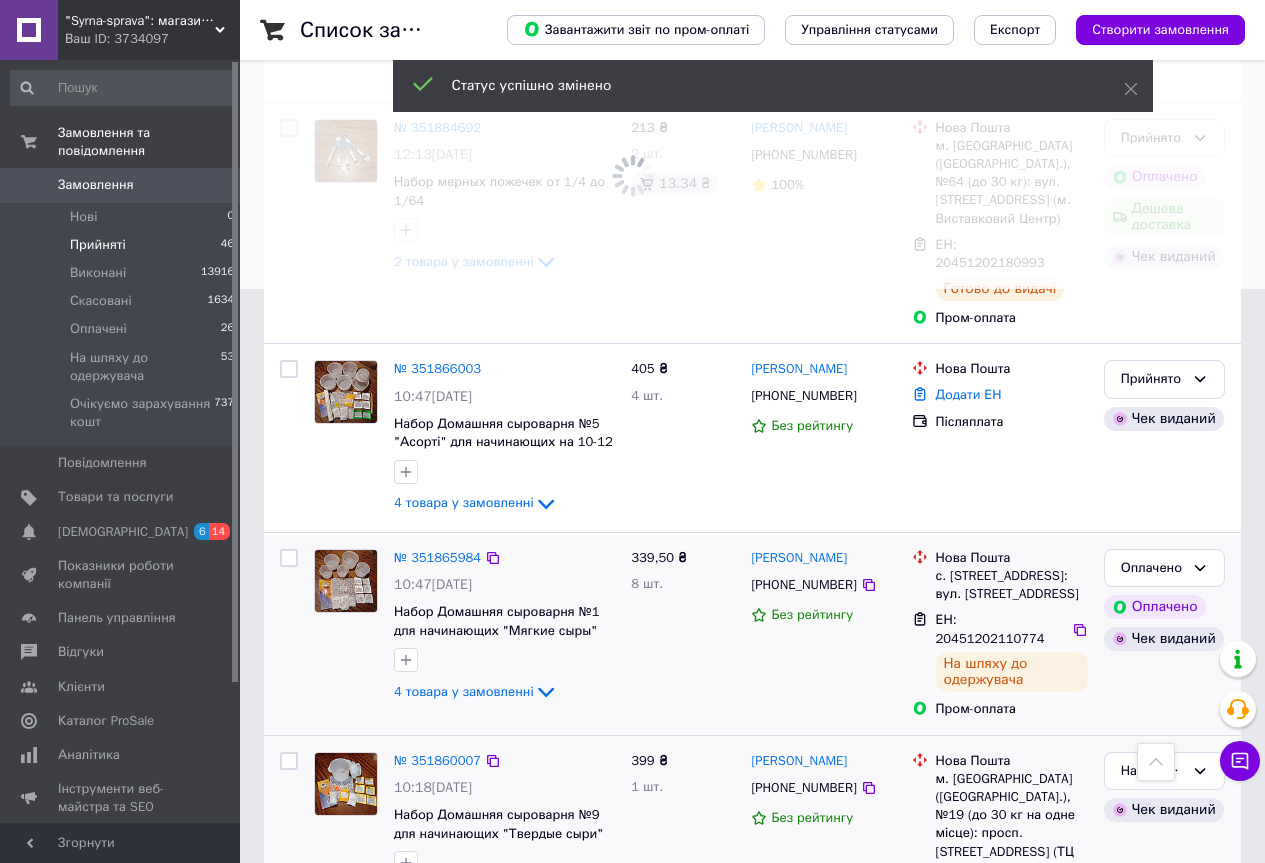 scroll, scrollTop: 556, scrollLeft: 0, axis: vertical 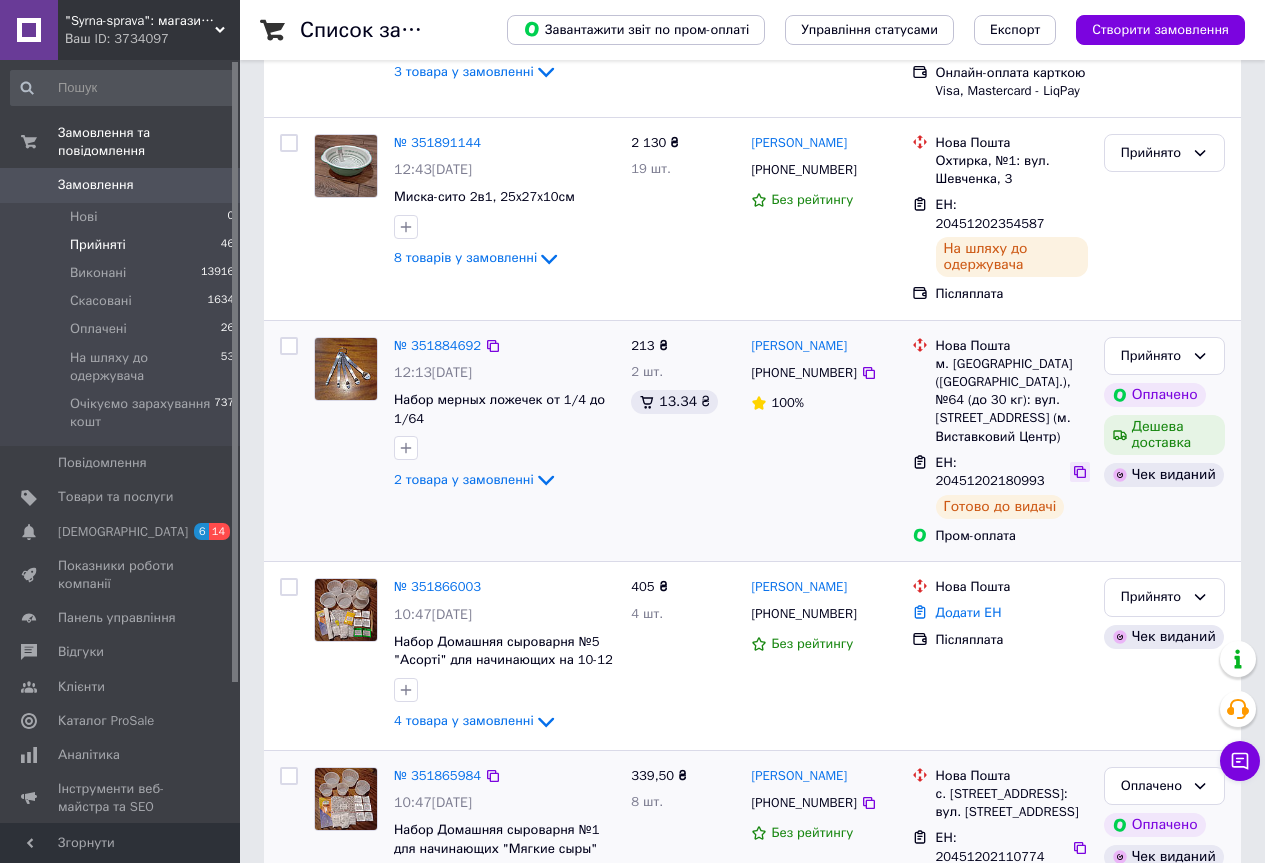 click 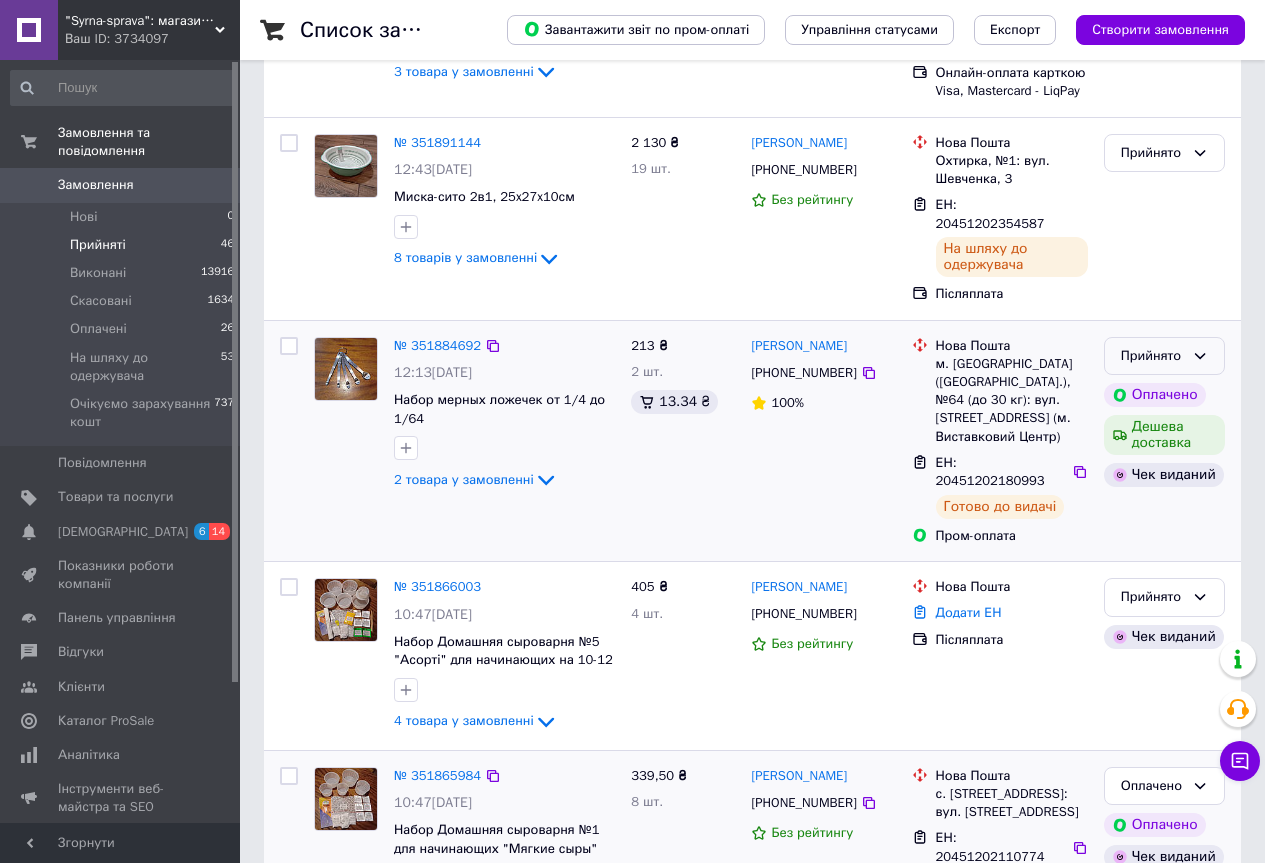 click on "Прийнято" at bounding box center [1164, 356] 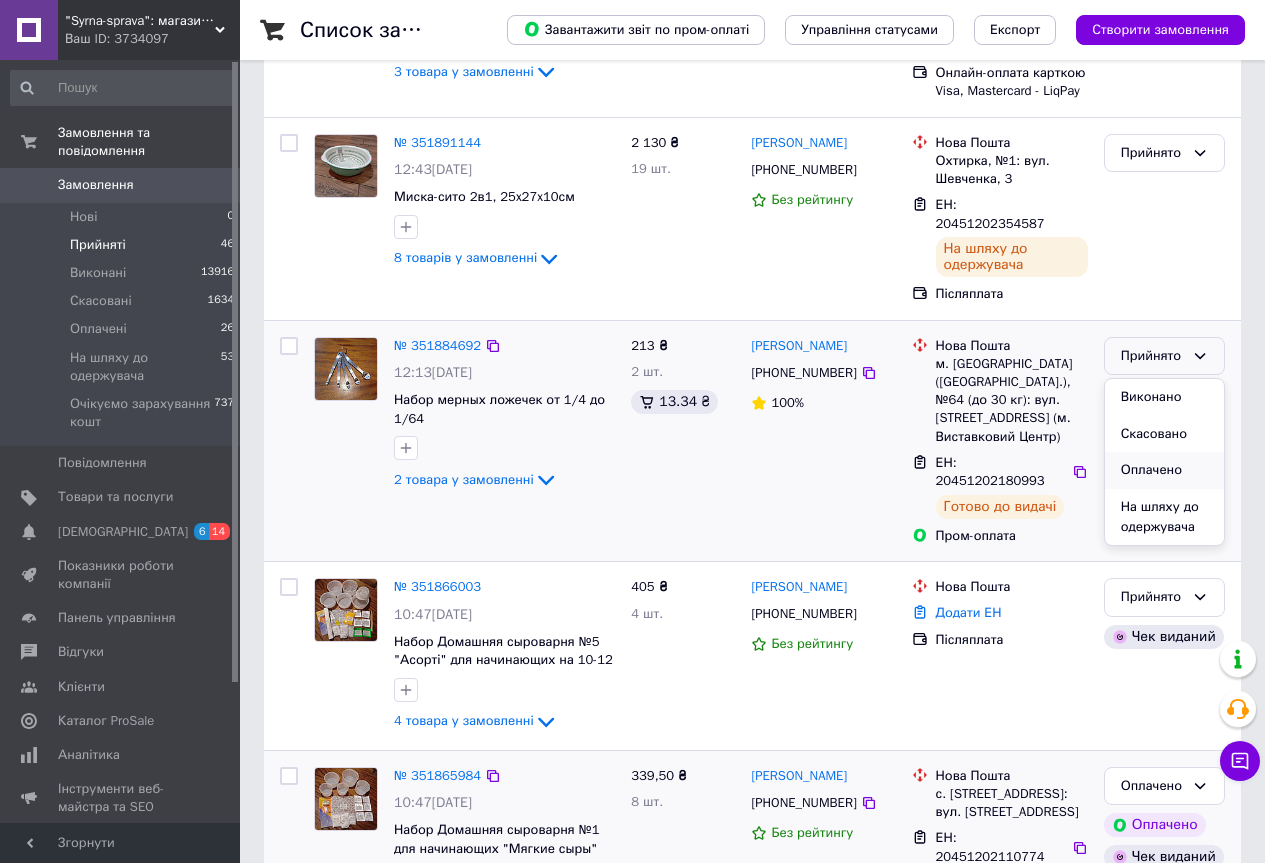 click on "Оплачено" at bounding box center [1164, 470] 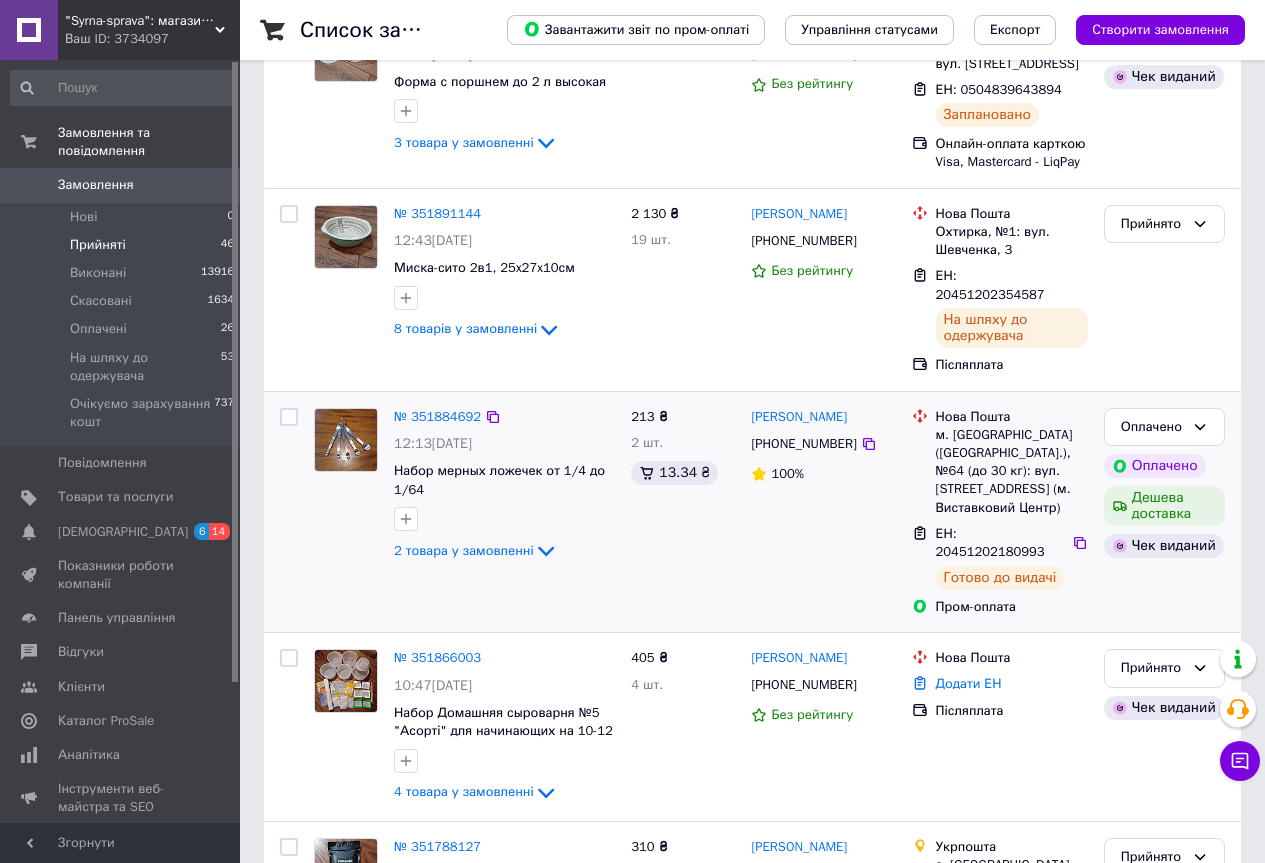 scroll, scrollTop: 256, scrollLeft: 0, axis: vertical 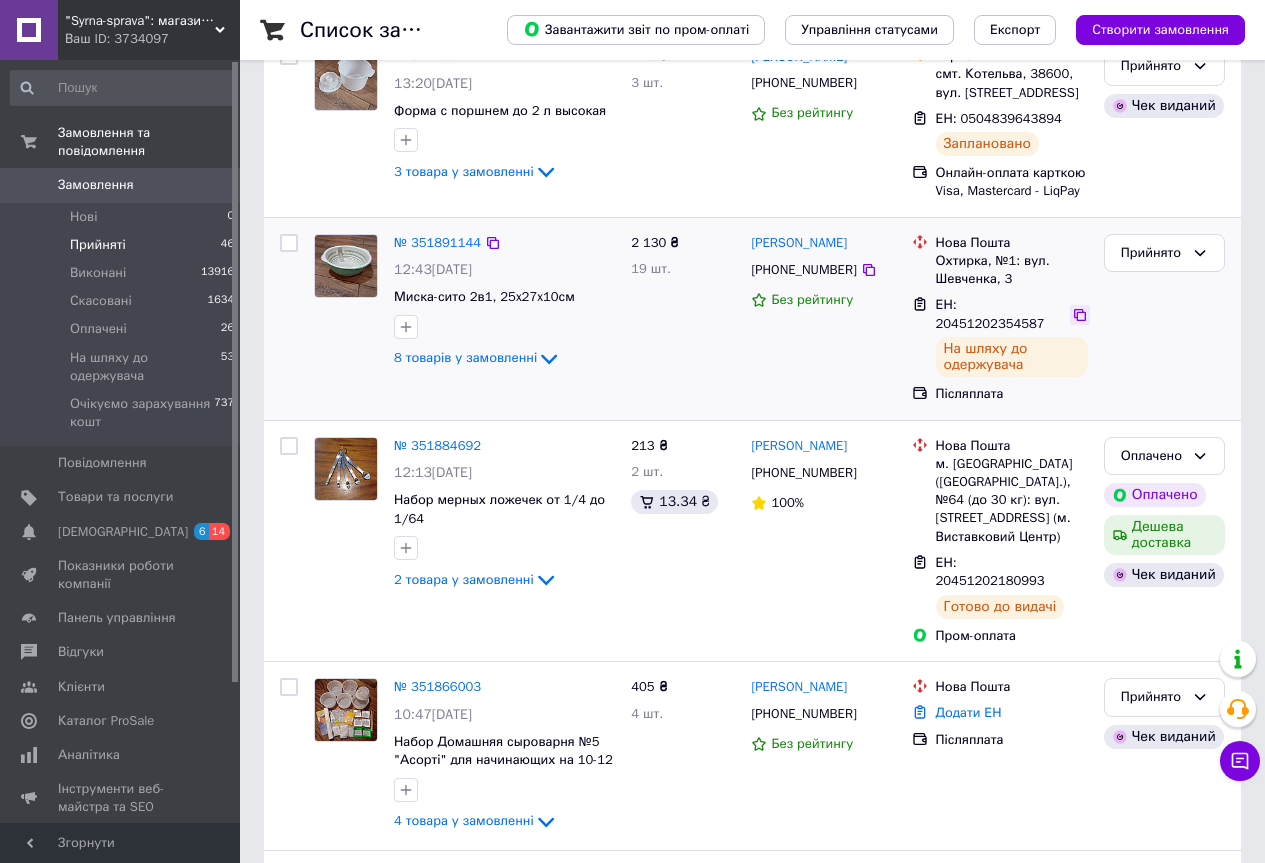 click 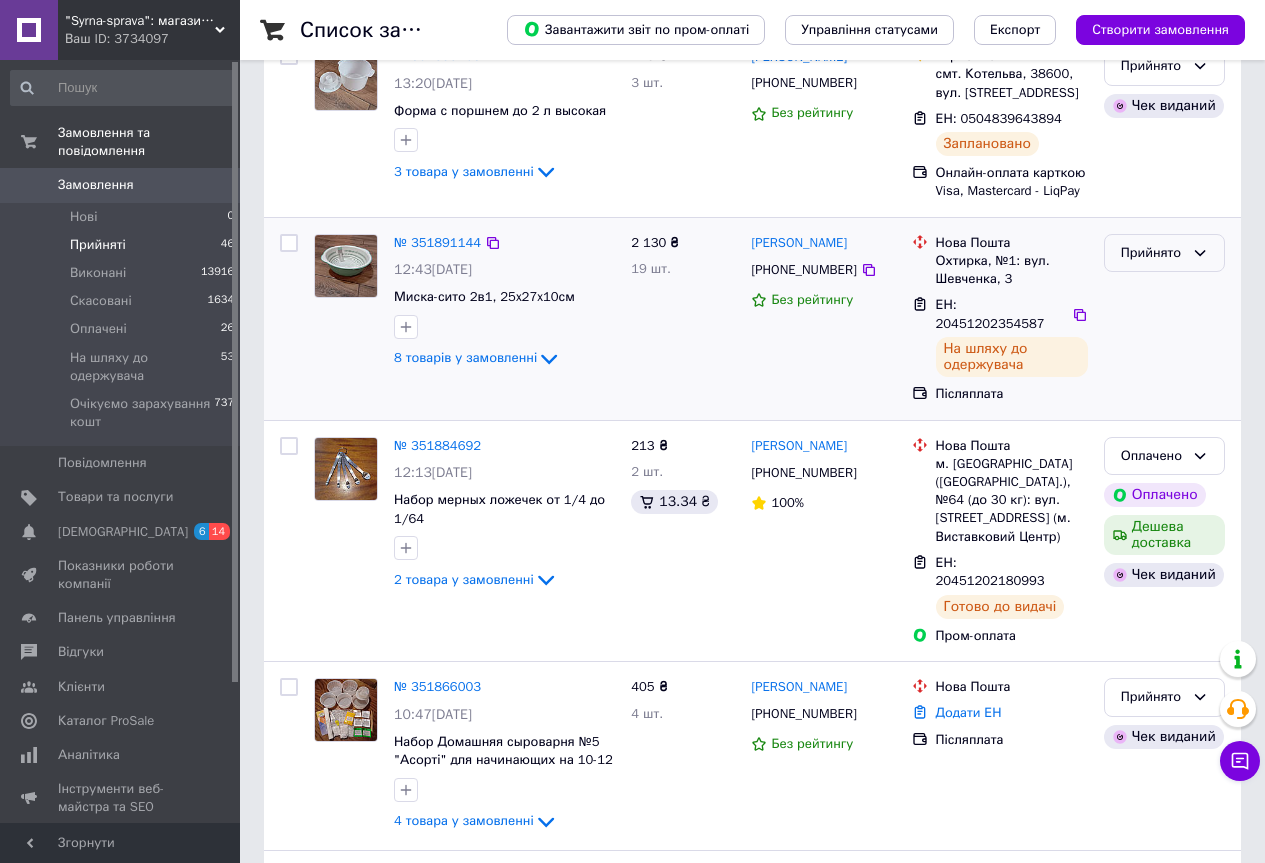click 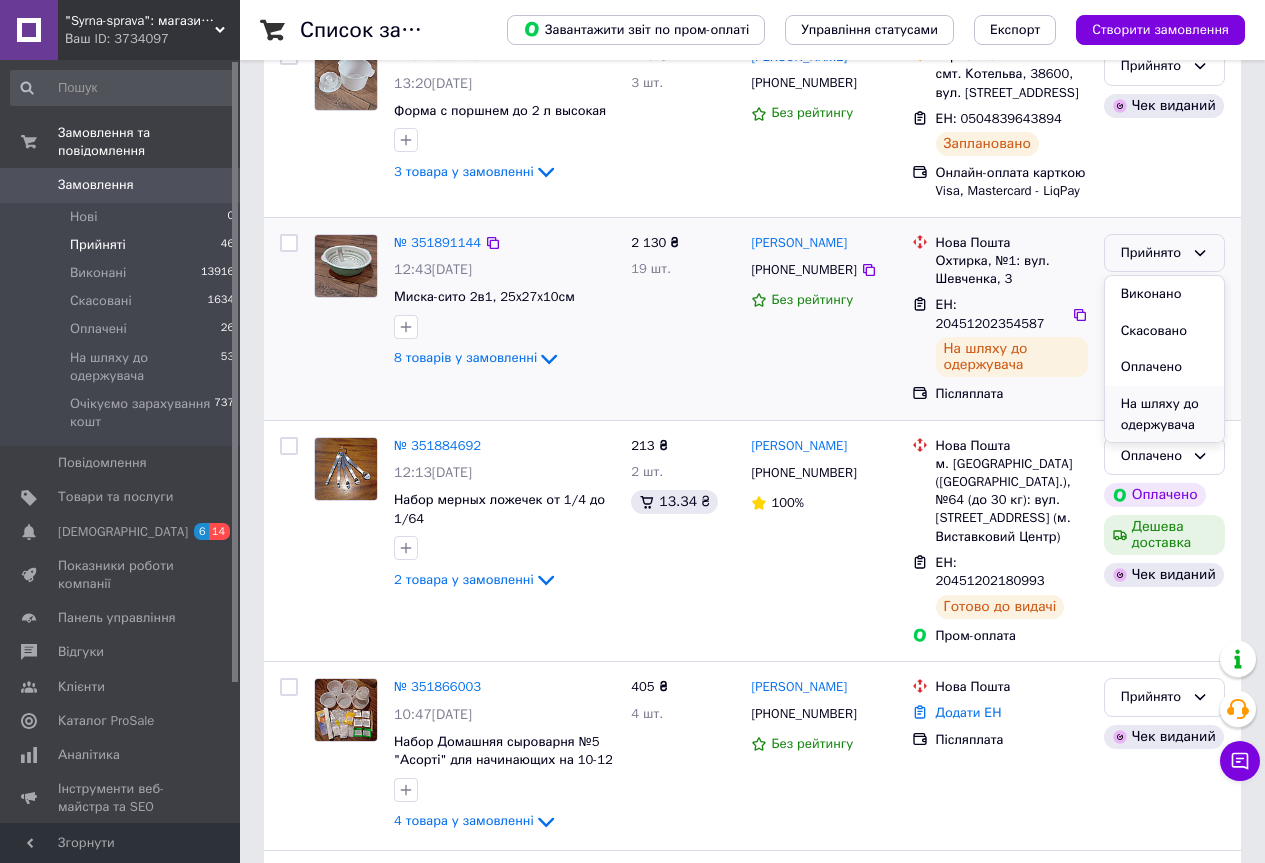 click on "На шляху до одержувача" at bounding box center [1164, 414] 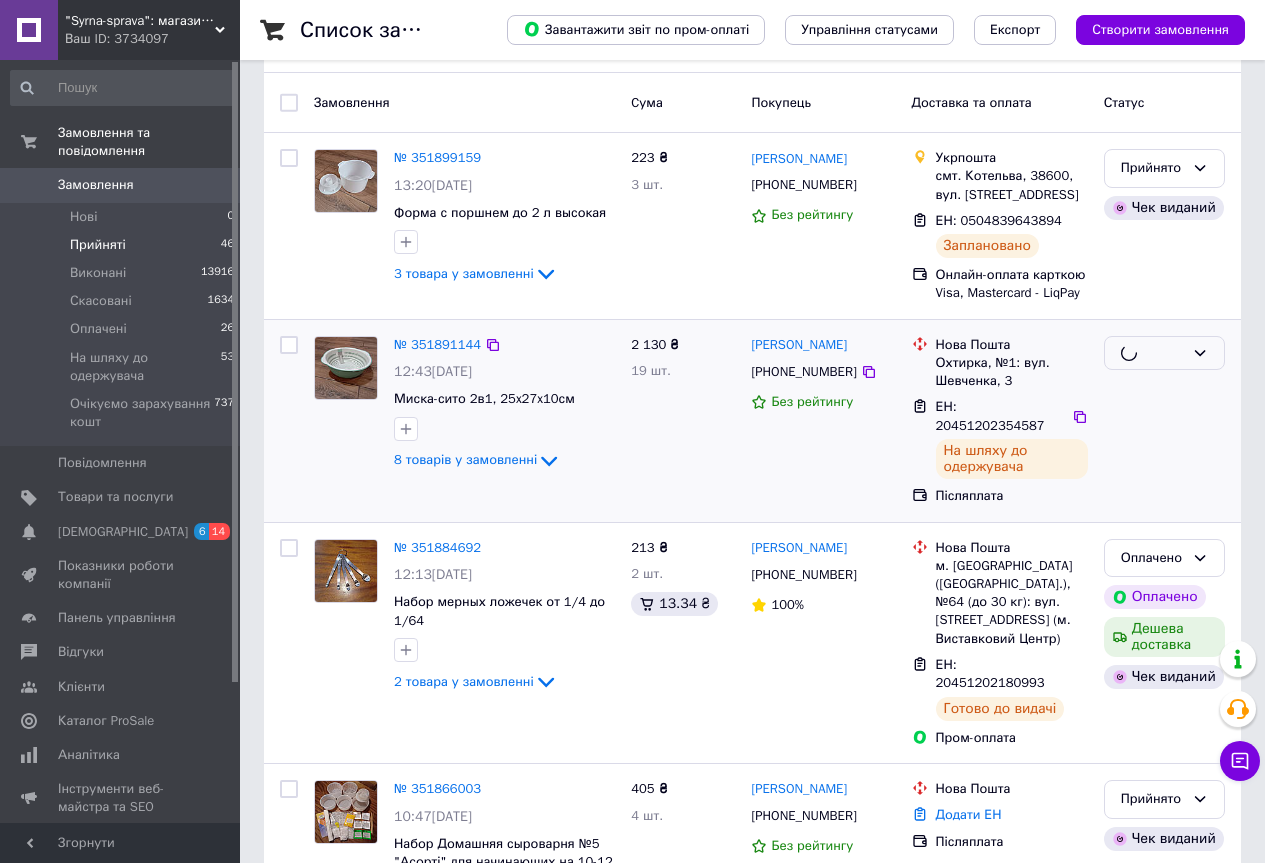 scroll, scrollTop: 56, scrollLeft: 0, axis: vertical 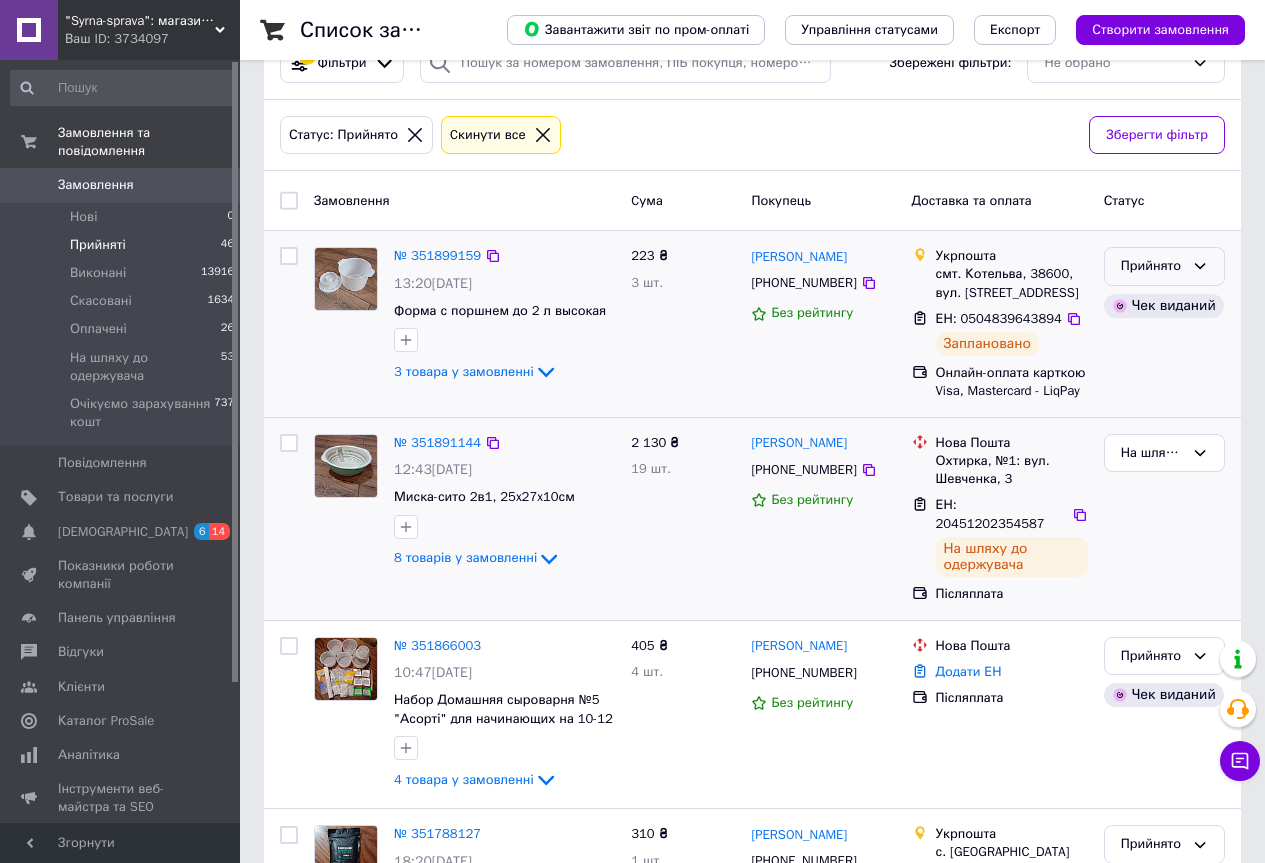 click on "Прийнято" at bounding box center [1164, 266] 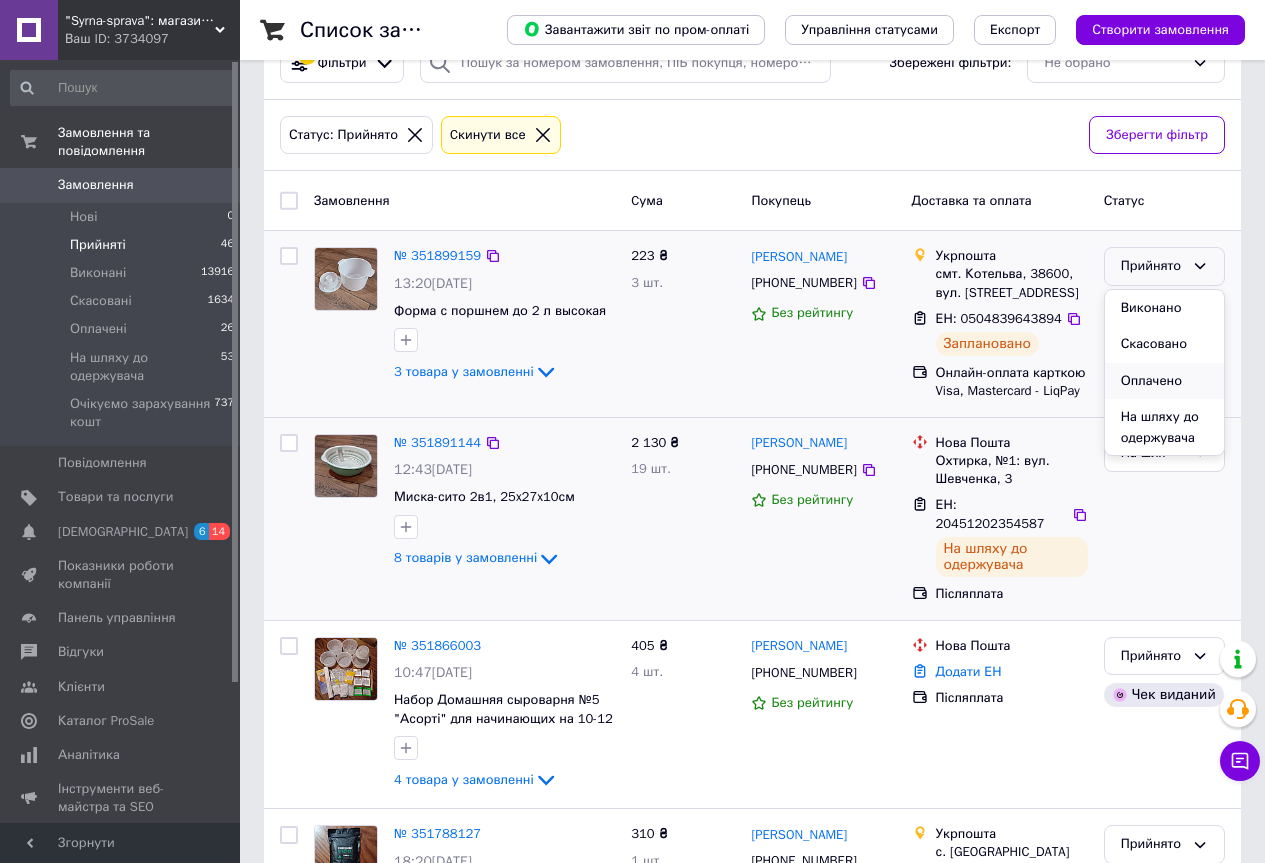 click on "Оплачено" at bounding box center [1164, 381] 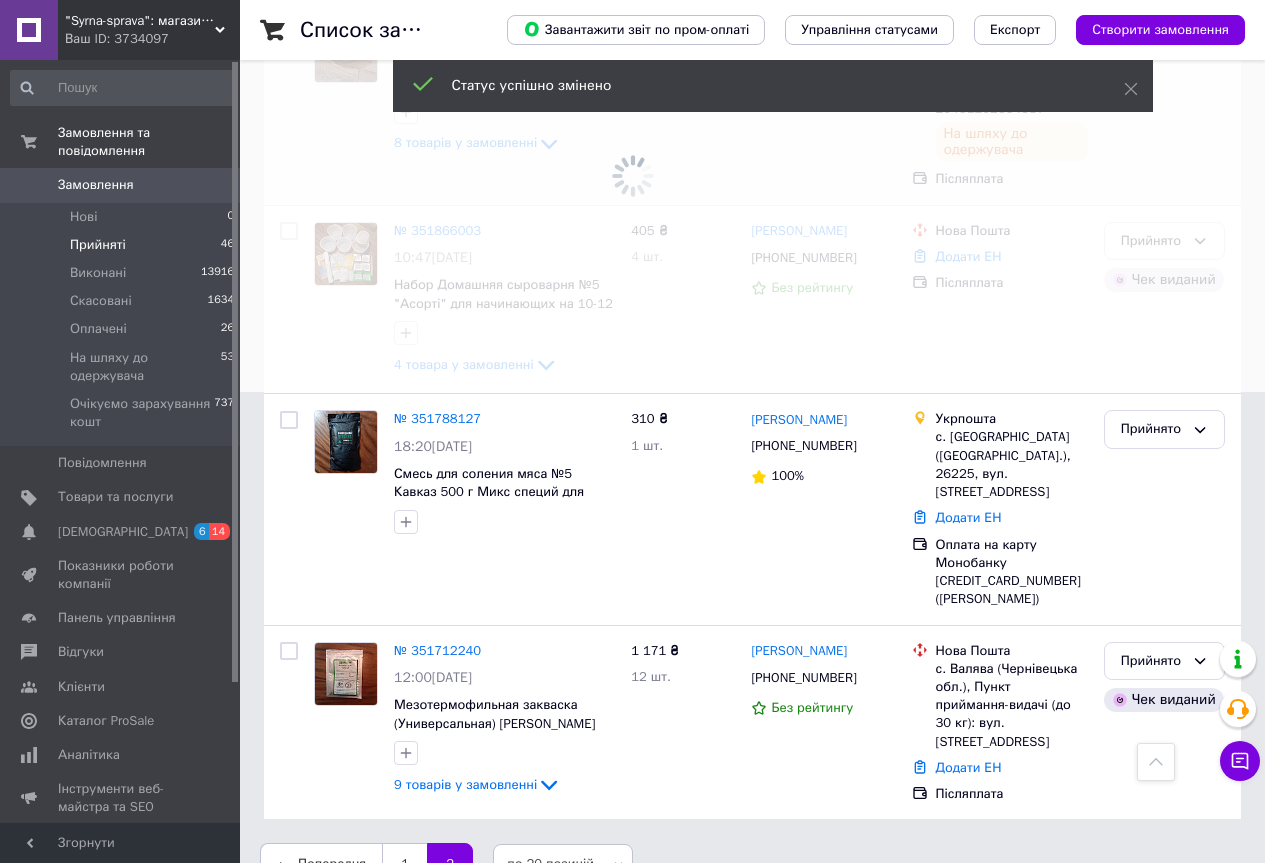 scroll, scrollTop: 287, scrollLeft: 0, axis: vertical 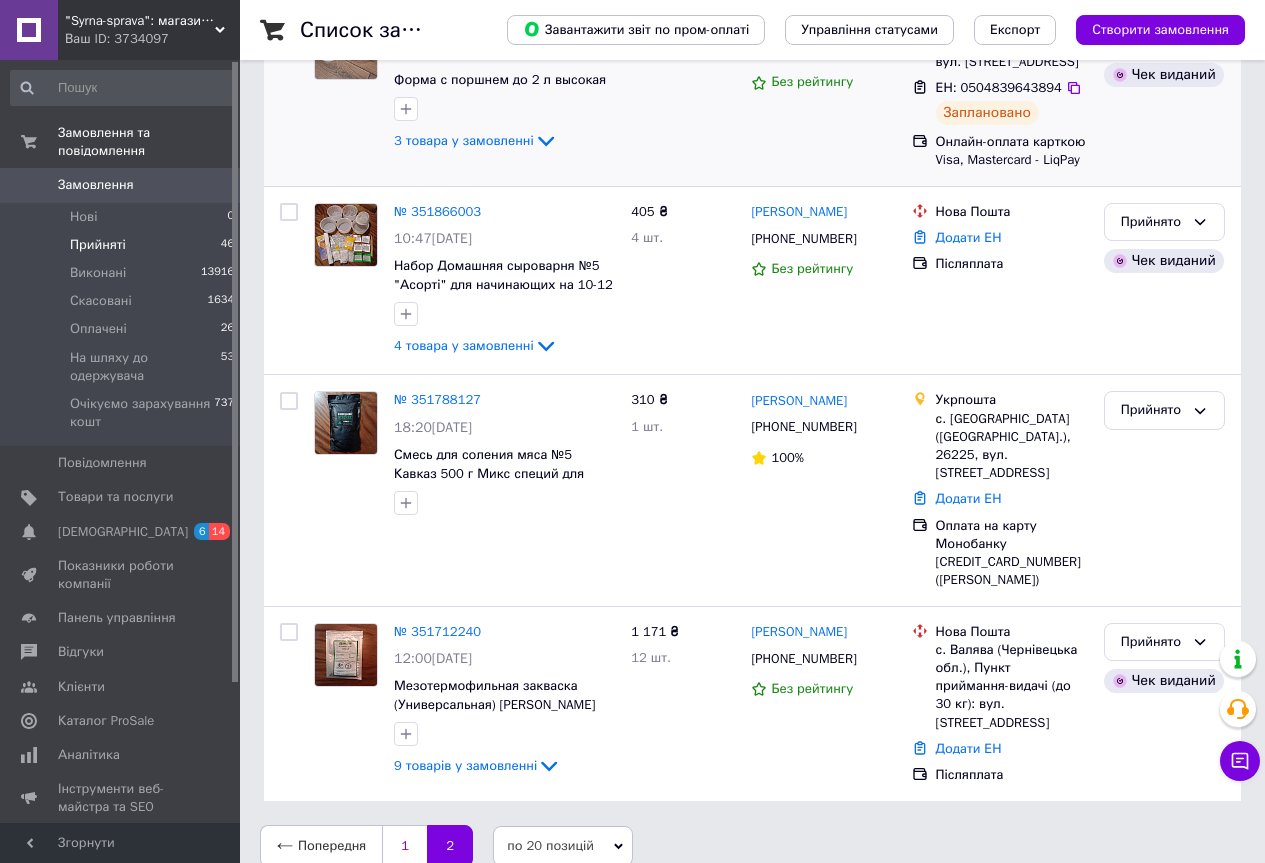 click on "1" at bounding box center (404, 846) 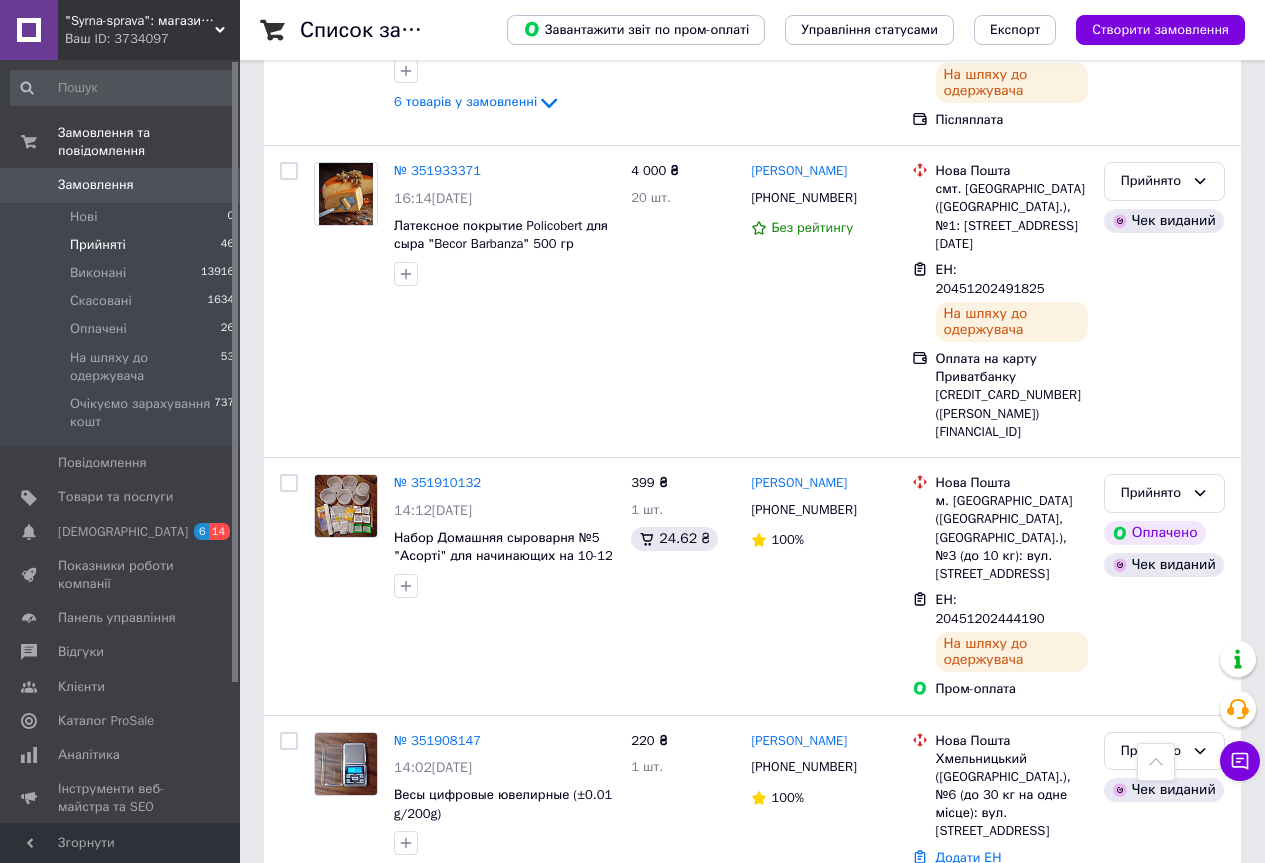 scroll, scrollTop: 3643, scrollLeft: 0, axis: vertical 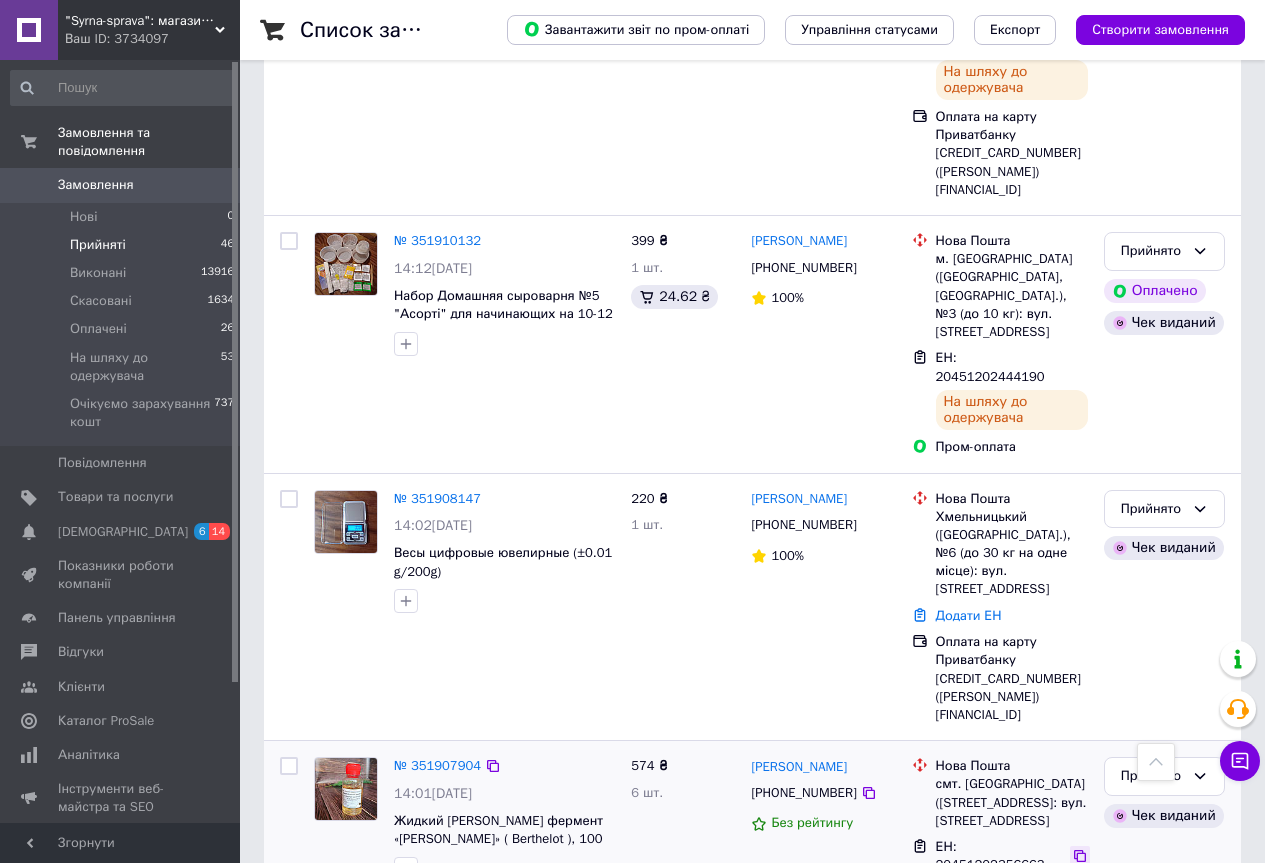 click 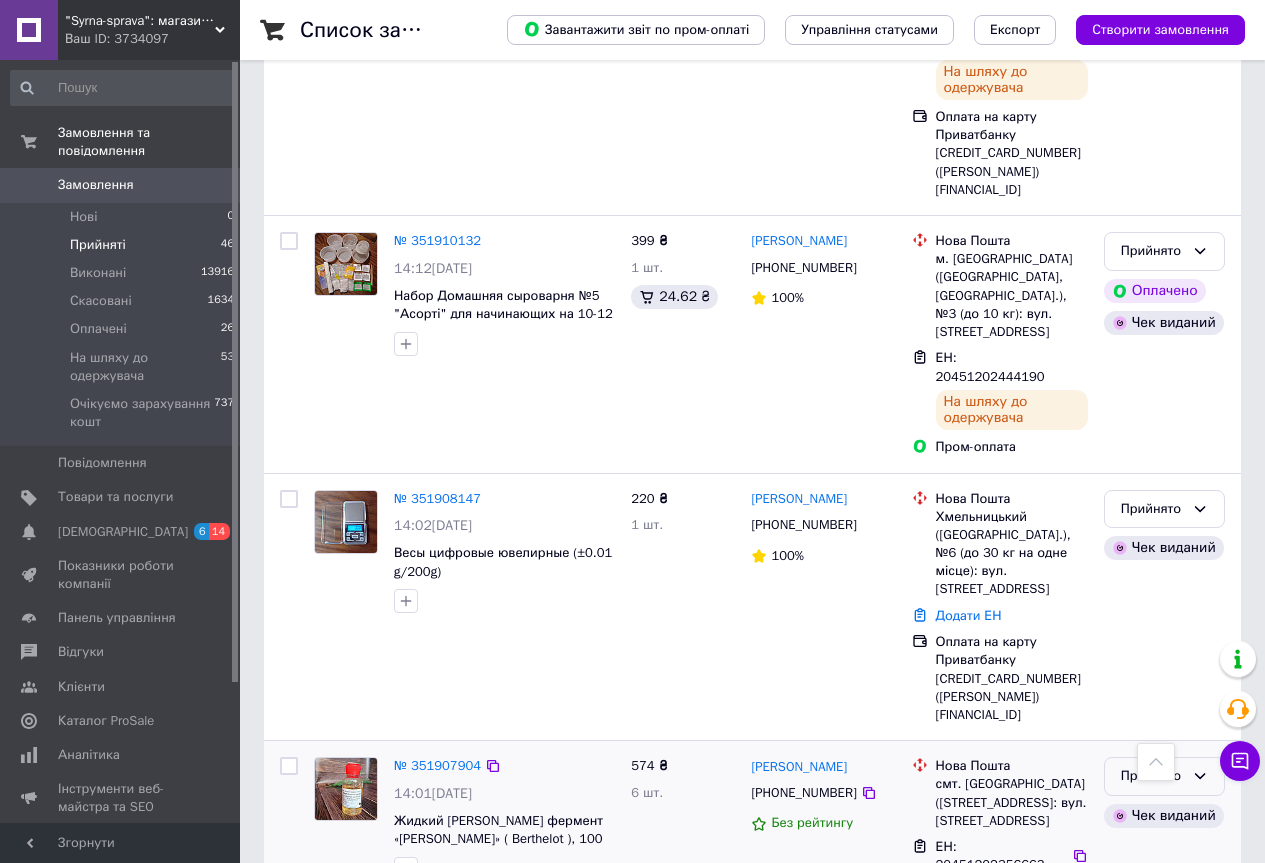 click on "Прийнято" at bounding box center [1164, 776] 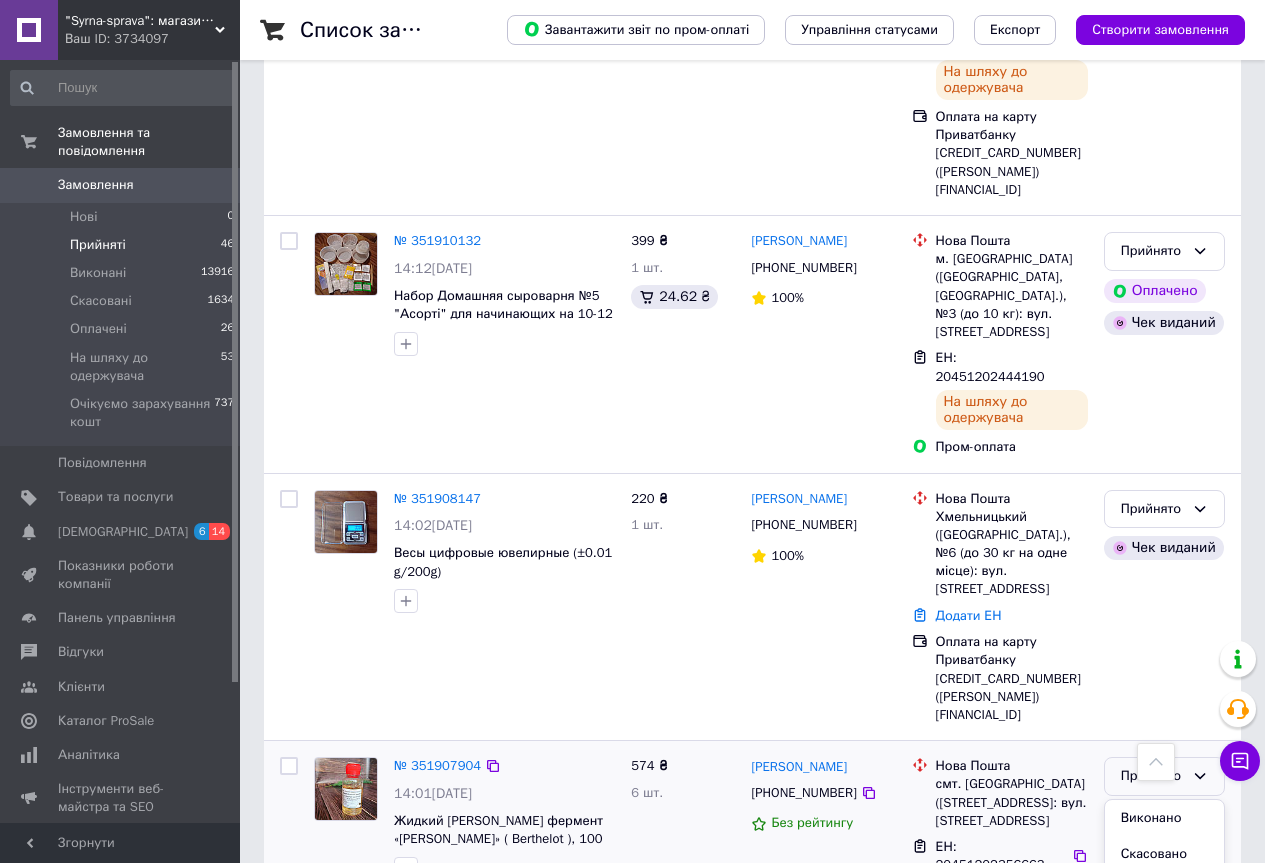 click on "На шляху до одержувача" at bounding box center [1164, 937] 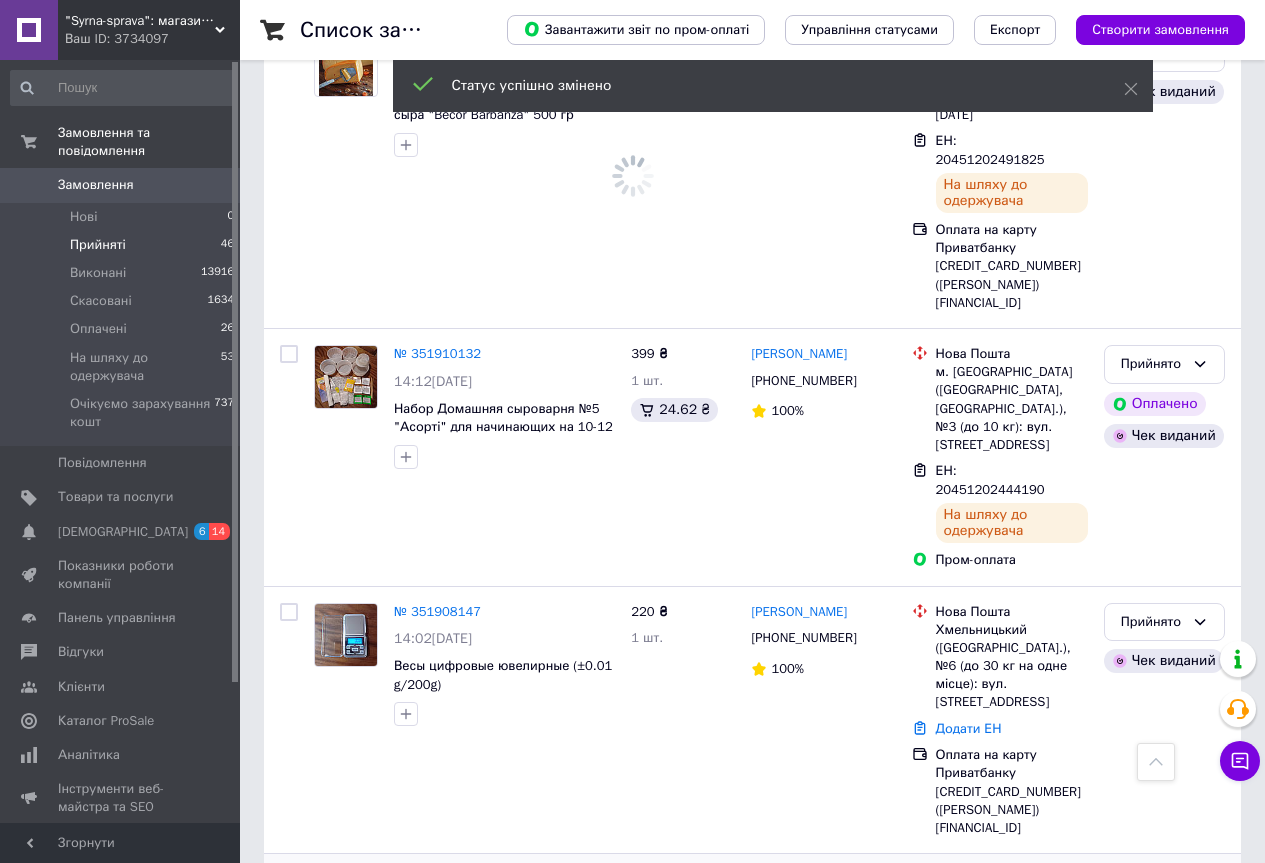 scroll, scrollTop: 3543, scrollLeft: 0, axis: vertical 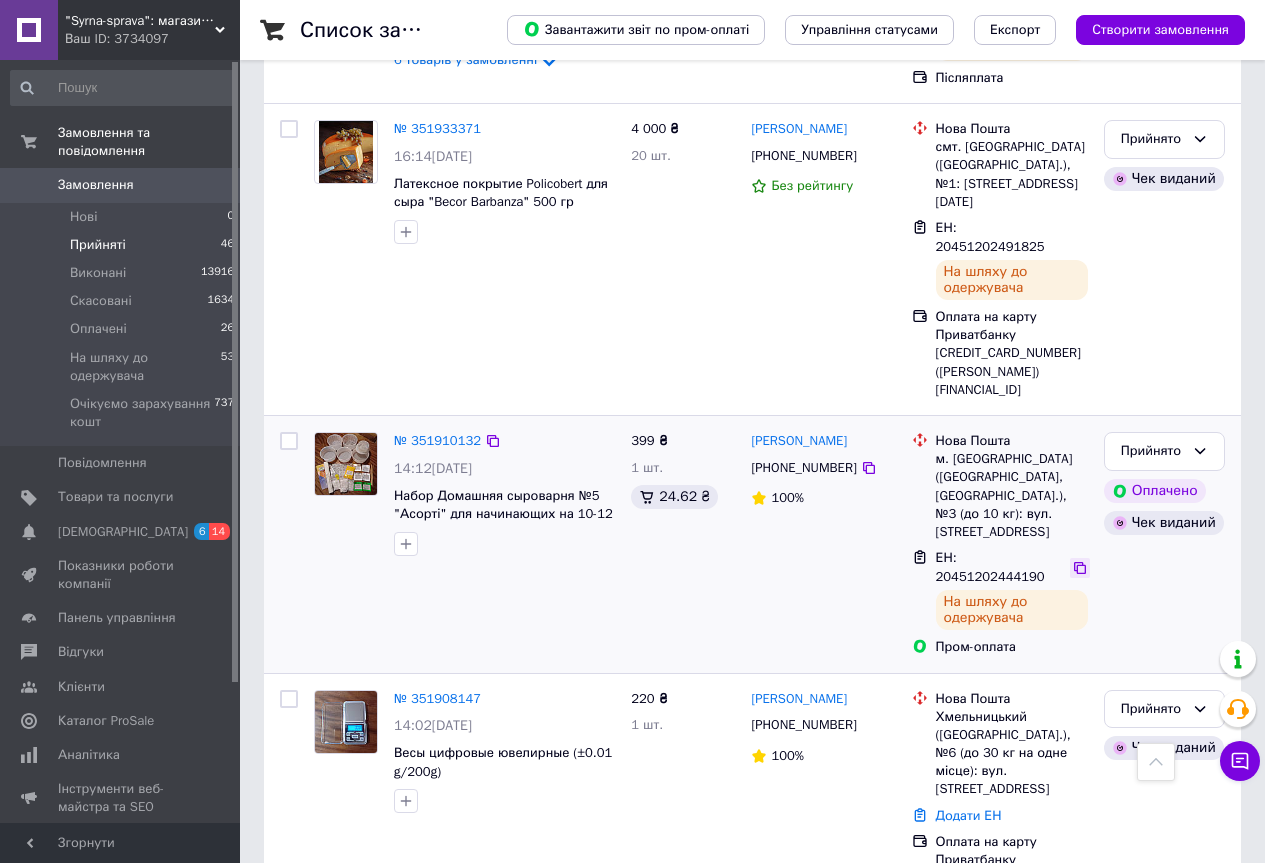click 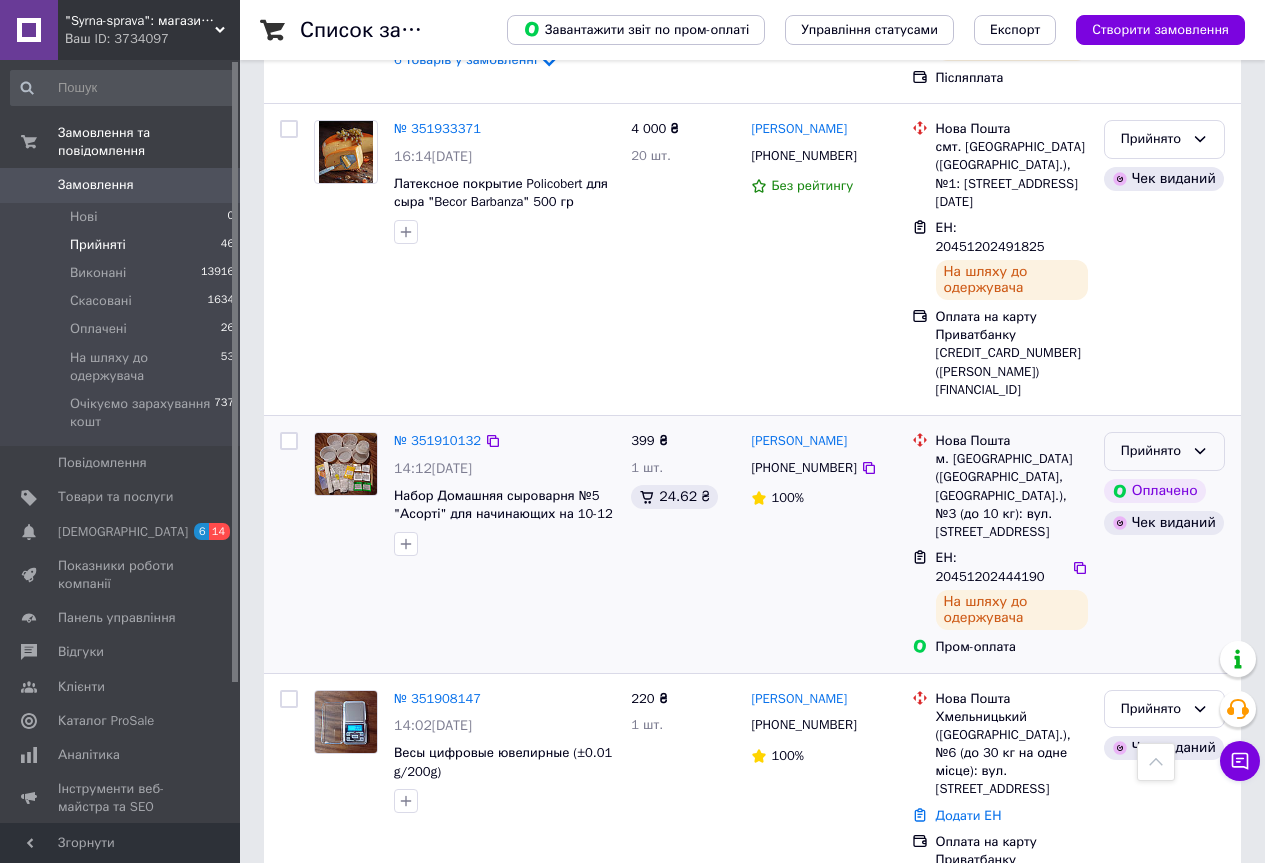 click on "Прийнято" at bounding box center [1164, 451] 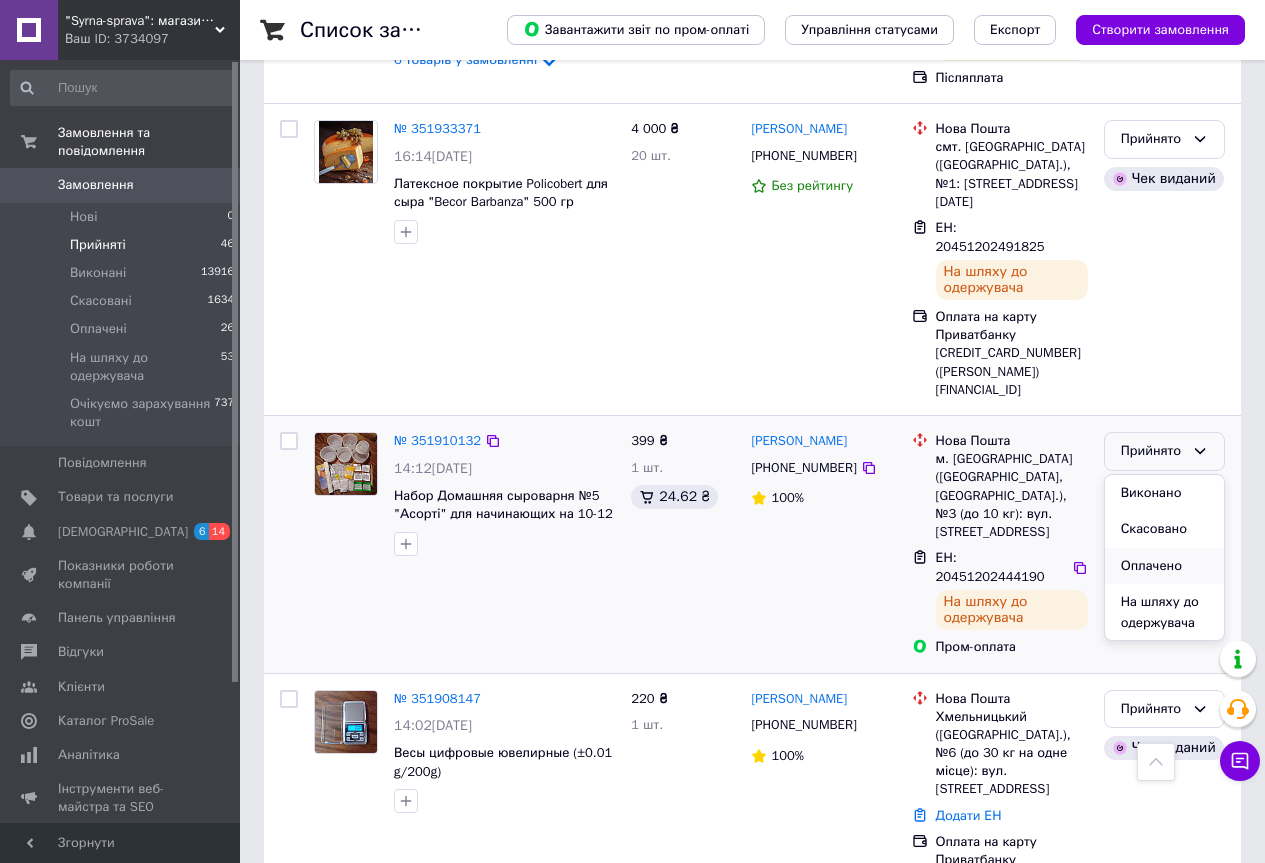 click on "Оплачено" at bounding box center [1164, 566] 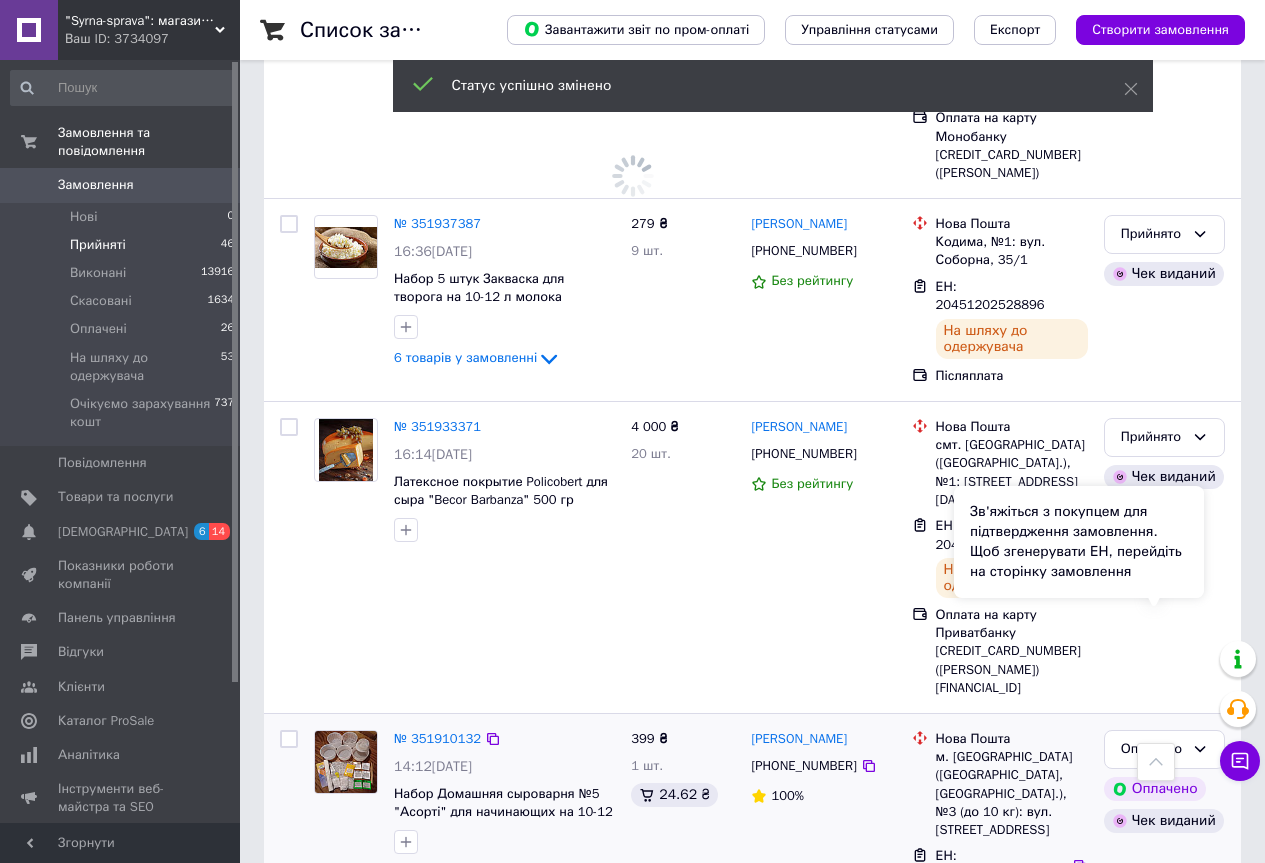 scroll, scrollTop: 3143, scrollLeft: 0, axis: vertical 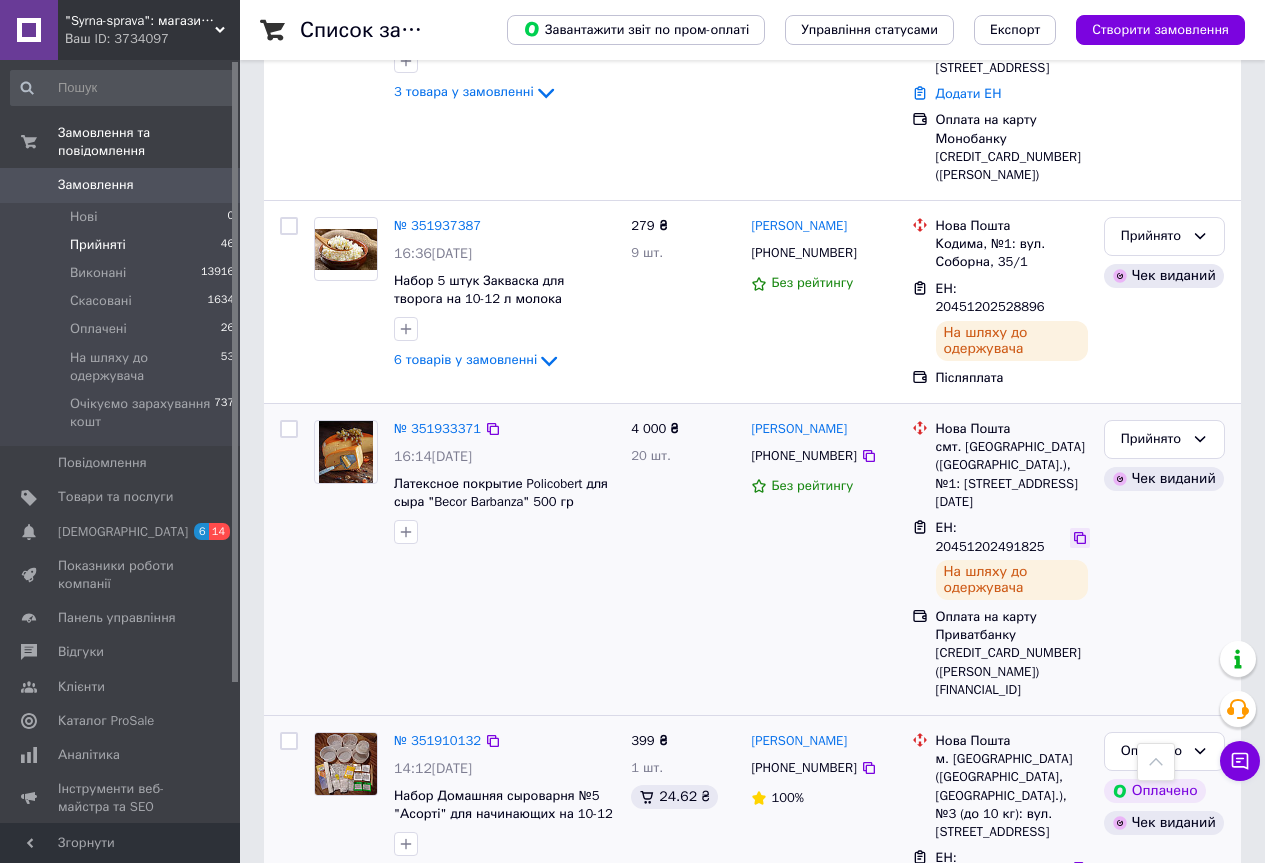 click 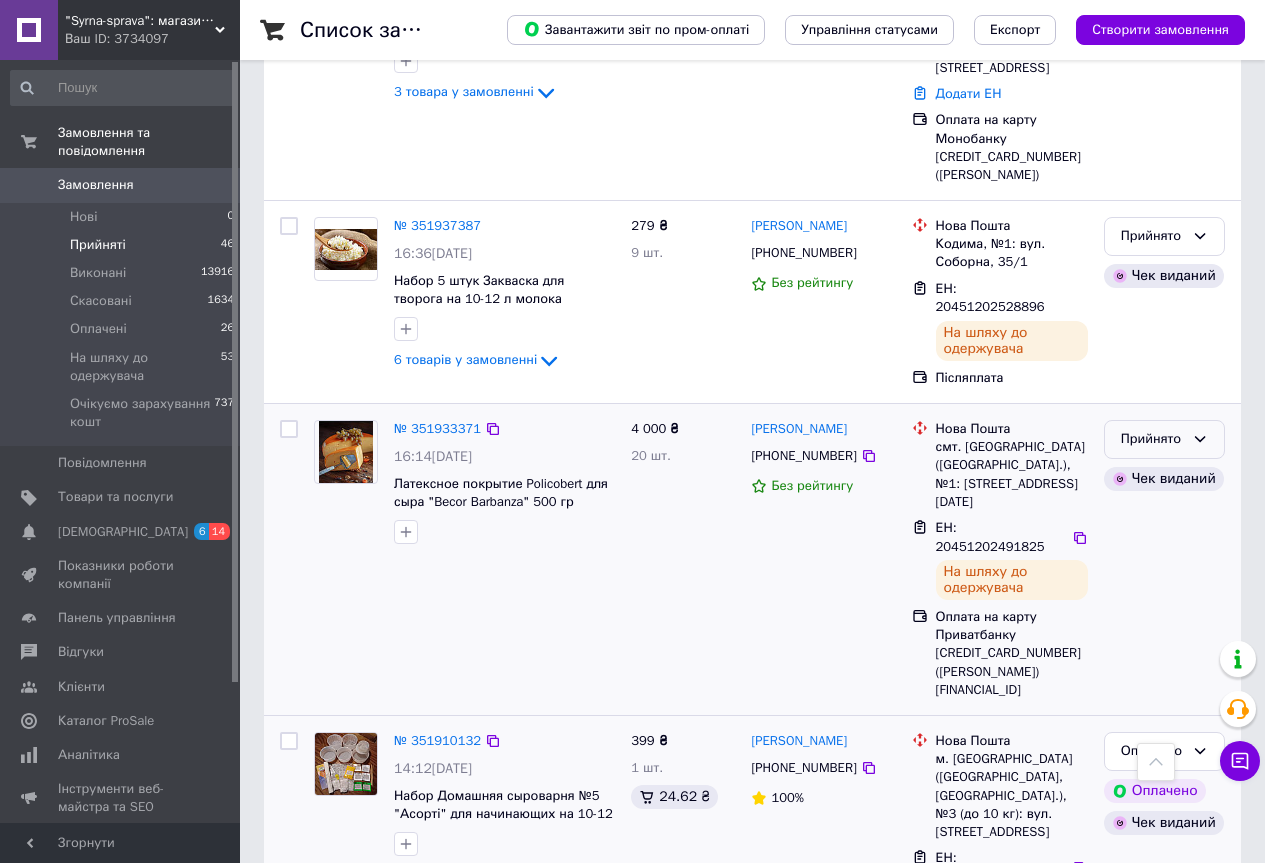 click on "Прийнято" at bounding box center (1164, 439) 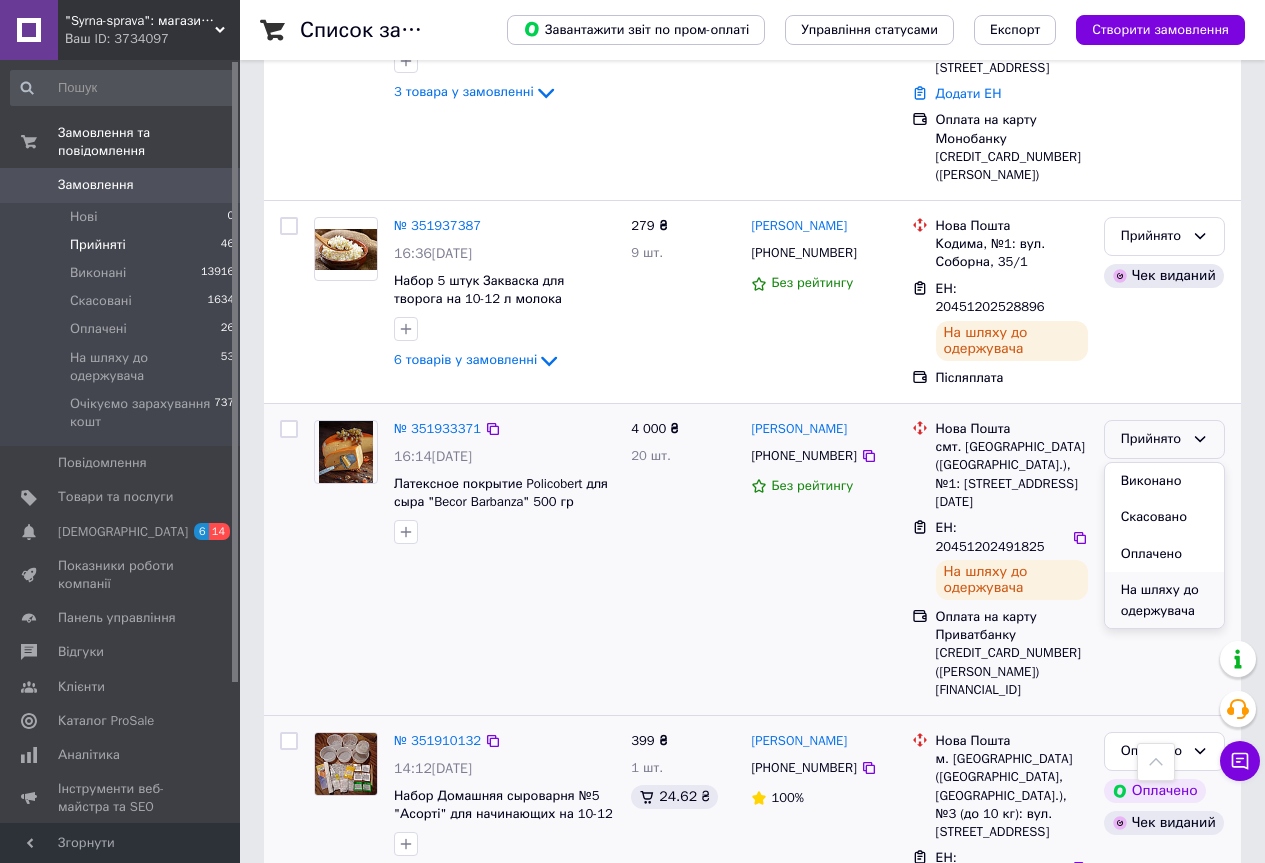 click on "На шляху до одержувача" at bounding box center (1164, 600) 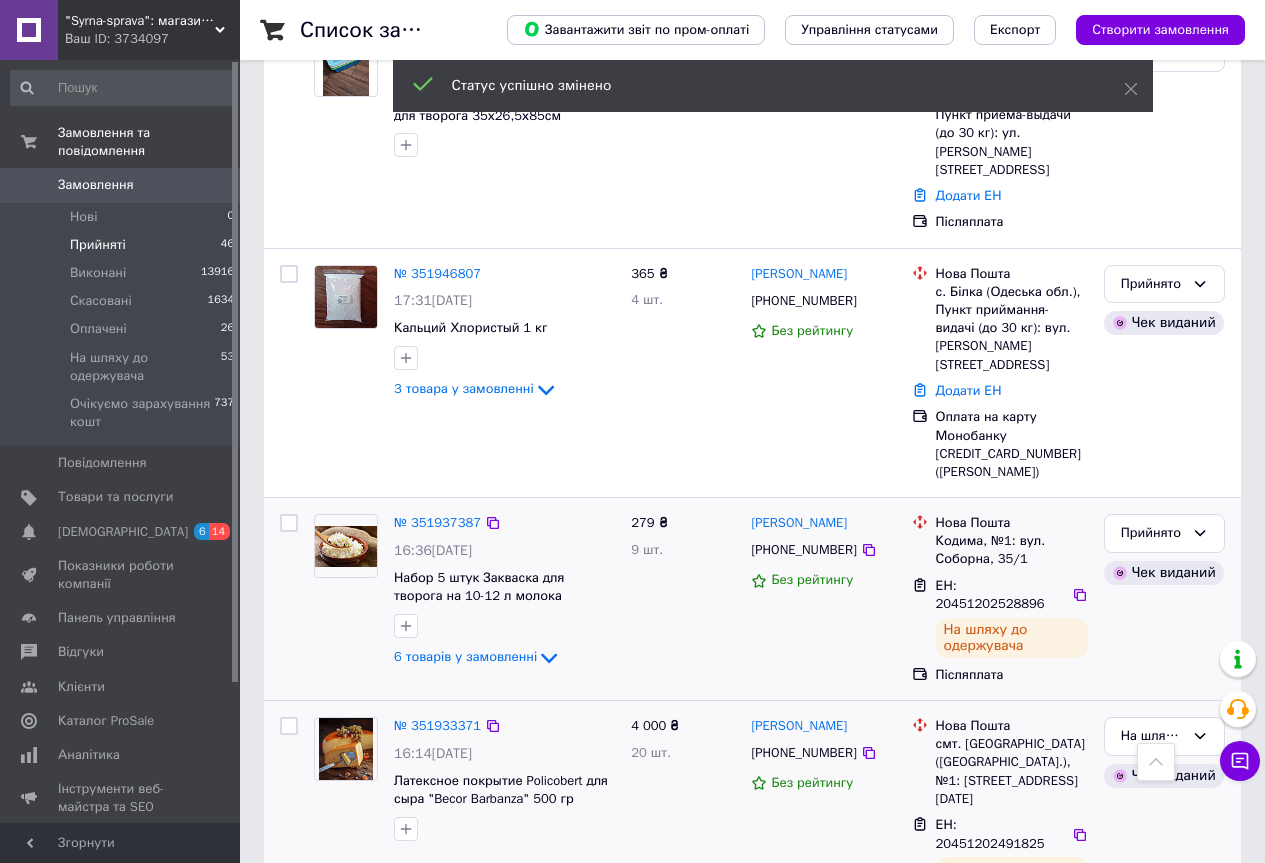 scroll, scrollTop: 2843, scrollLeft: 0, axis: vertical 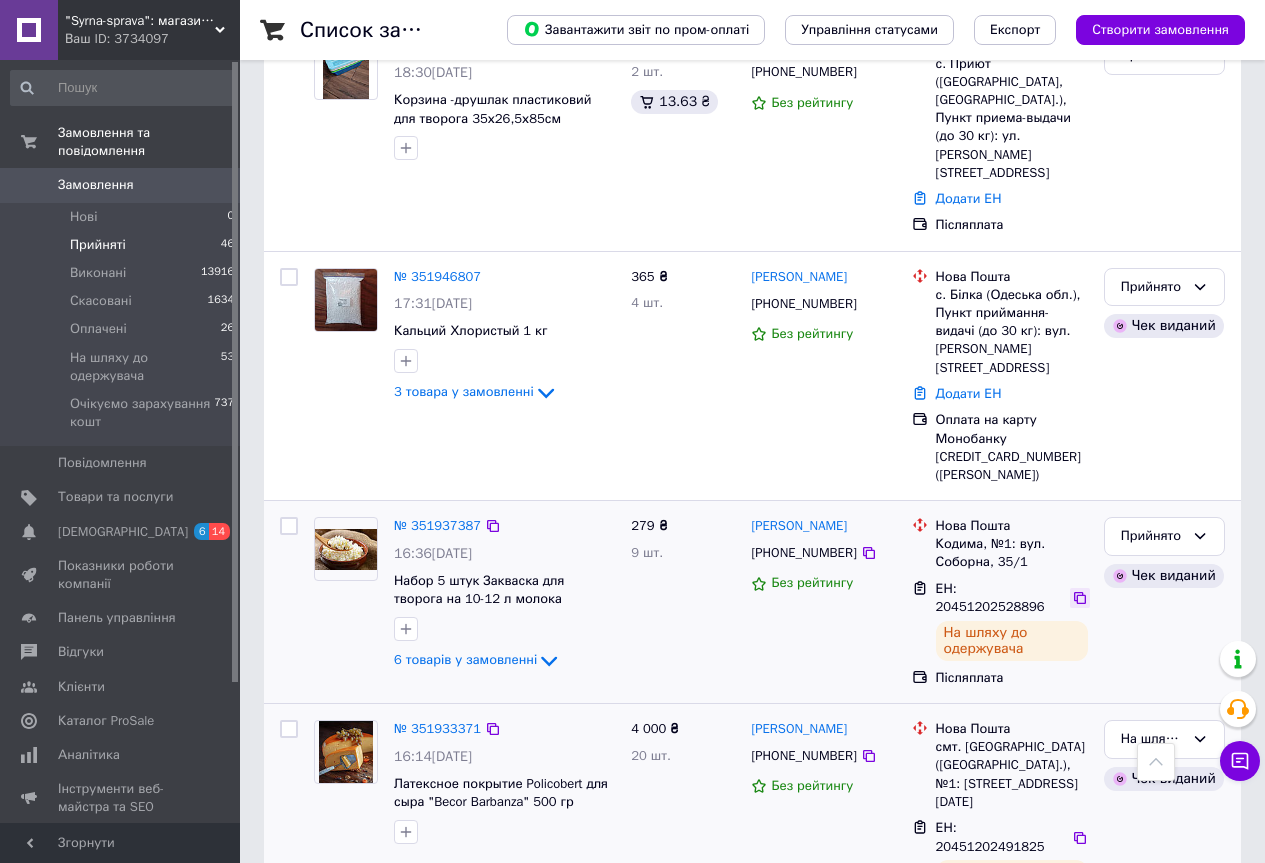 click 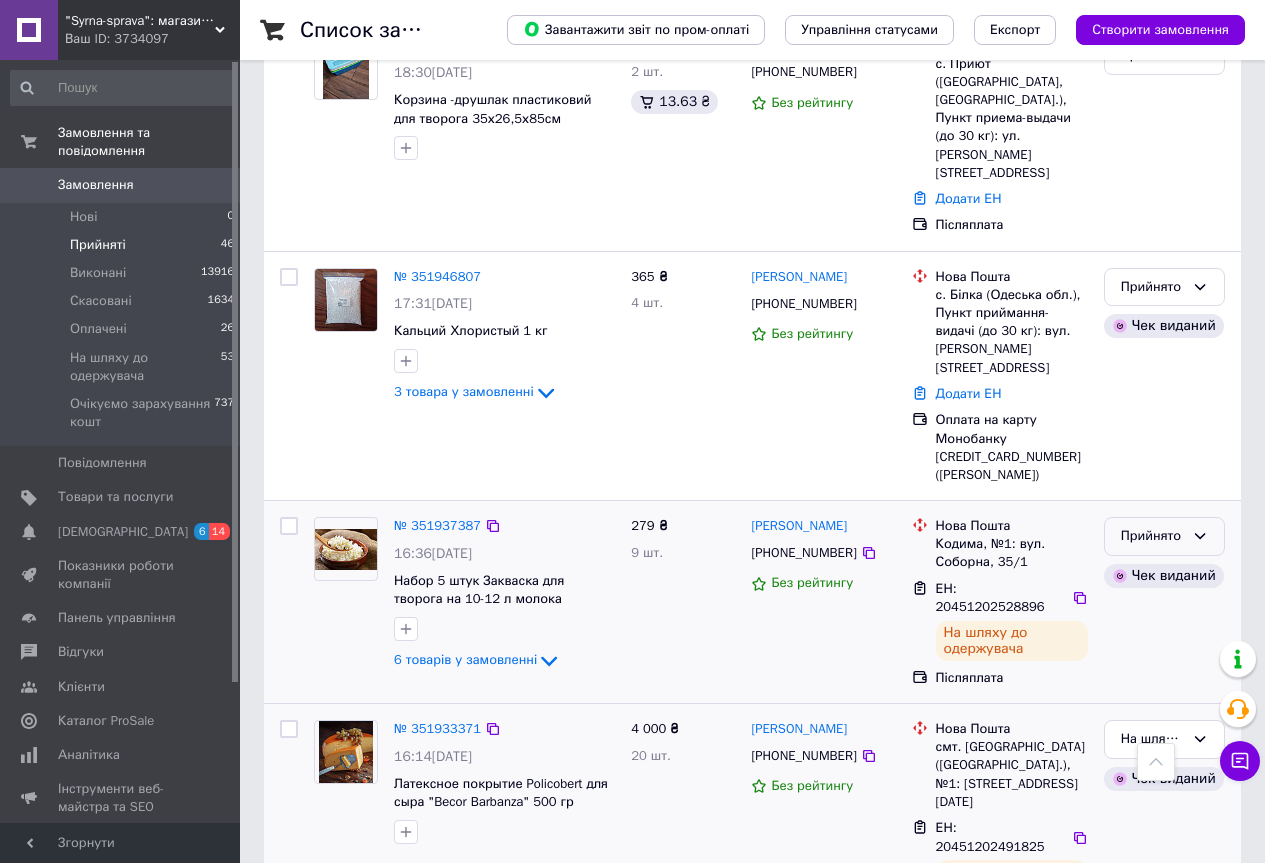 click 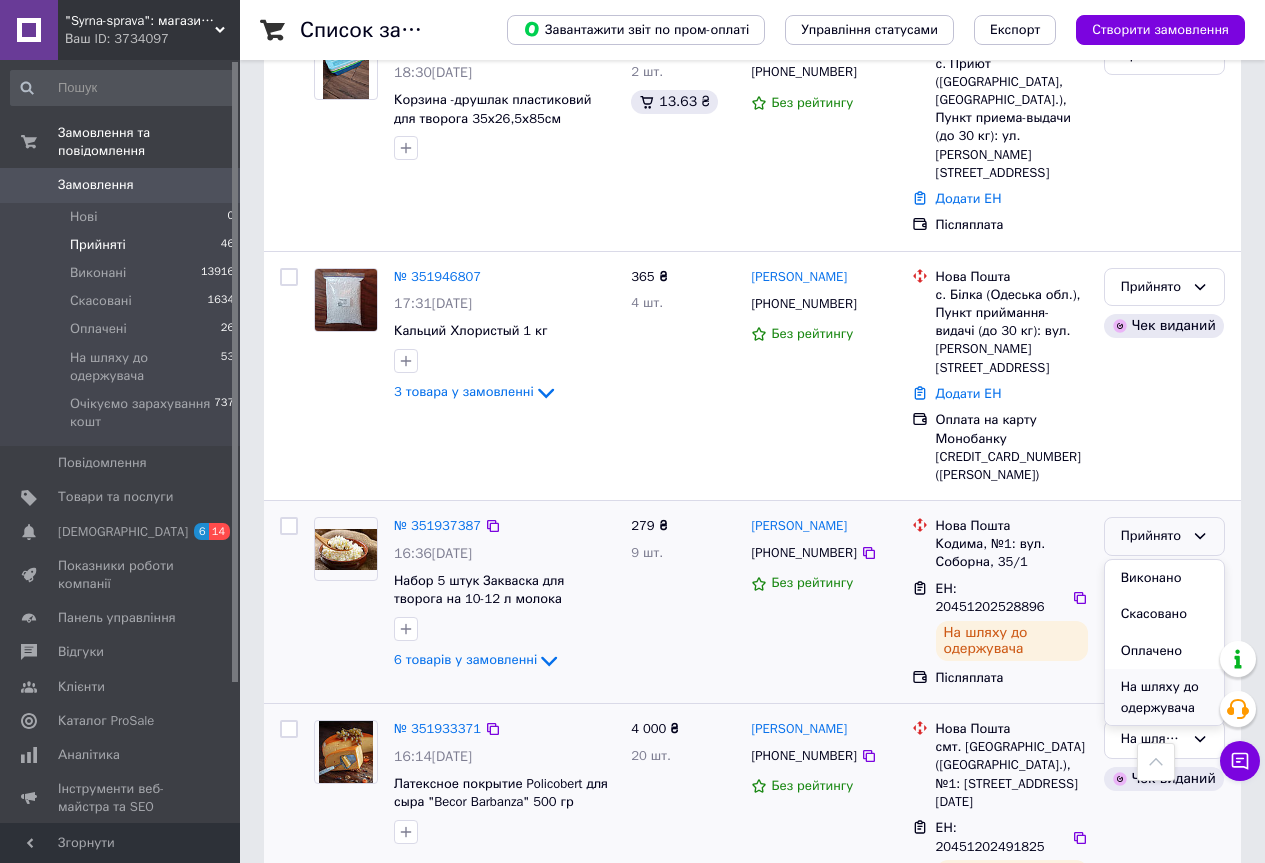 click on "На шляху до одержувача" at bounding box center [1164, 697] 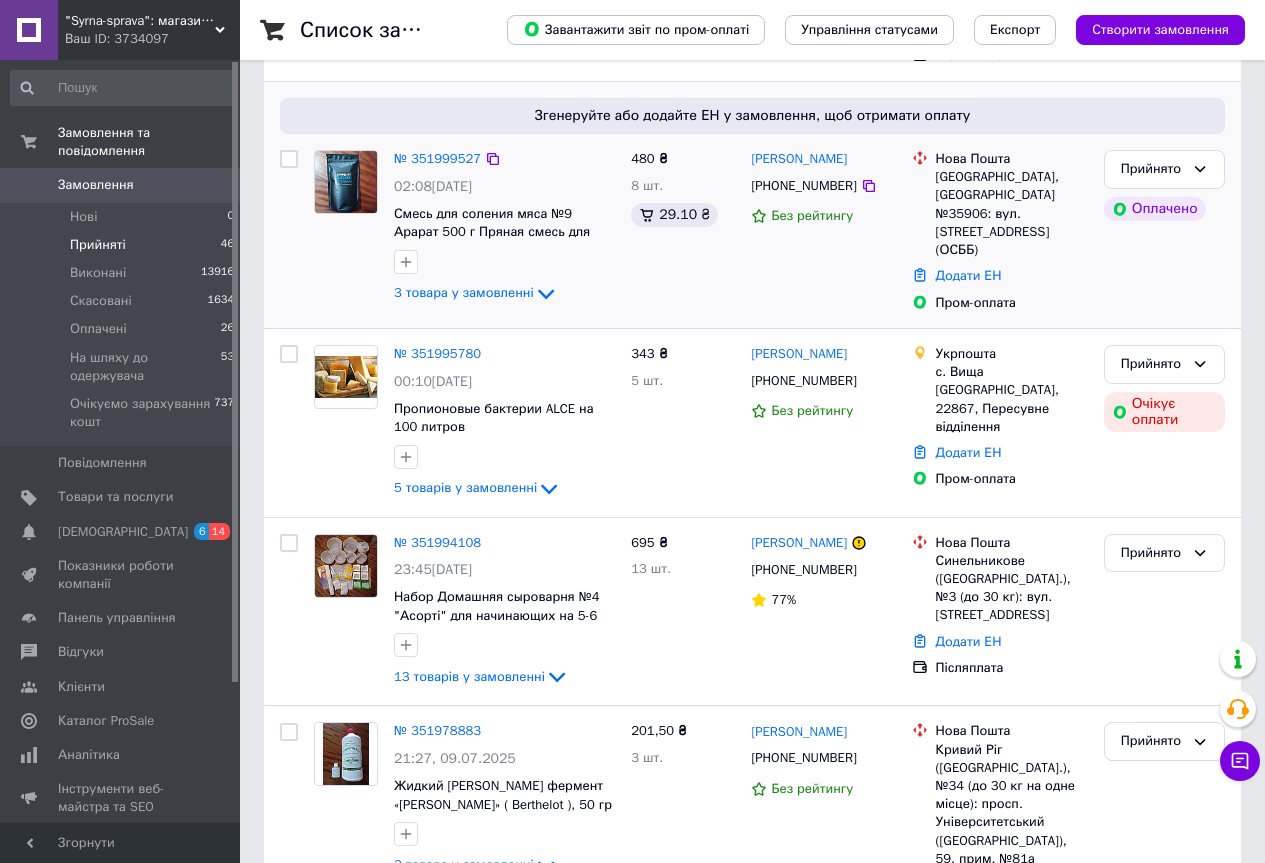 scroll, scrollTop: 800, scrollLeft: 0, axis: vertical 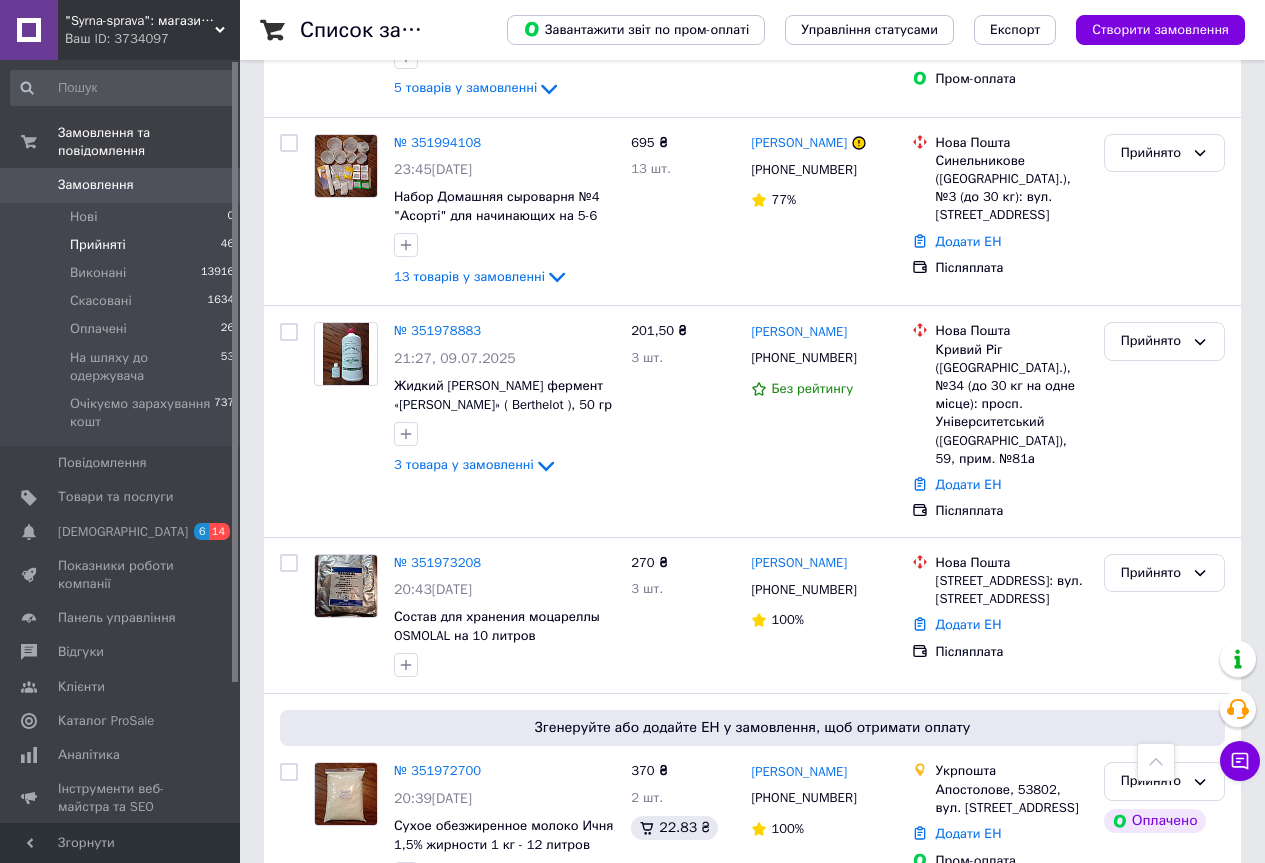 click on "Замовлення" at bounding box center (121, 185) 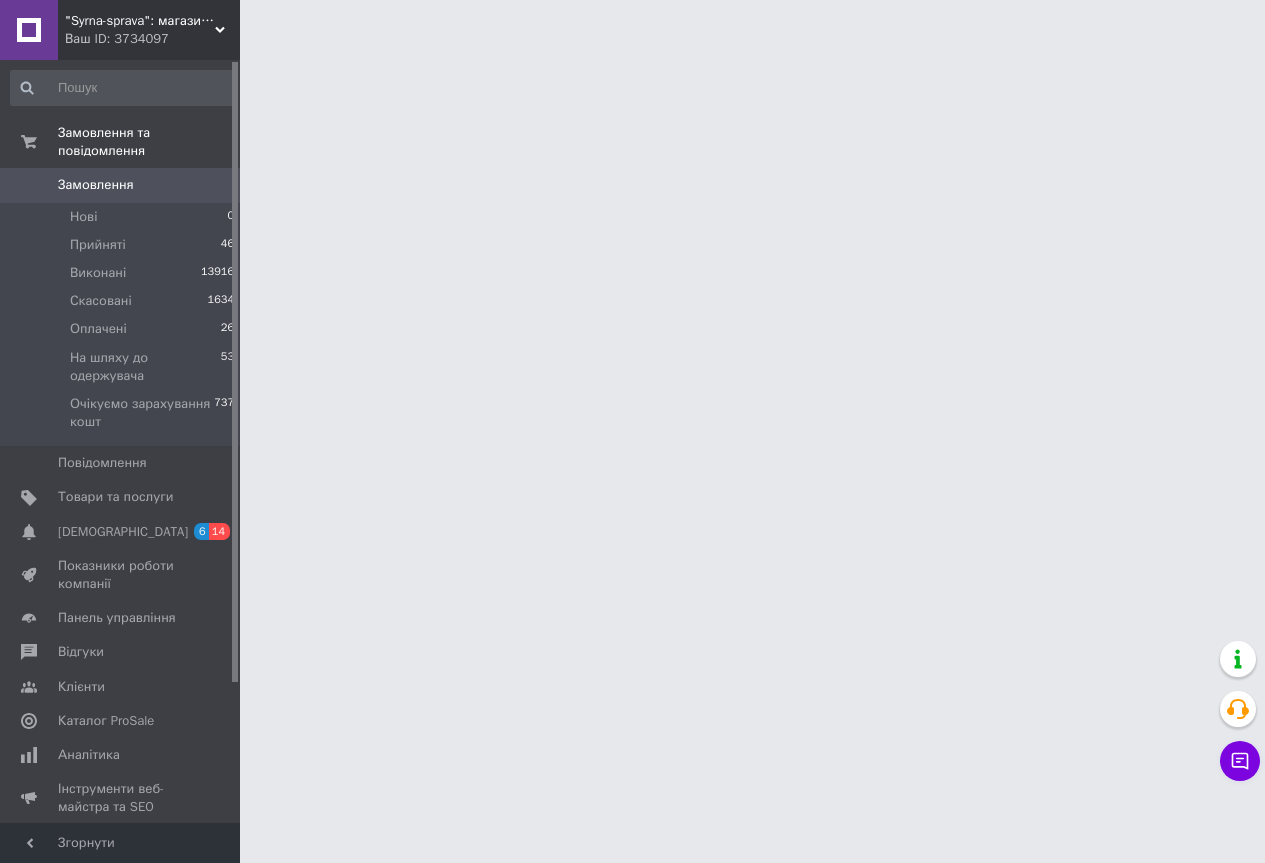 scroll, scrollTop: 0, scrollLeft: 0, axis: both 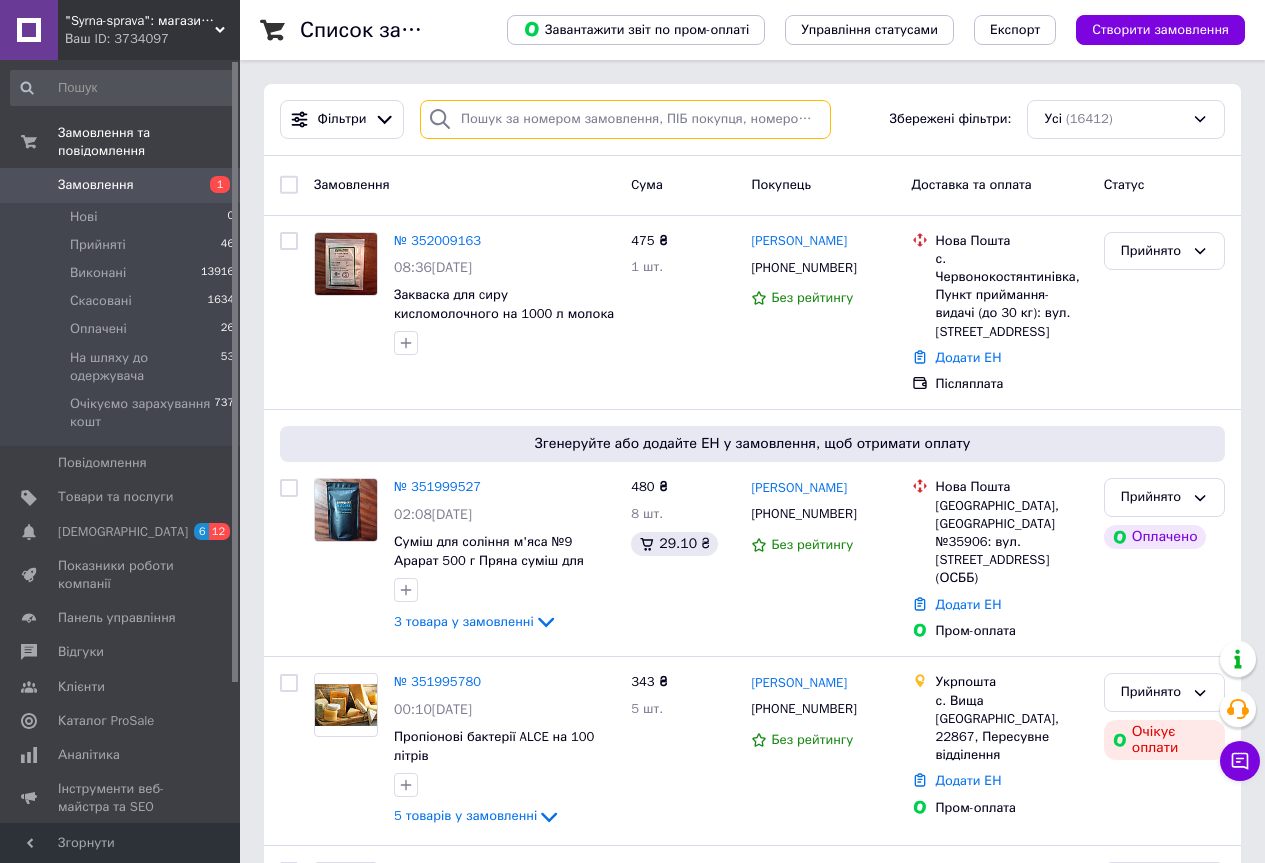 click at bounding box center (625, 119) 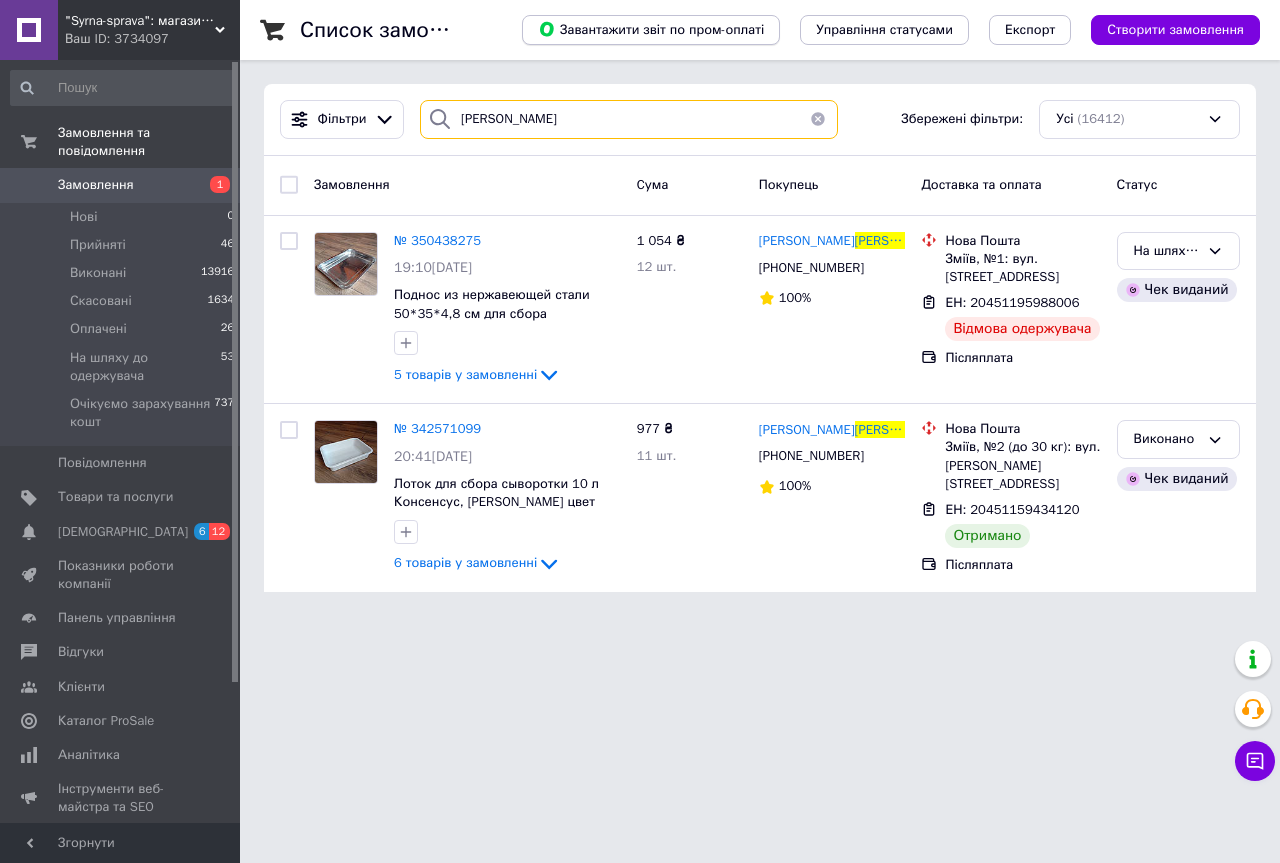 type on "моспан" 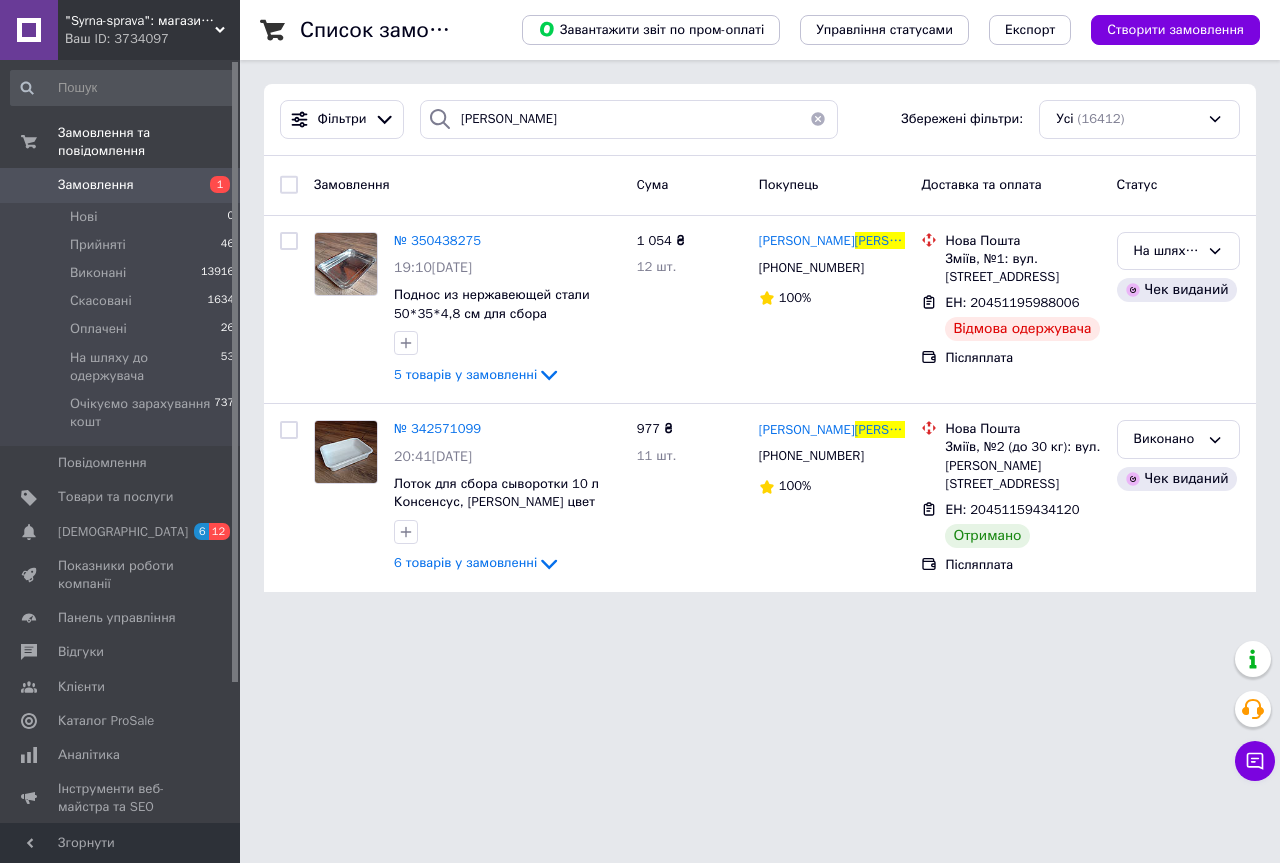 click on "Замовлення 1" at bounding box center [123, 185] 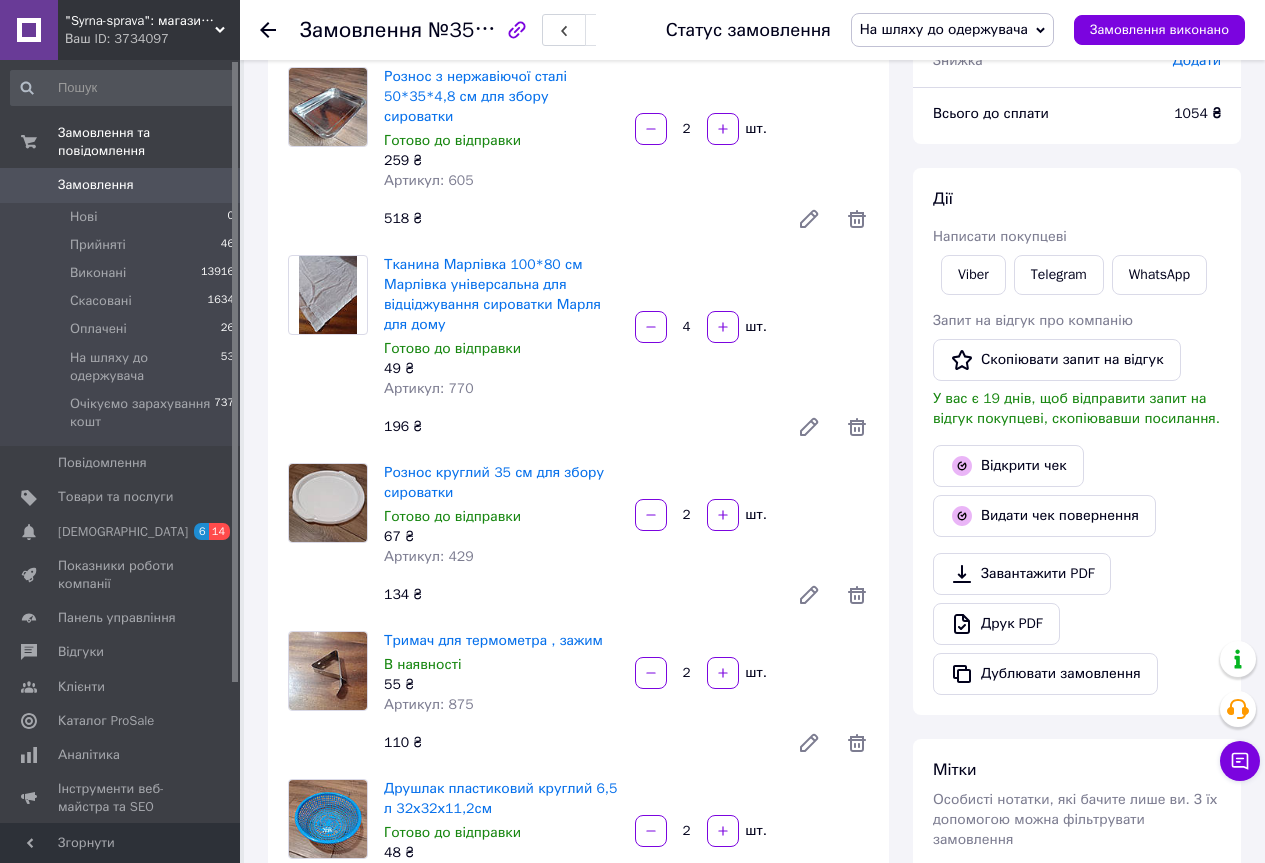 scroll, scrollTop: 100, scrollLeft: 0, axis: vertical 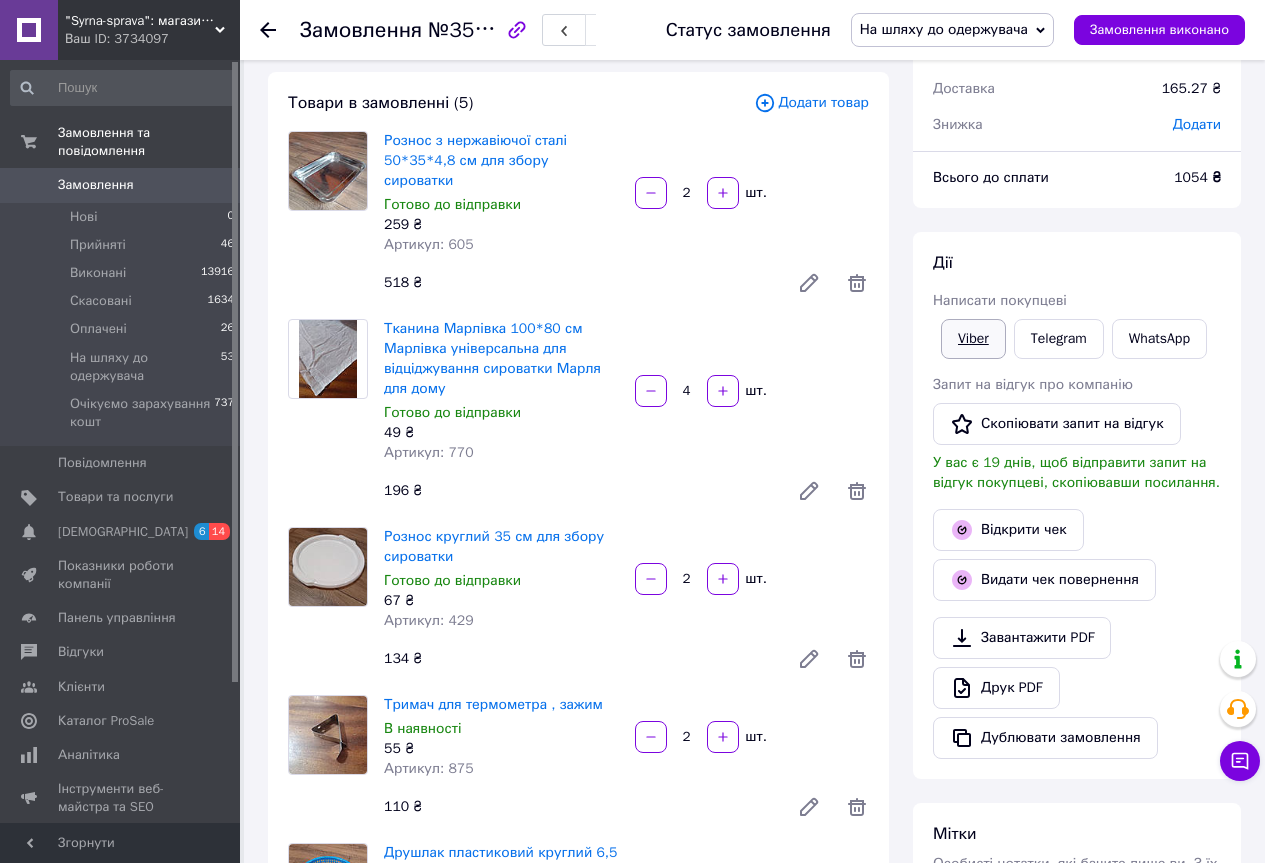 click on "Viber" at bounding box center (973, 339) 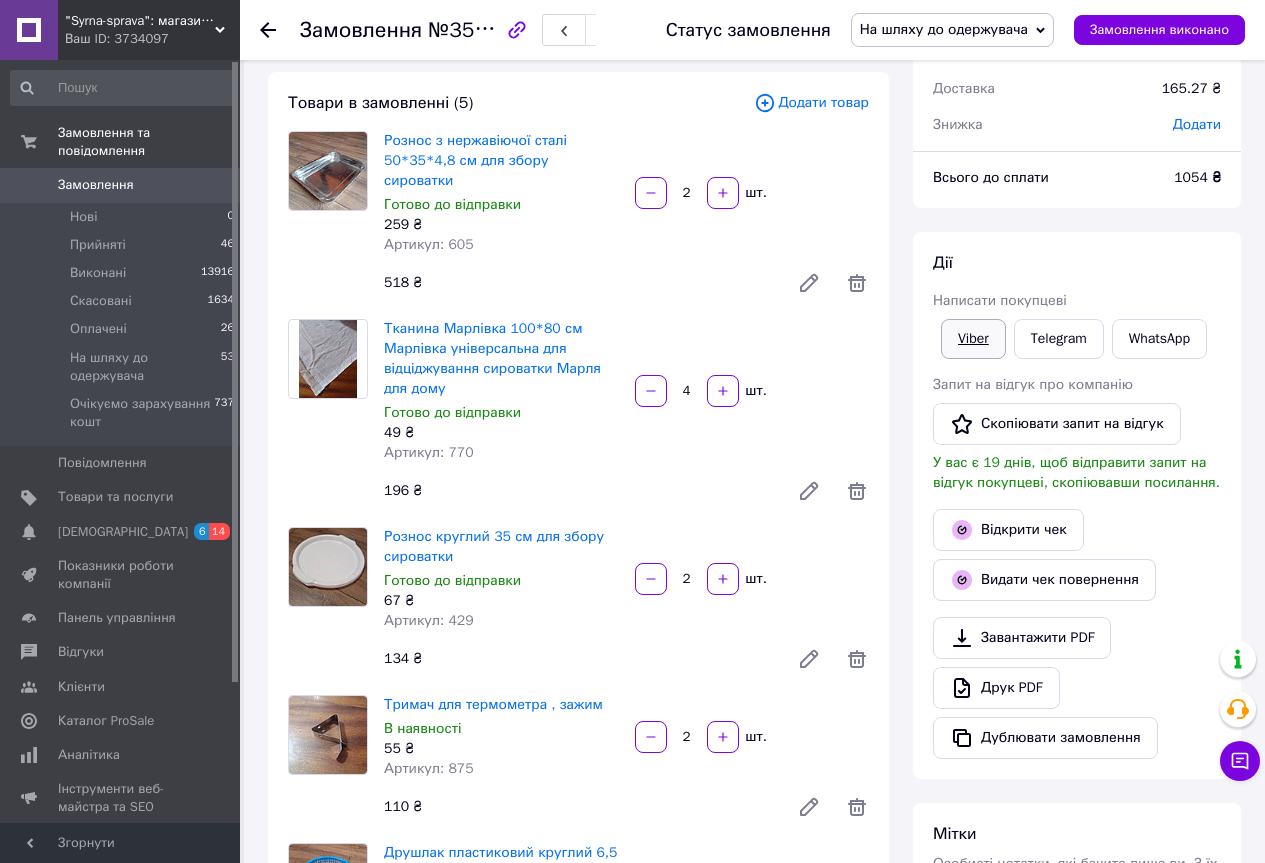 click on "Viber" at bounding box center [973, 339] 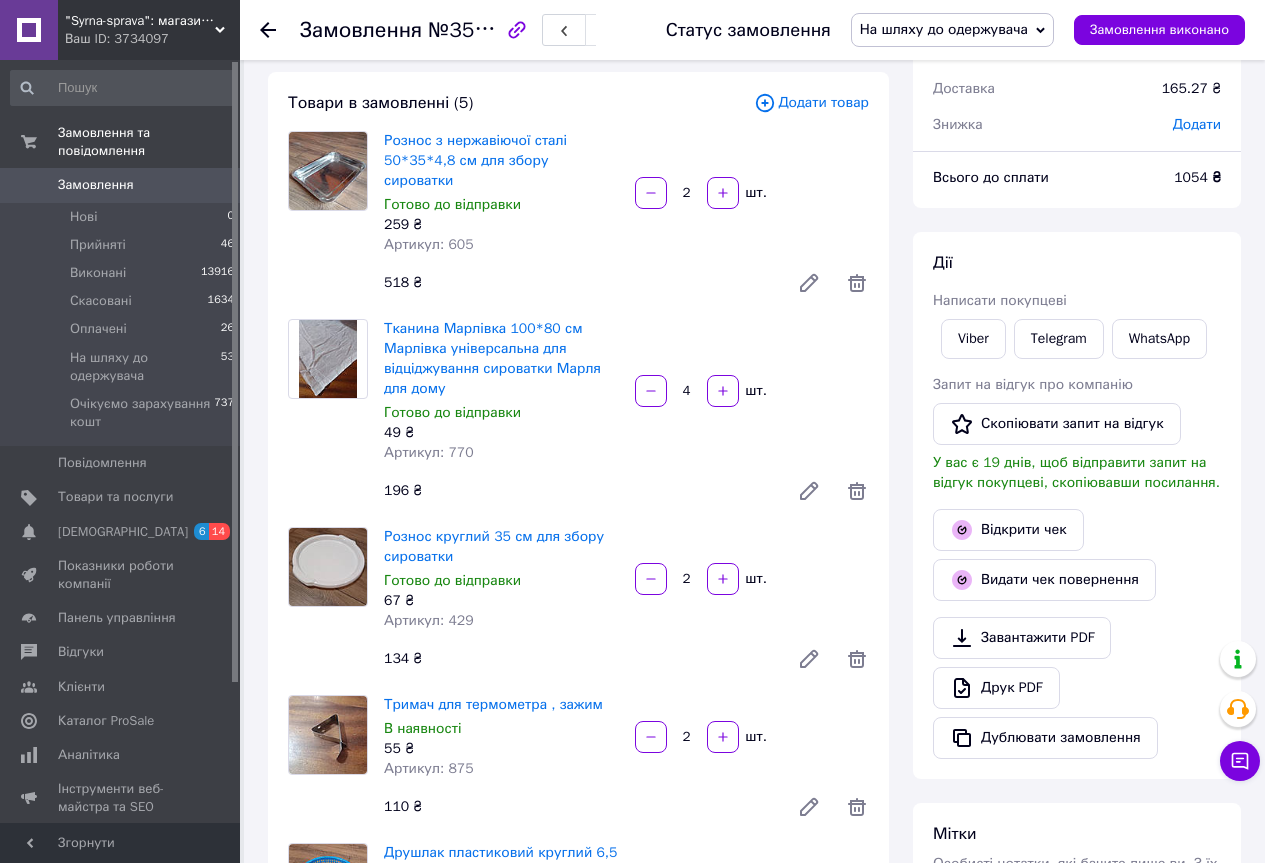 drag, startPoint x: 999, startPoint y: 344, endPoint x: 1042, endPoint y: 396, distance: 67.47592 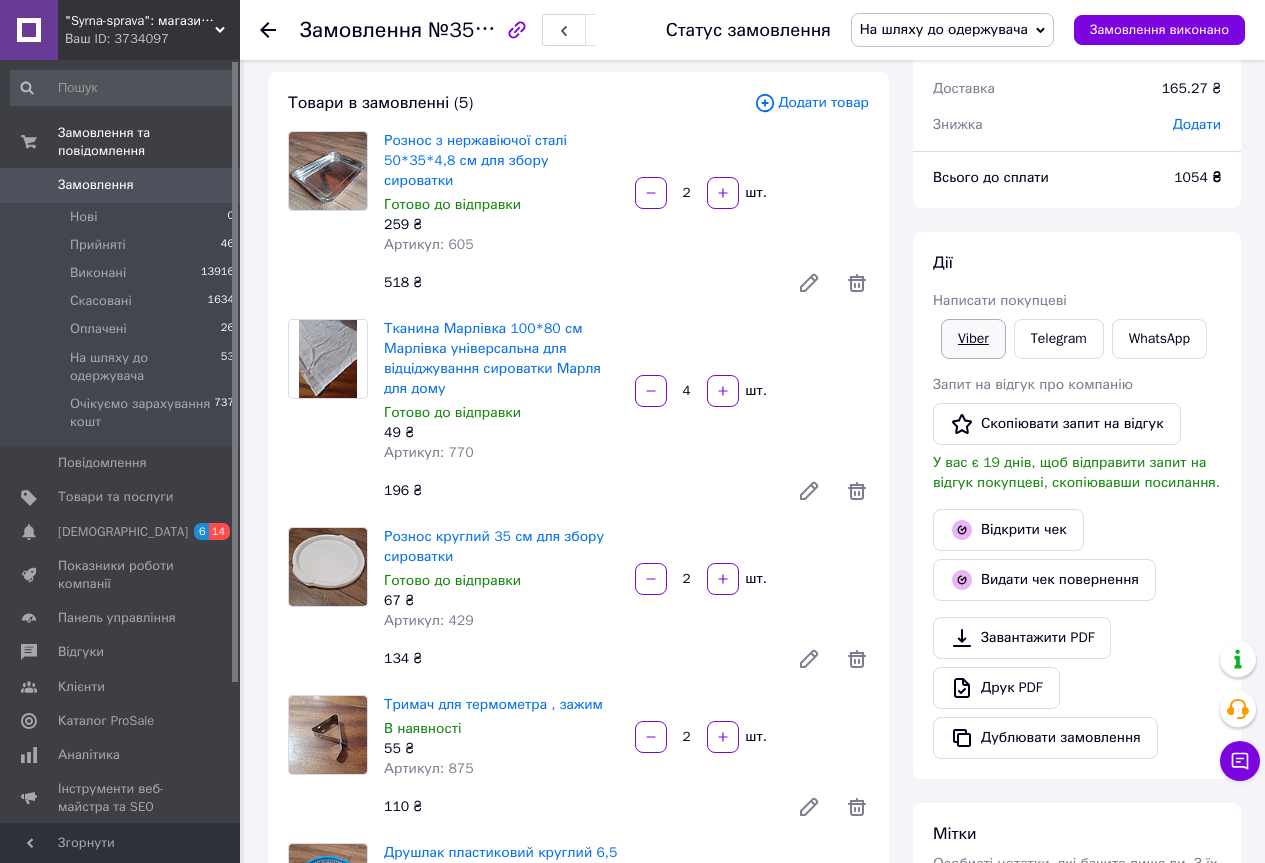 click on "Viber" at bounding box center [973, 339] 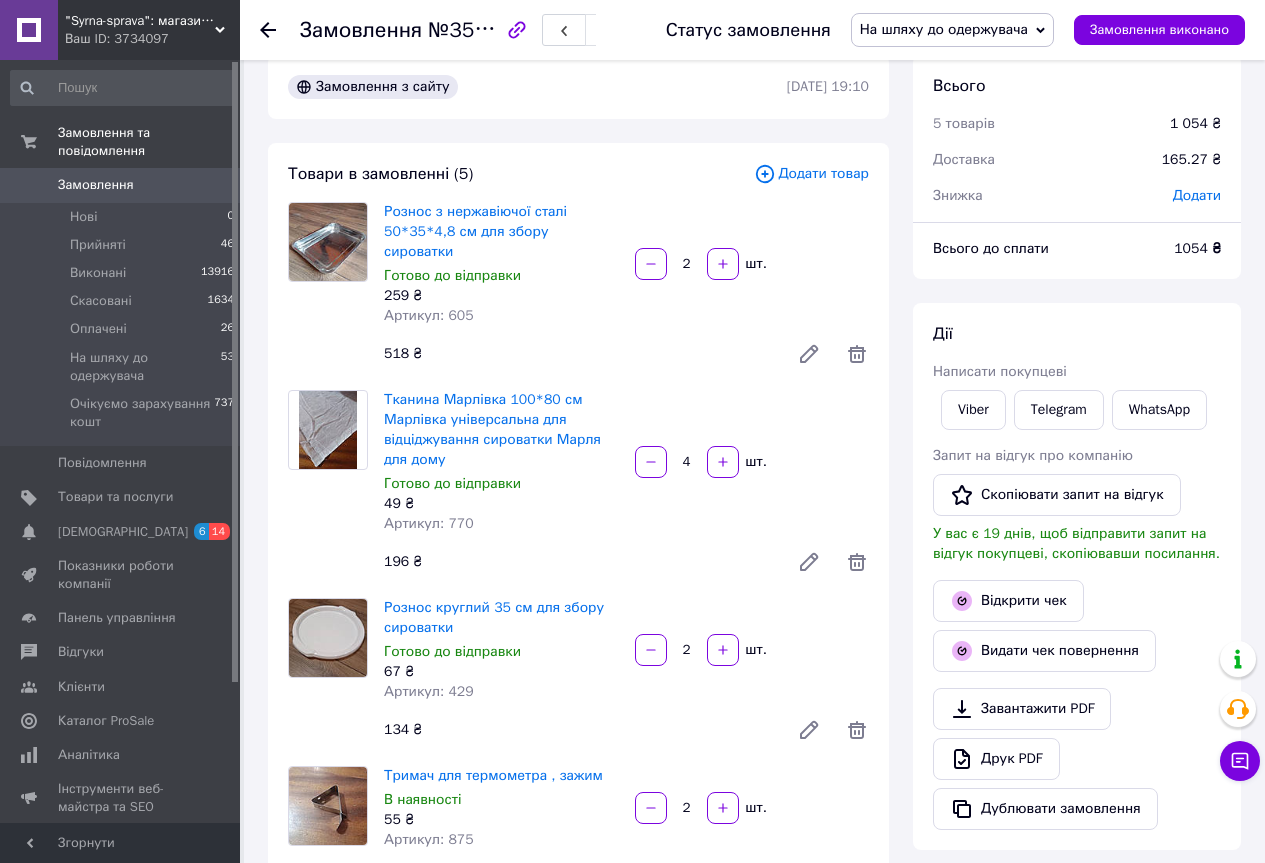 scroll, scrollTop: 0, scrollLeft: 0, axis: both 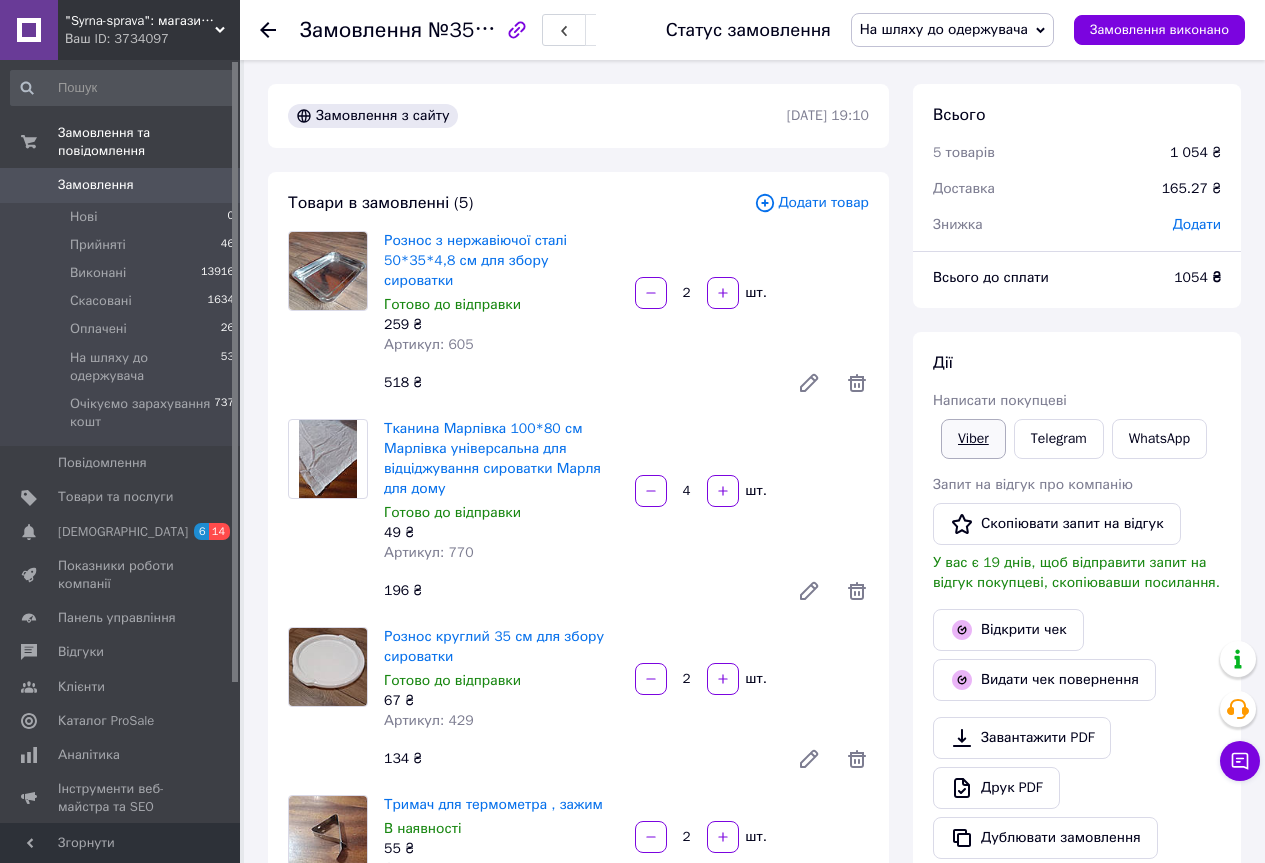 click on "Viber" at bounding box center (973, 439) 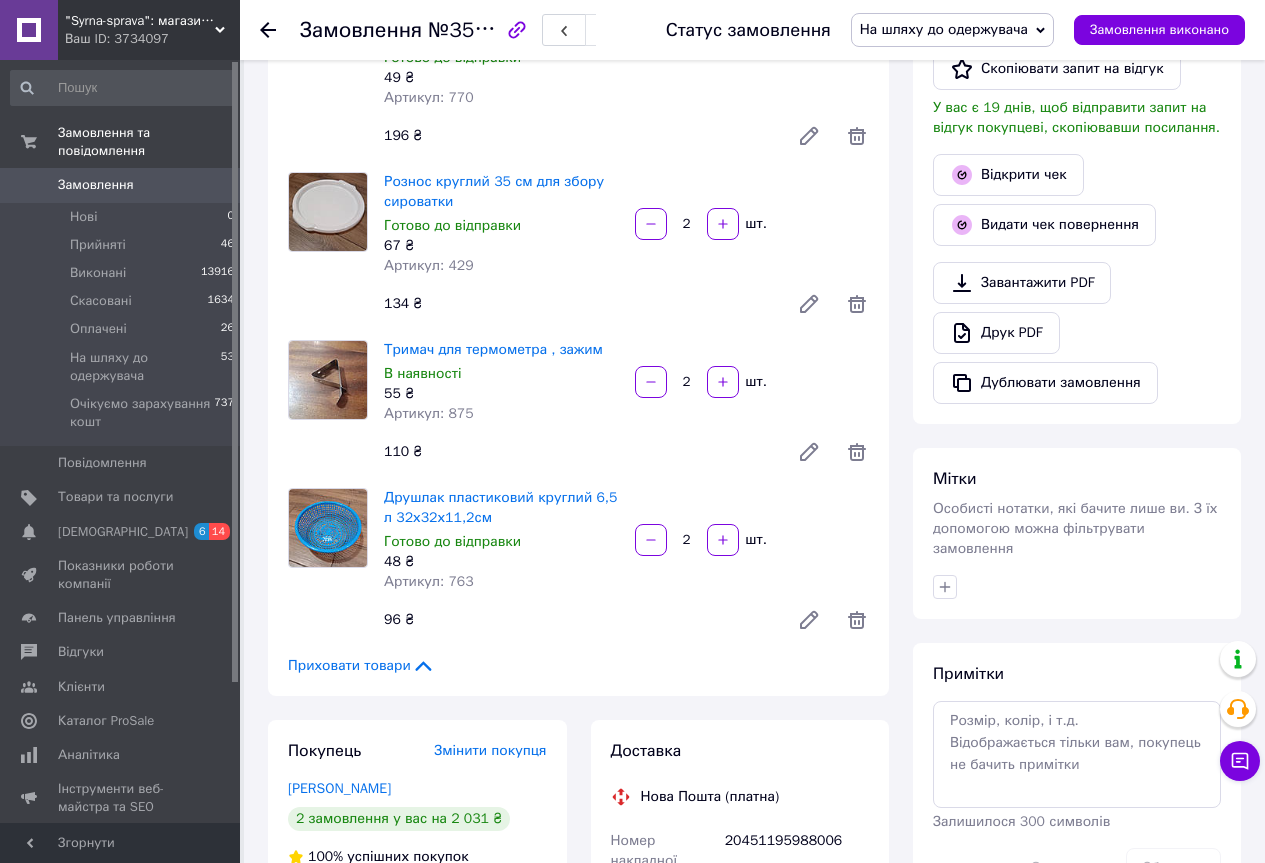 scroll, scrollTop: 400, scrollLeft: 0, axis: vertical 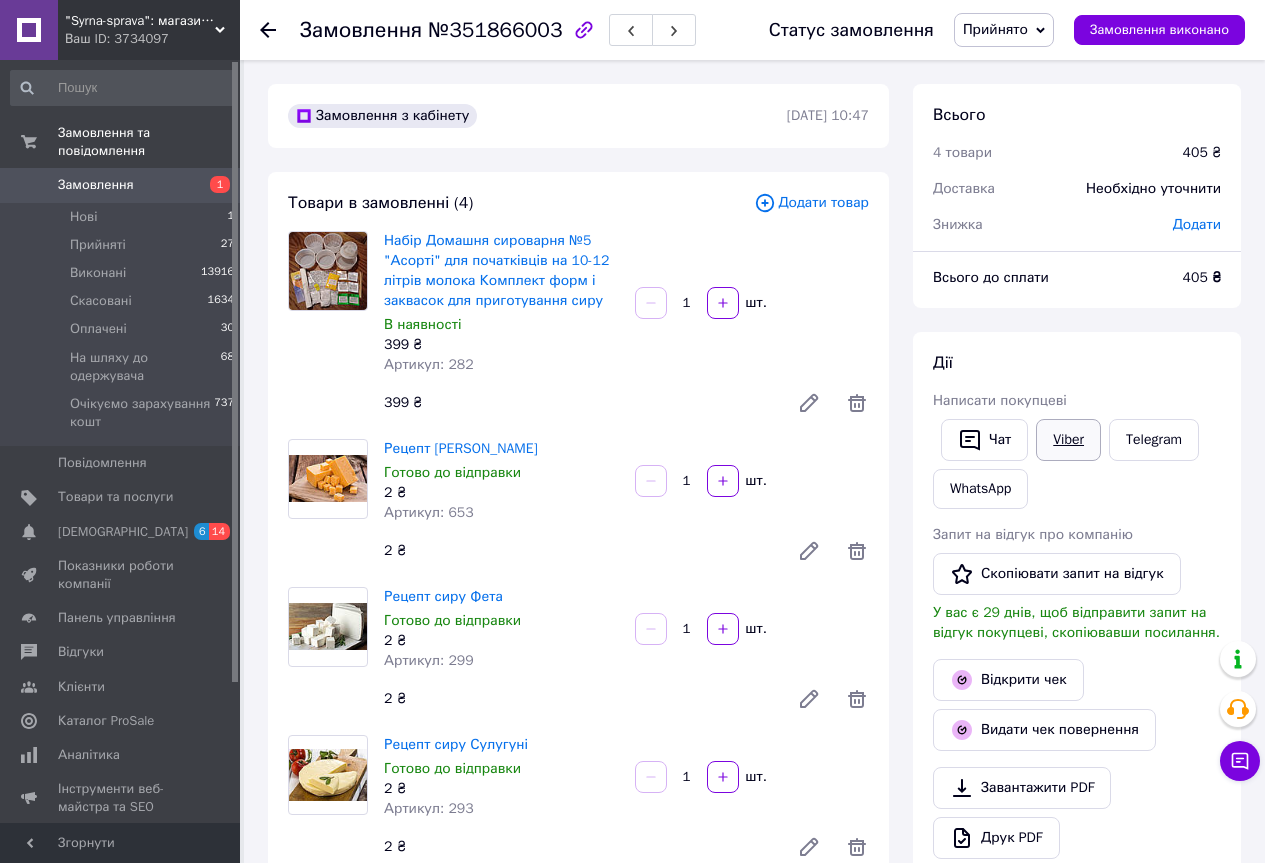 click on "Viber" at bounding box center [1068, 440] 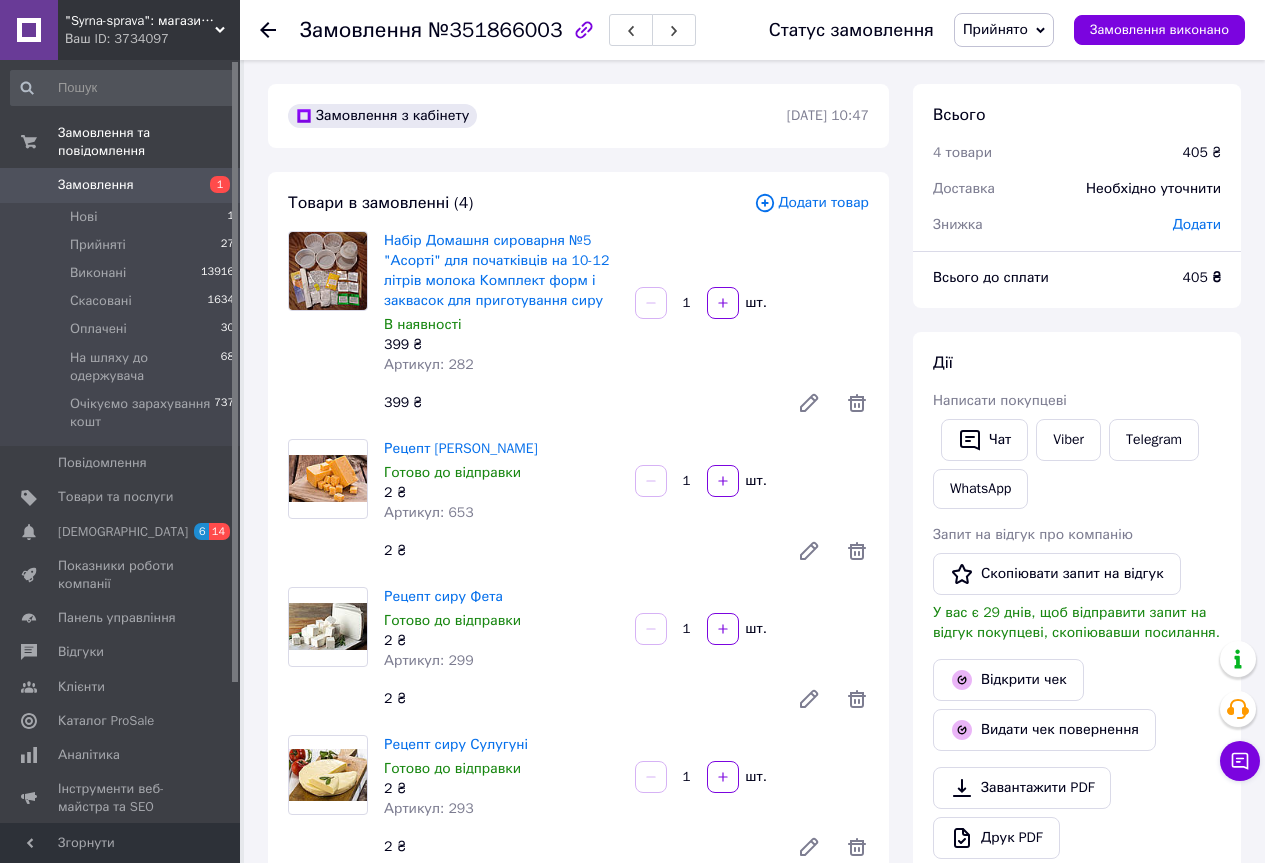 scroll, scrollTop: 500, scrollLeft: 0, axis: vertical 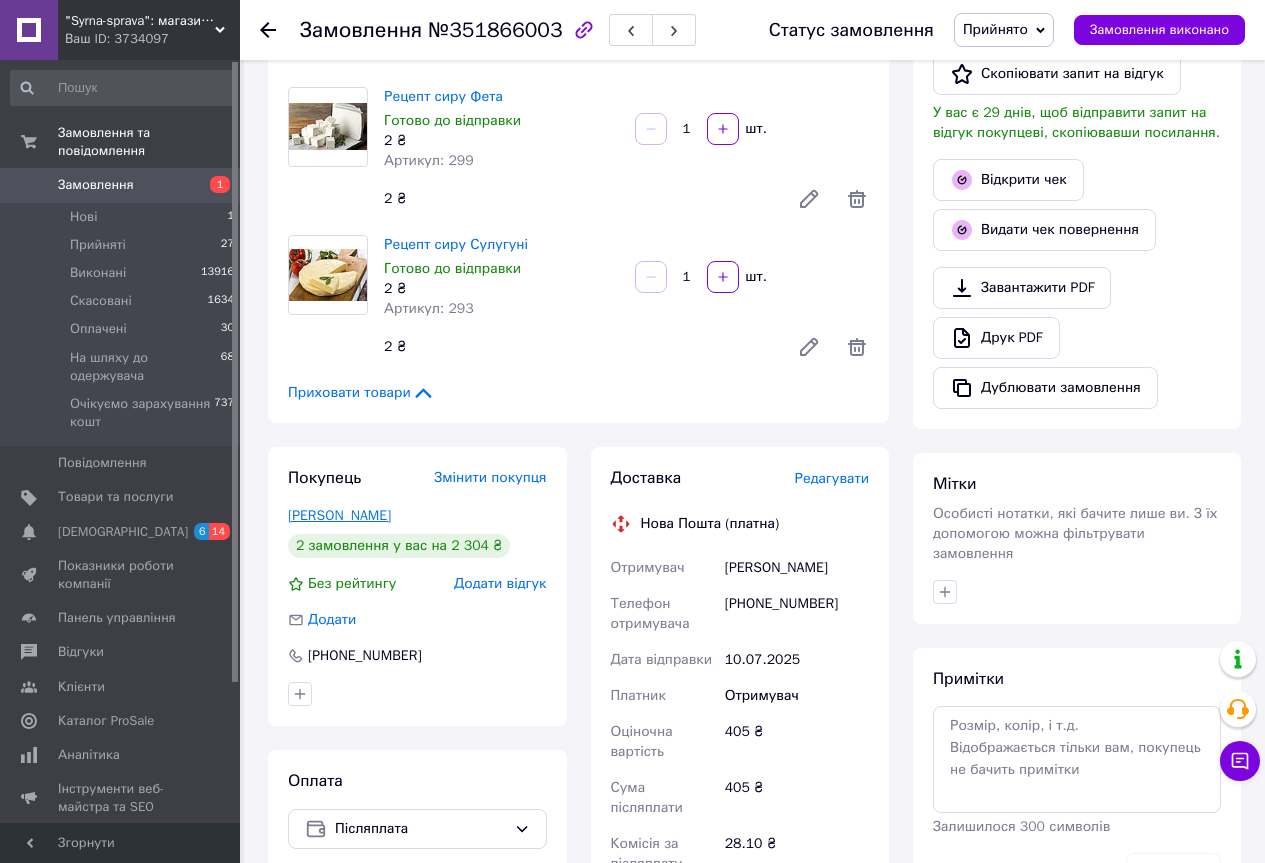 click on "Носач Катерина" at bounding box center (339, 515) 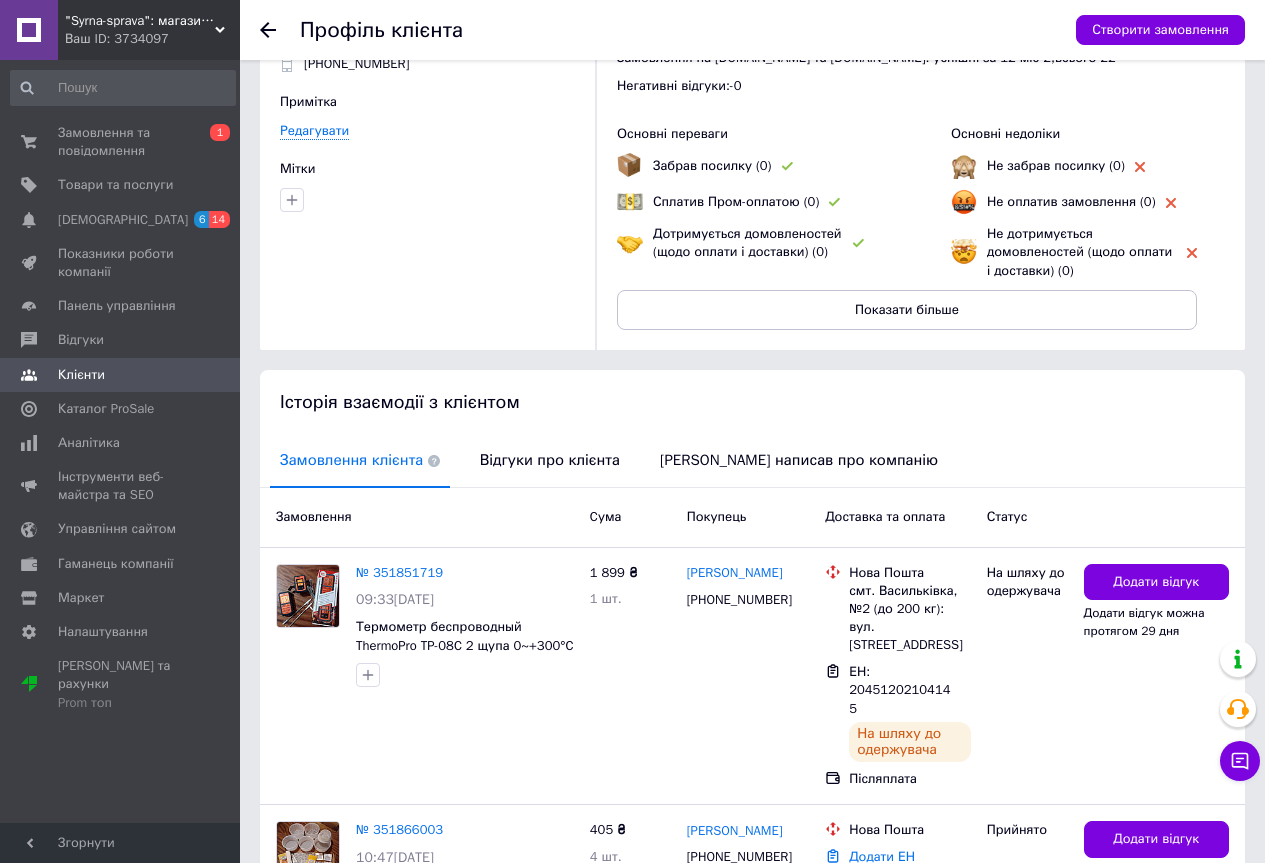 scroll, scrollTop: 258, scrollLeft: 0, axis: vertical 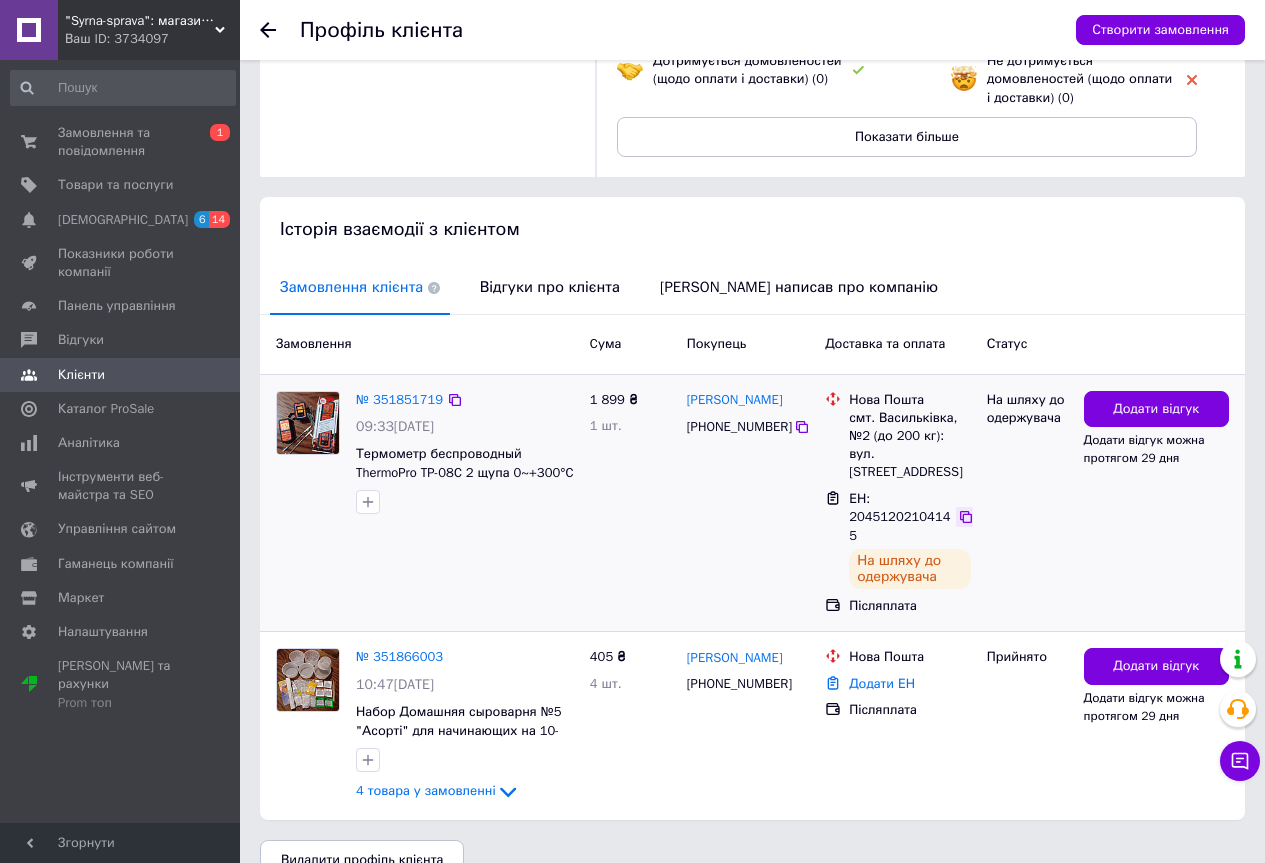 click 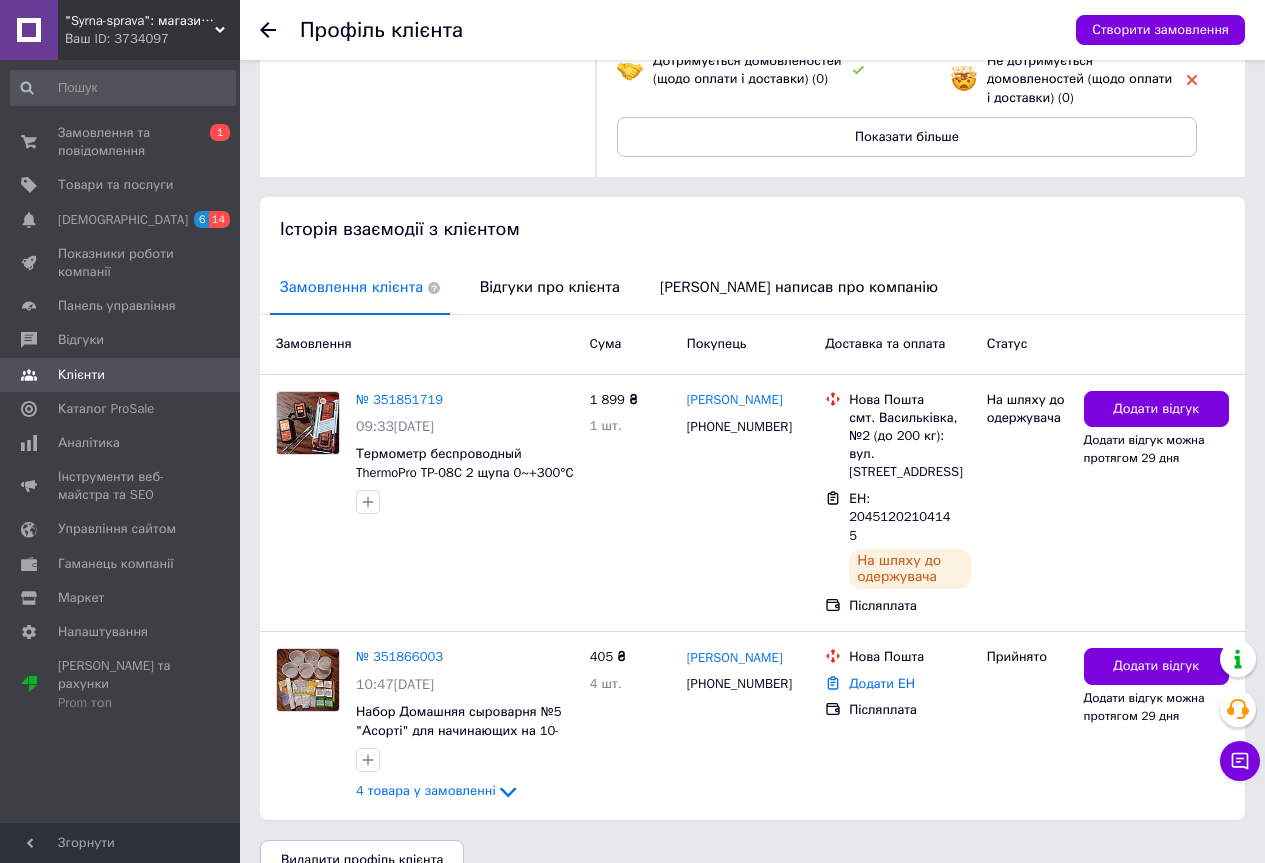 scroll, scrollTop: 158, scrollLeft: 0, axis: vertical 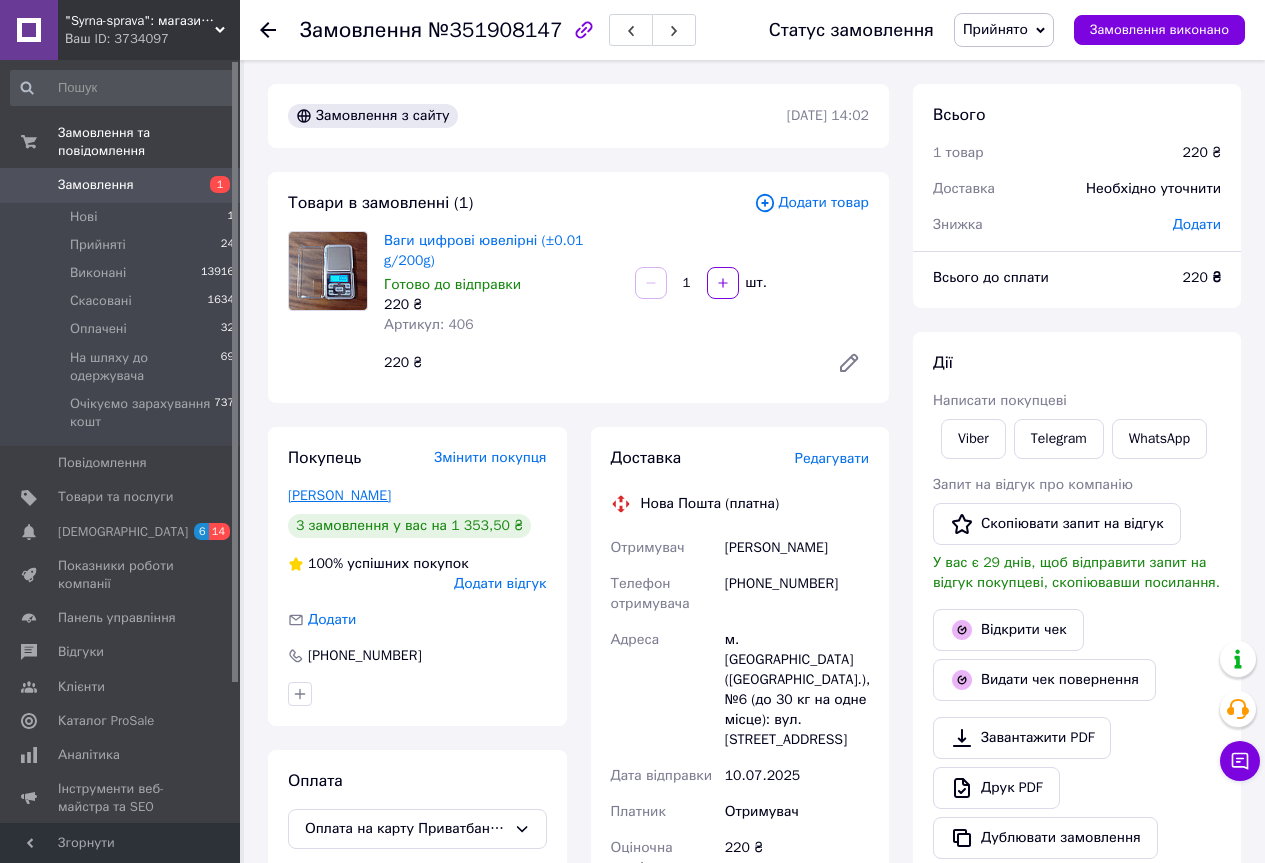 click on "[PERSON_NAME]" at bounding box center [339, 495] 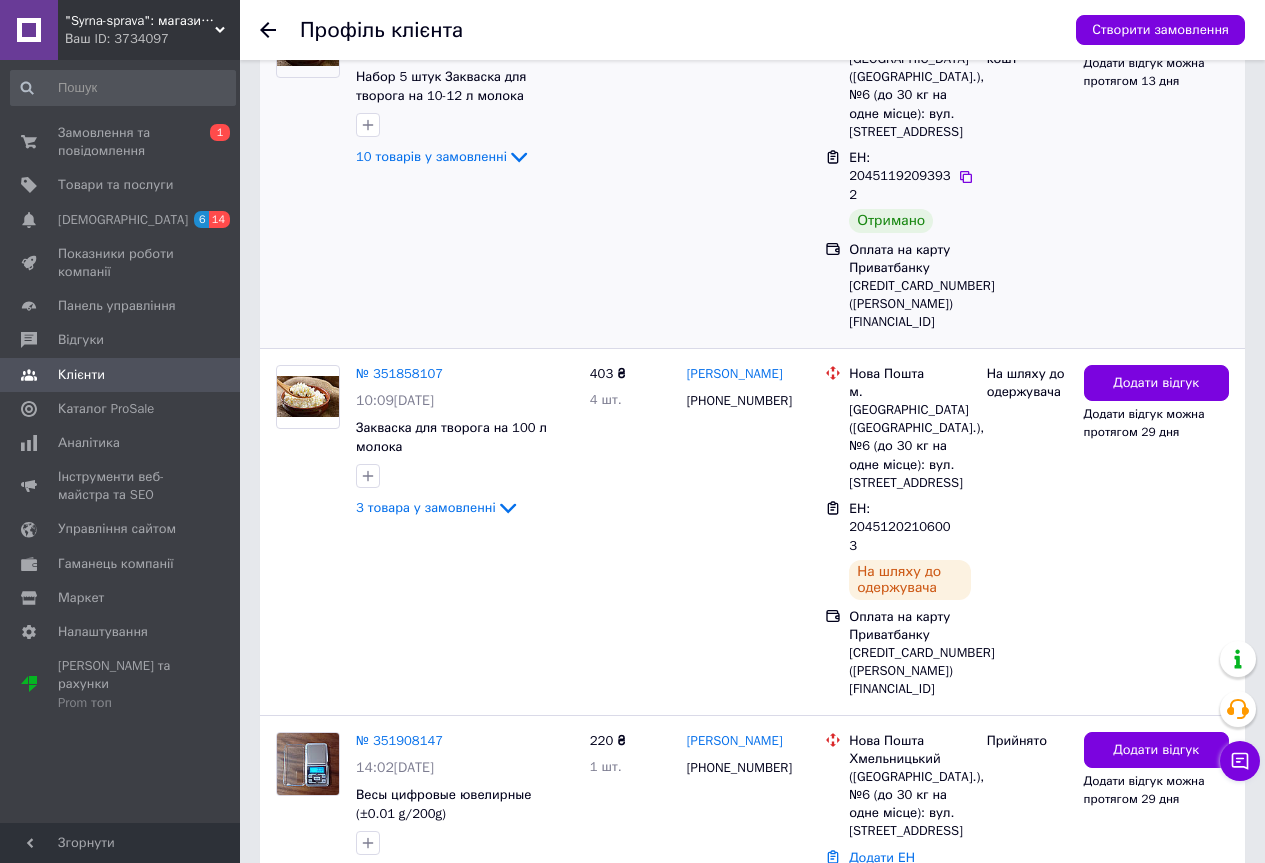 scroll, scrollTop: 700, scrollLeft: 0, axis: vertical 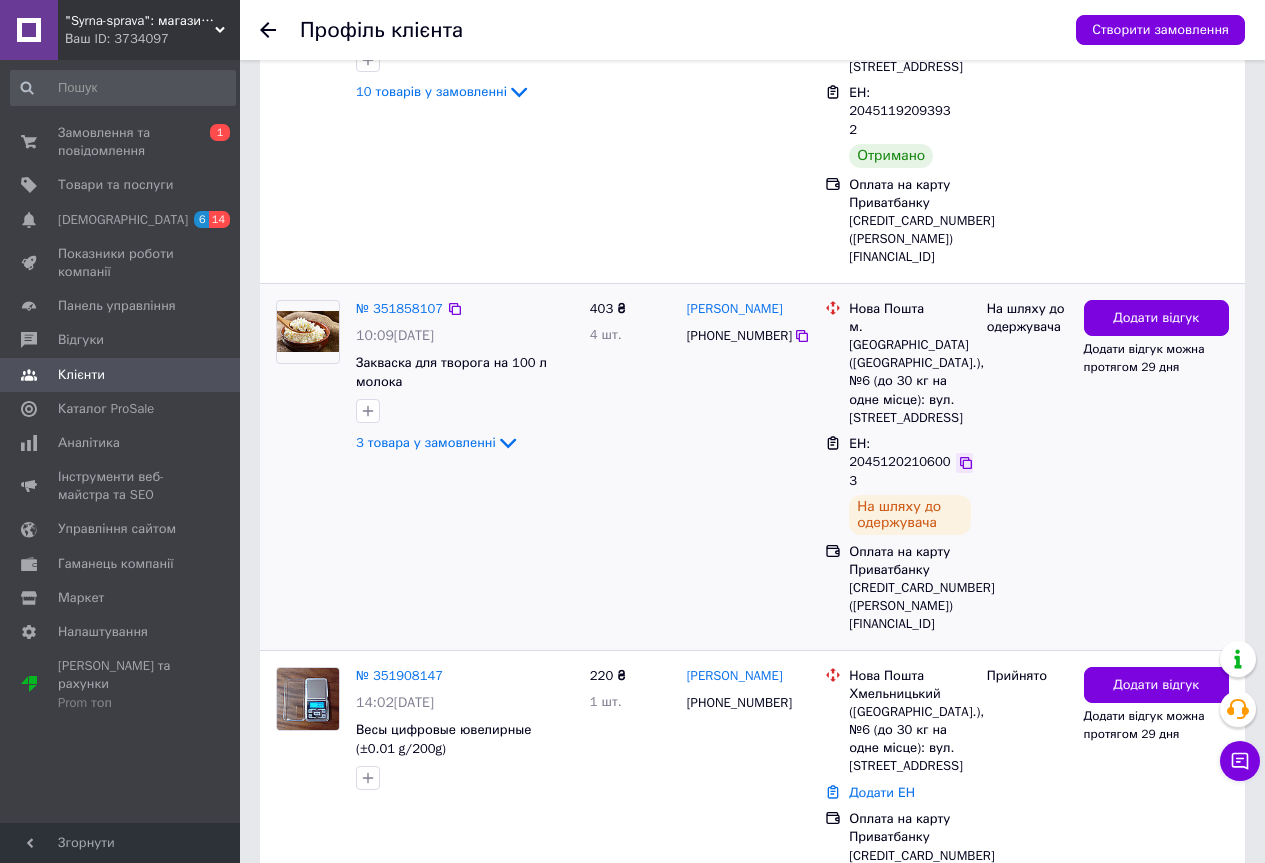click 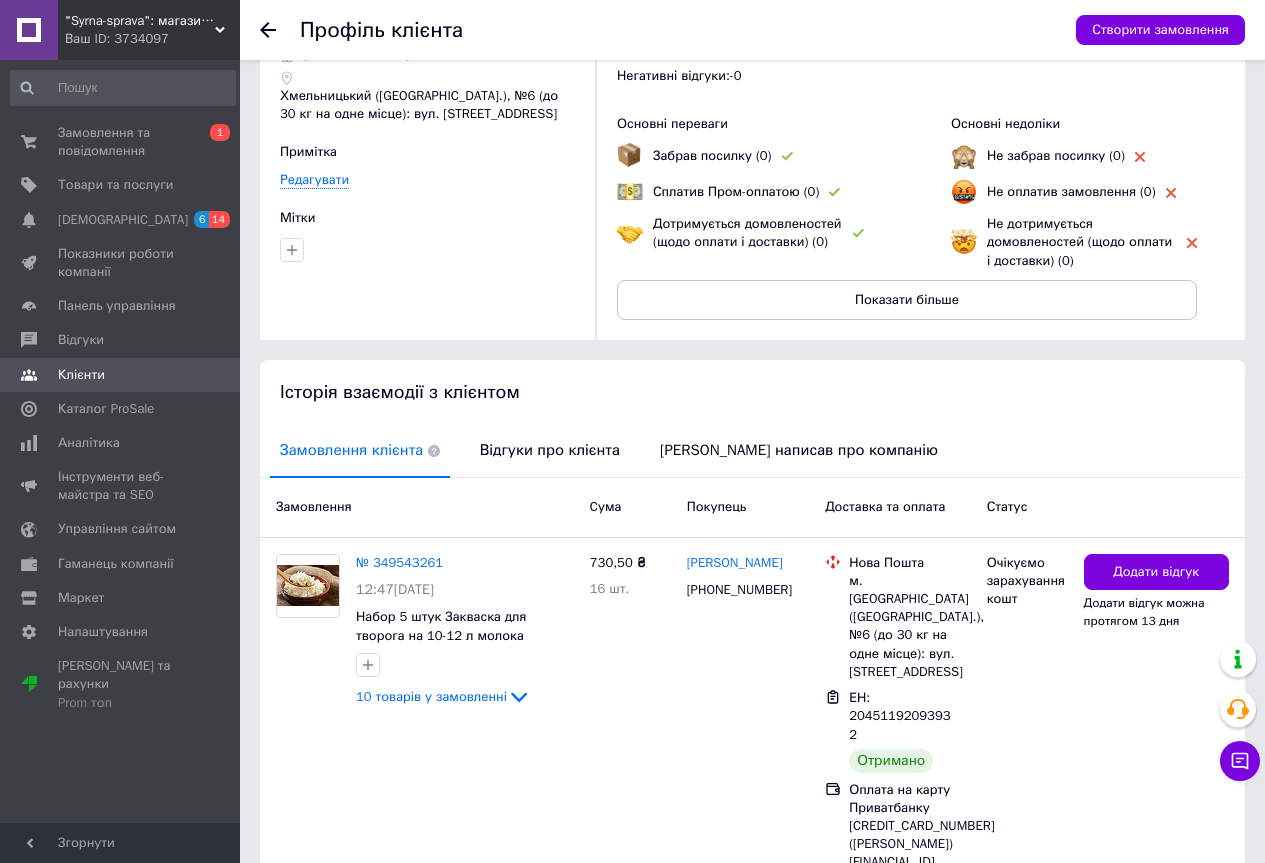 scroll, scrollTop: 0, scrollLeft: 0, axis: both 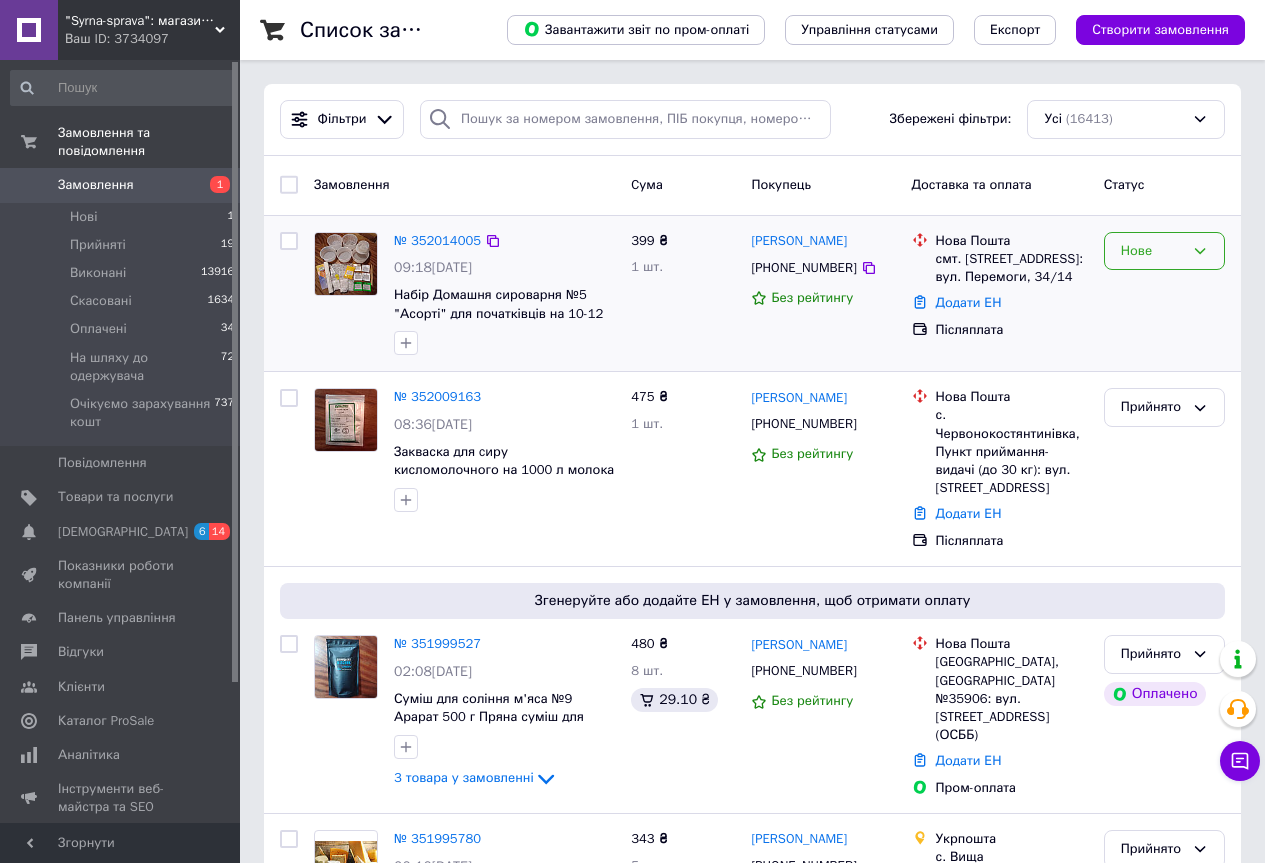 click on "Нове" at bounding box center [1152, 251] 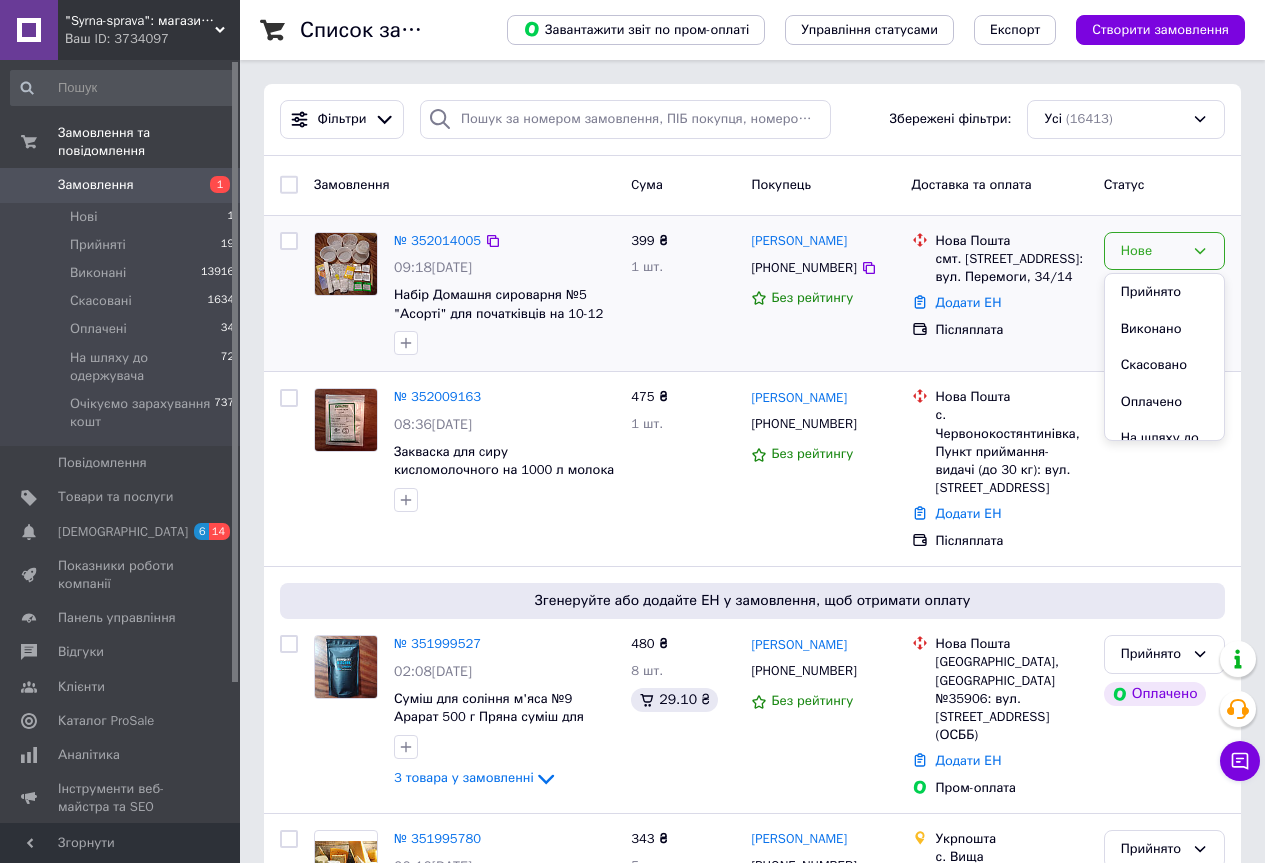 click on "Прийнято" at bounding box center (1164, 292) 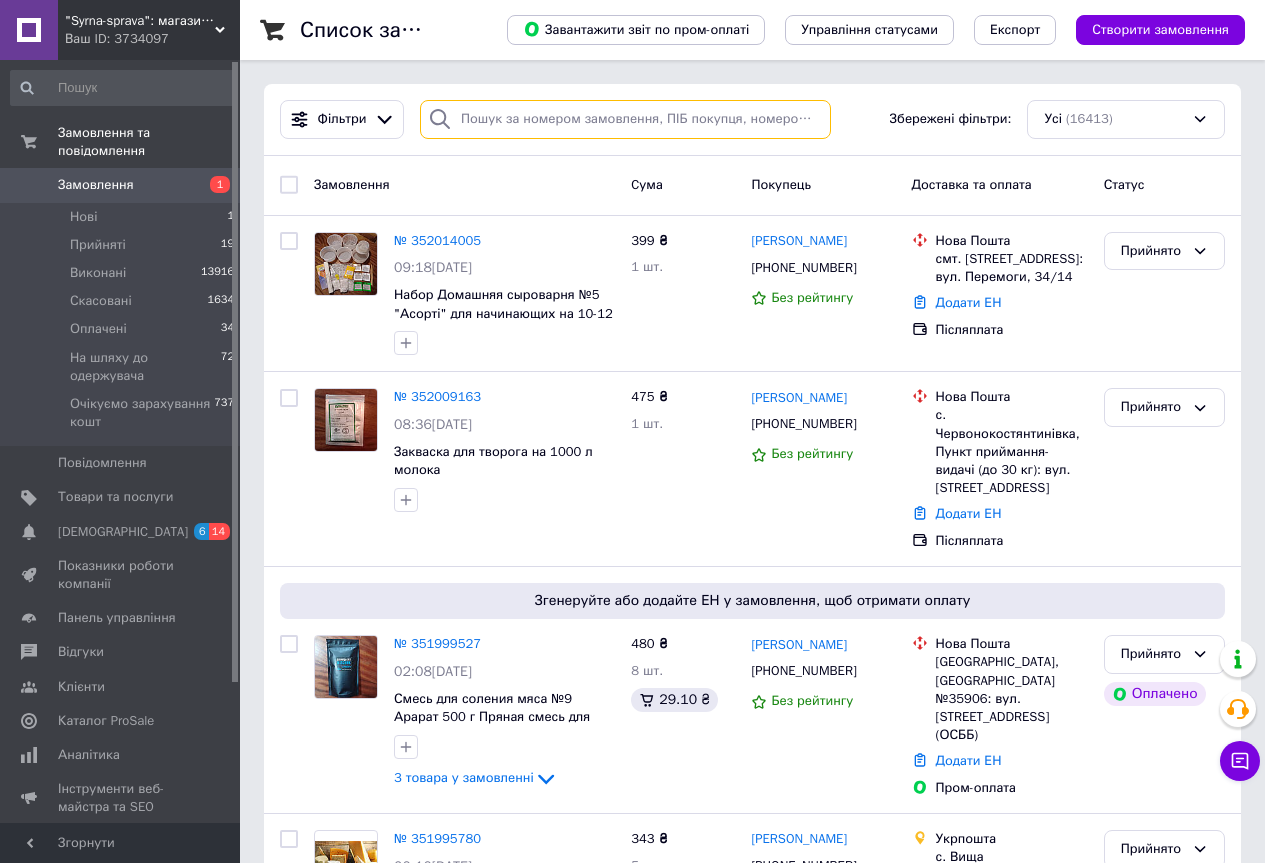 click at bounding box center (625, 119) 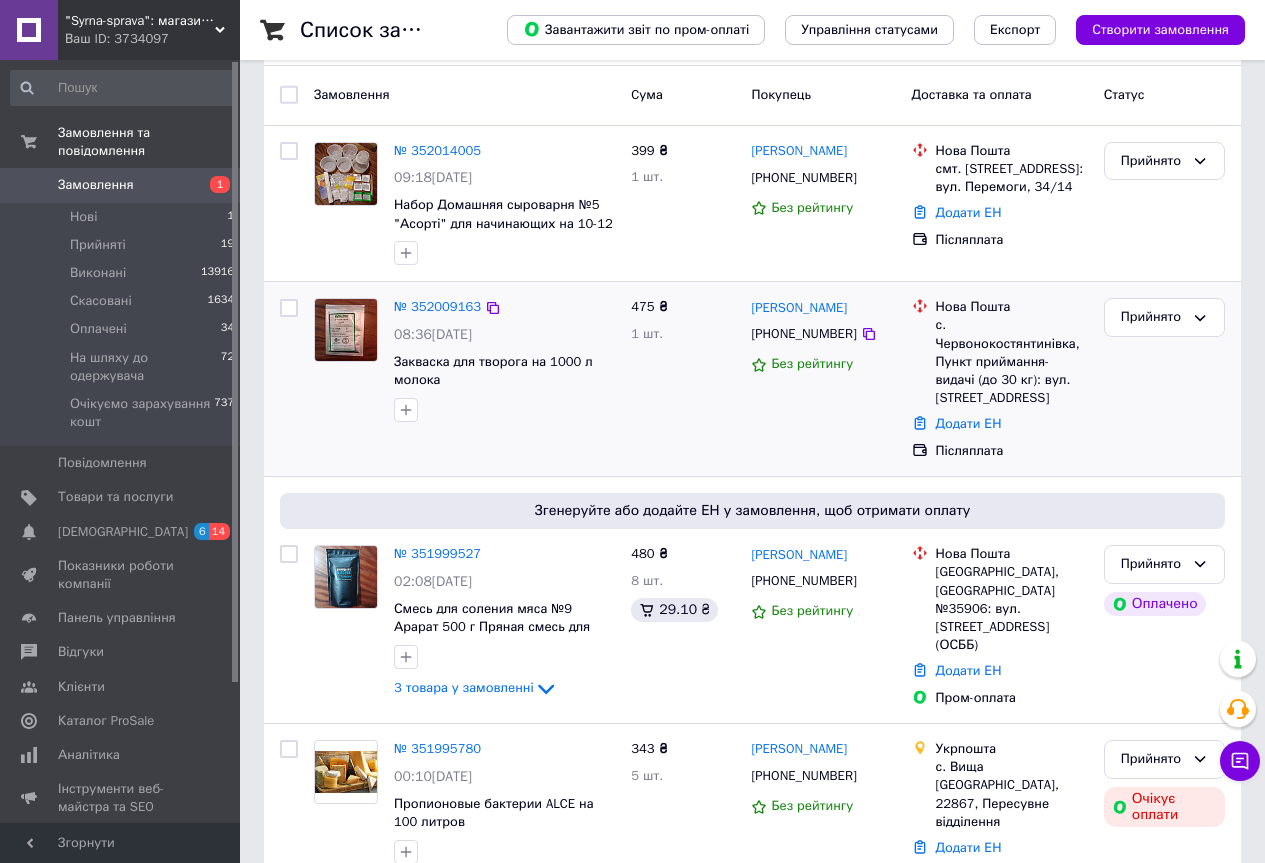 scroll, scrollTop: 100, scrollLeft: 0, axis: vertical 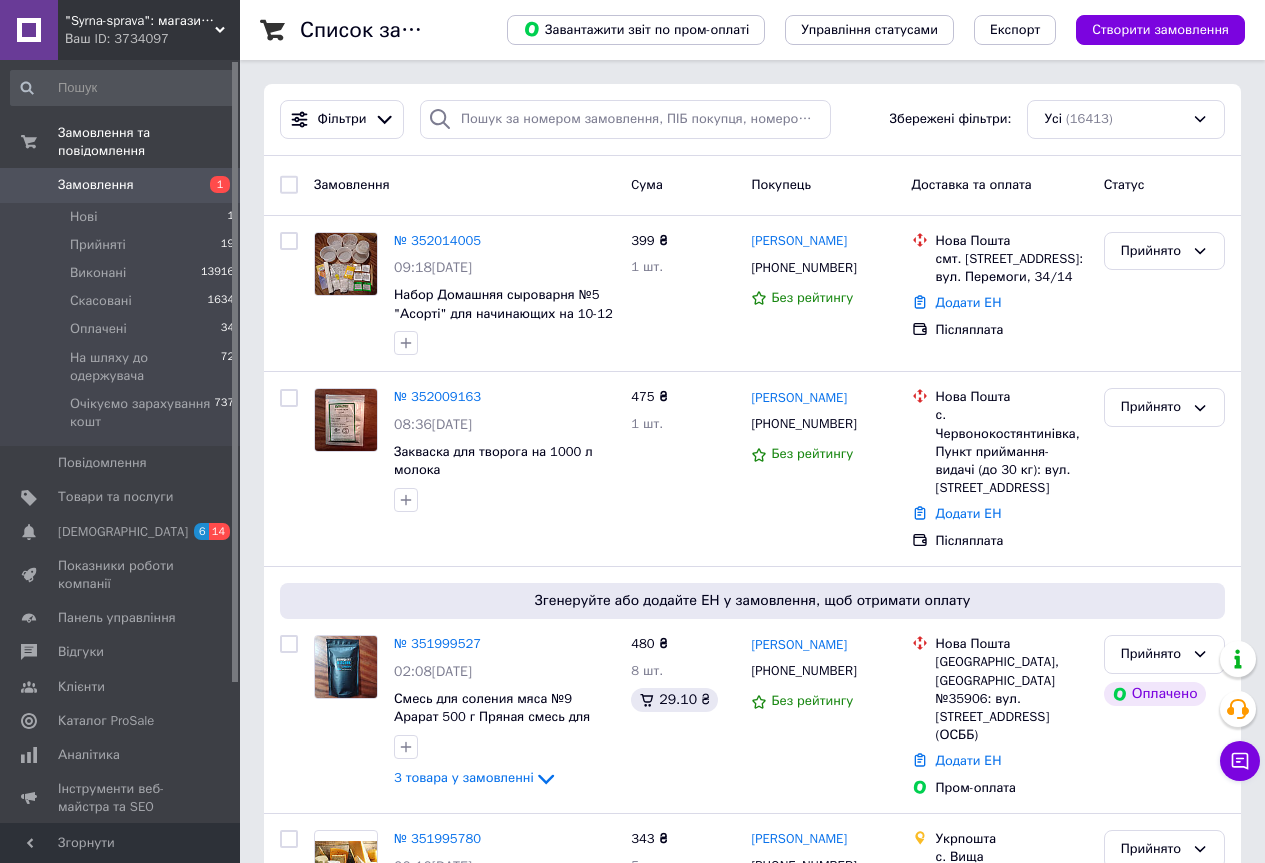 click at bounding box center [29, 185] 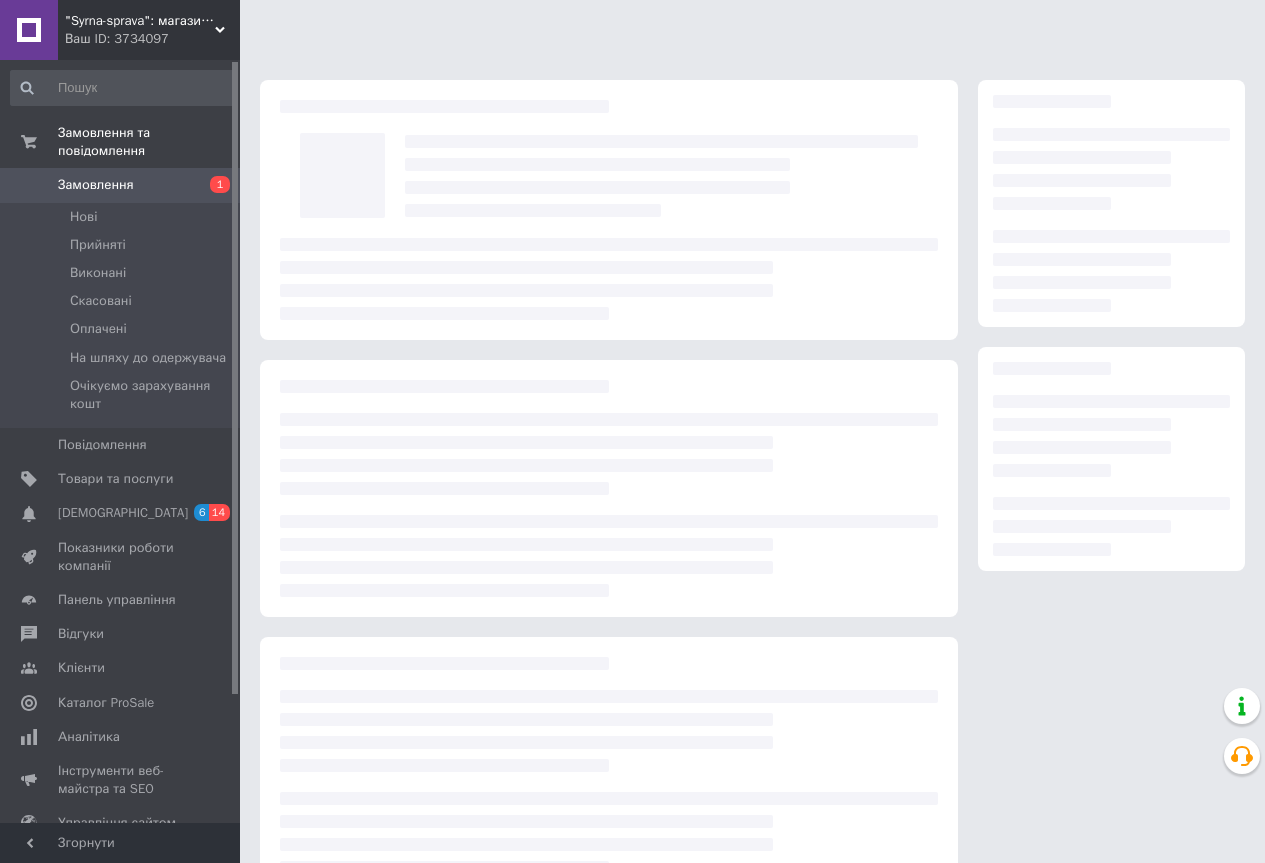 scroll, scrollTop: 0, scrollLeft: 0, axis: both 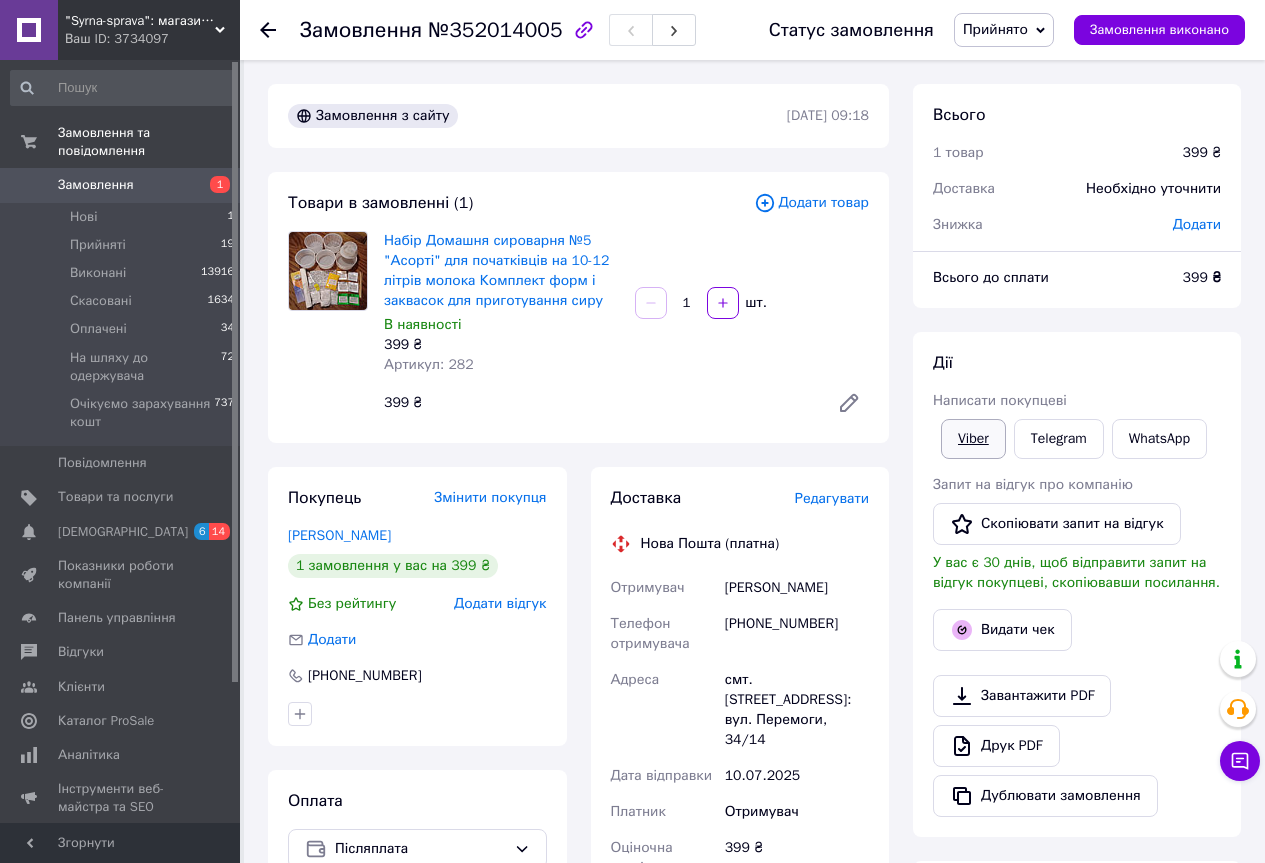 click on "Viber" at bounding box center (973, 439) 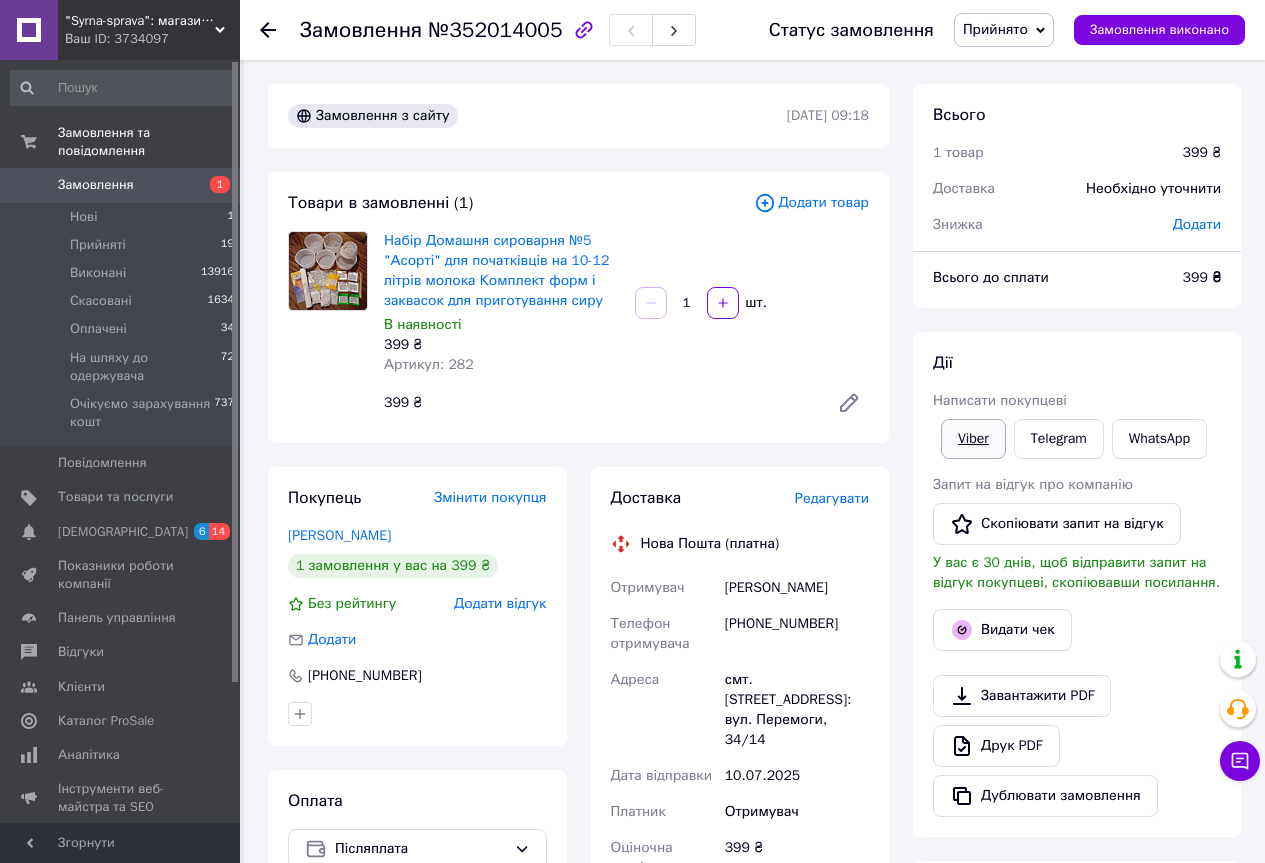 click on "Viber" at bounding box center (973, 439) 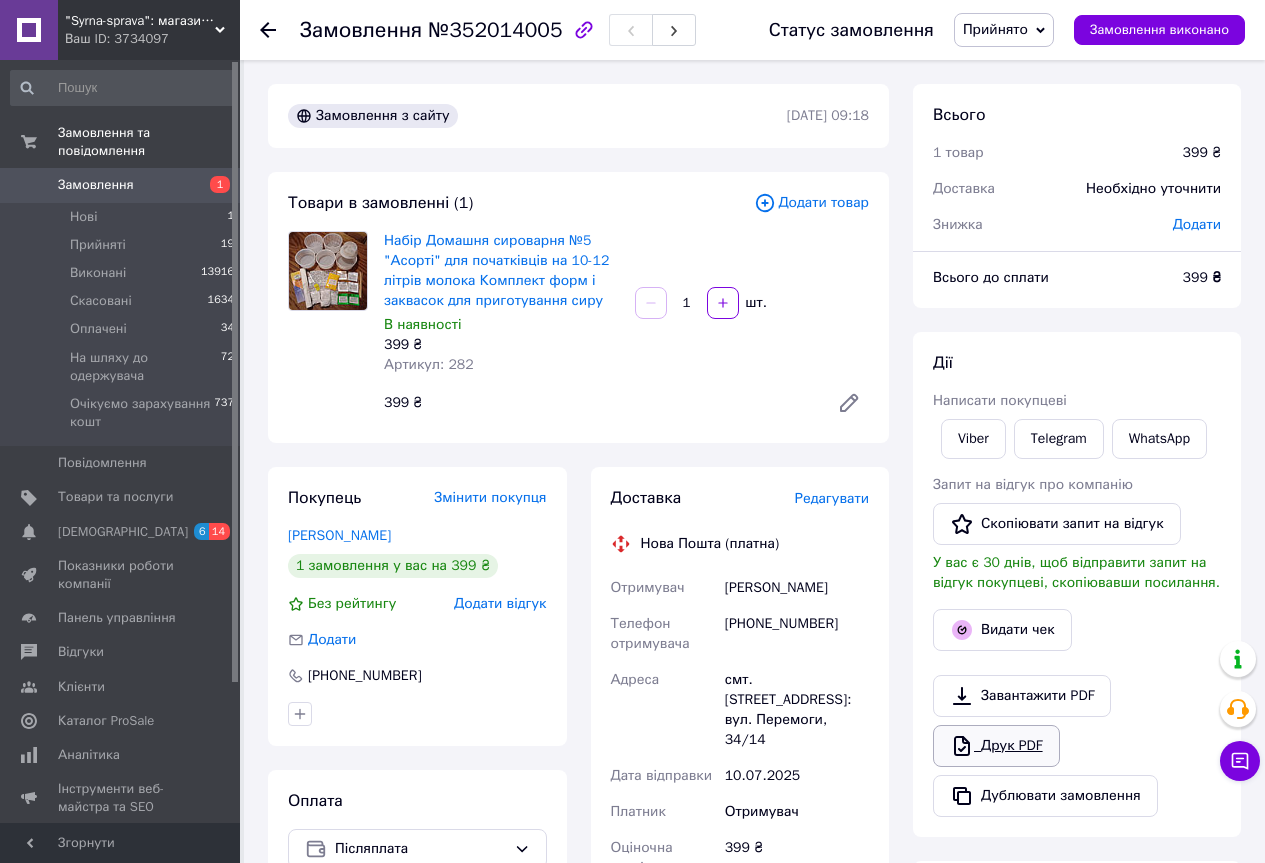 click on "Друк PDF" at bounding box center (996, 746) 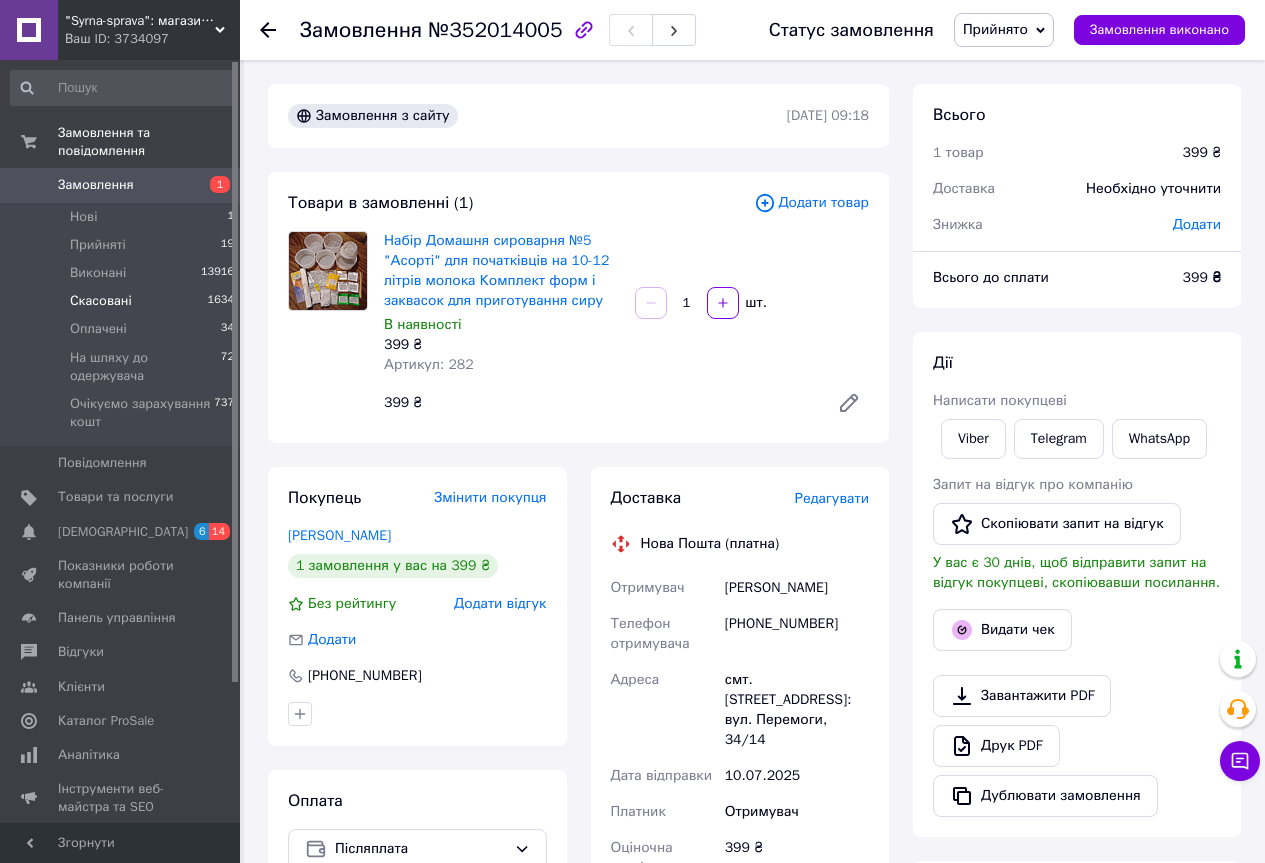 click on "Скасовані" at bounding box center (101, 301) 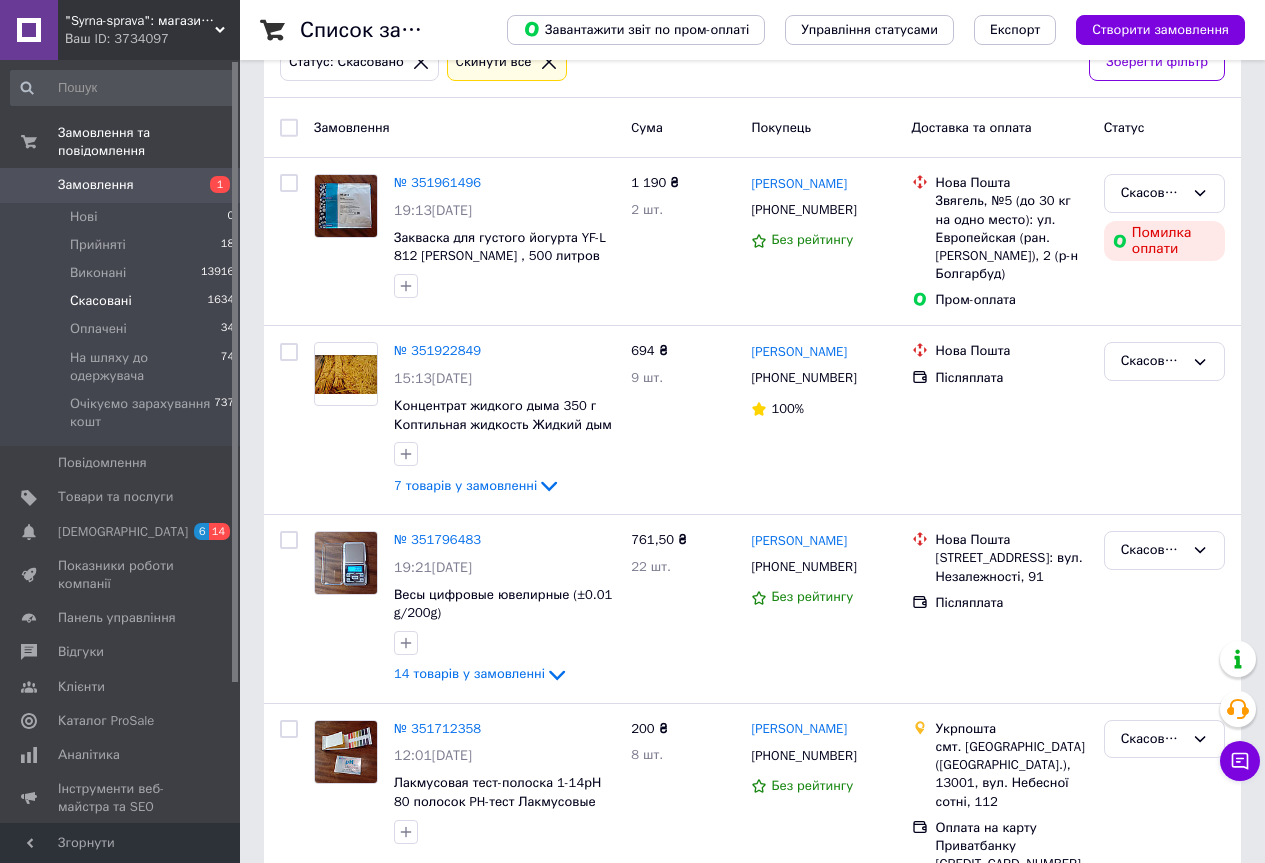scroll, scrollTop: 300, scrollLeft: 0, axis: vertical 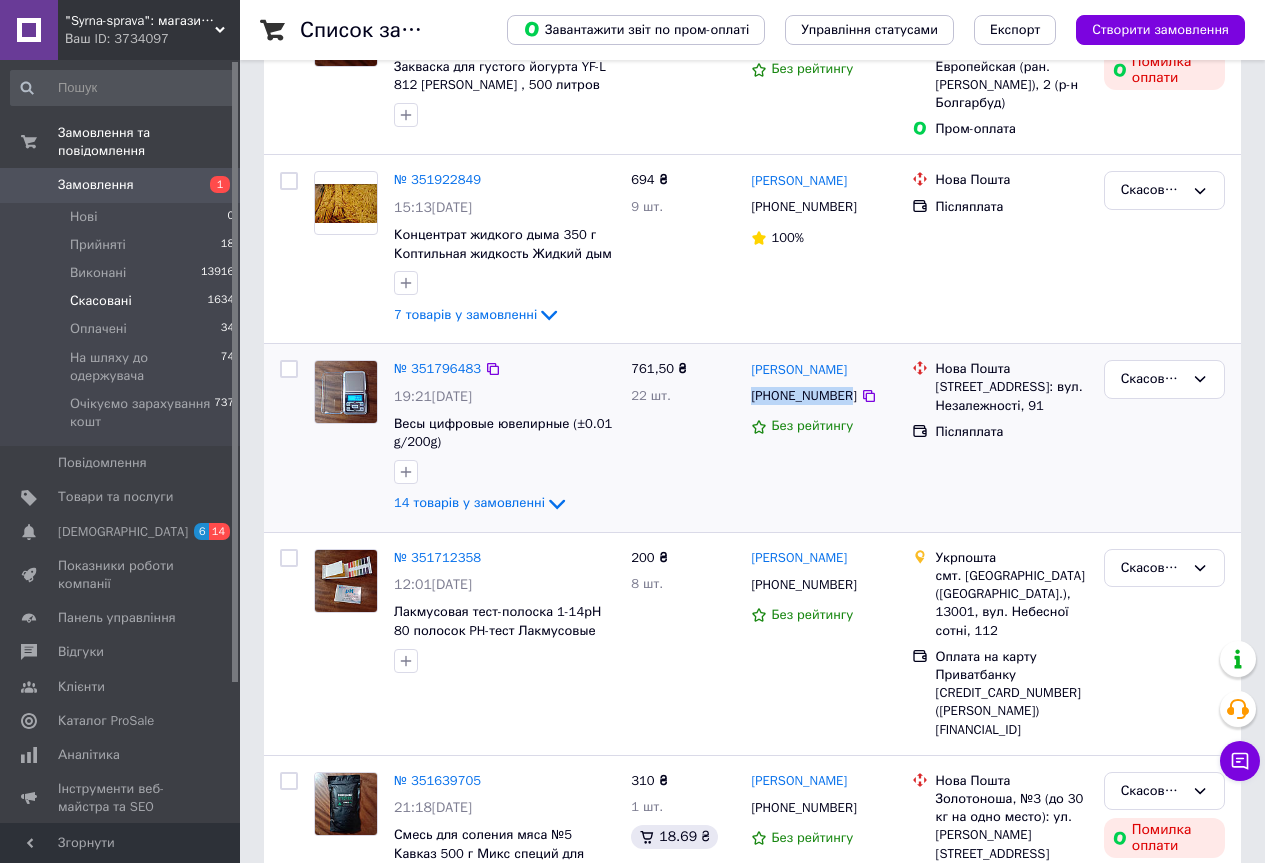 drag, startPoint x: 446, startPoint y: 364, endPoint x: 845, endPoint y: 396, distance: 400.28116 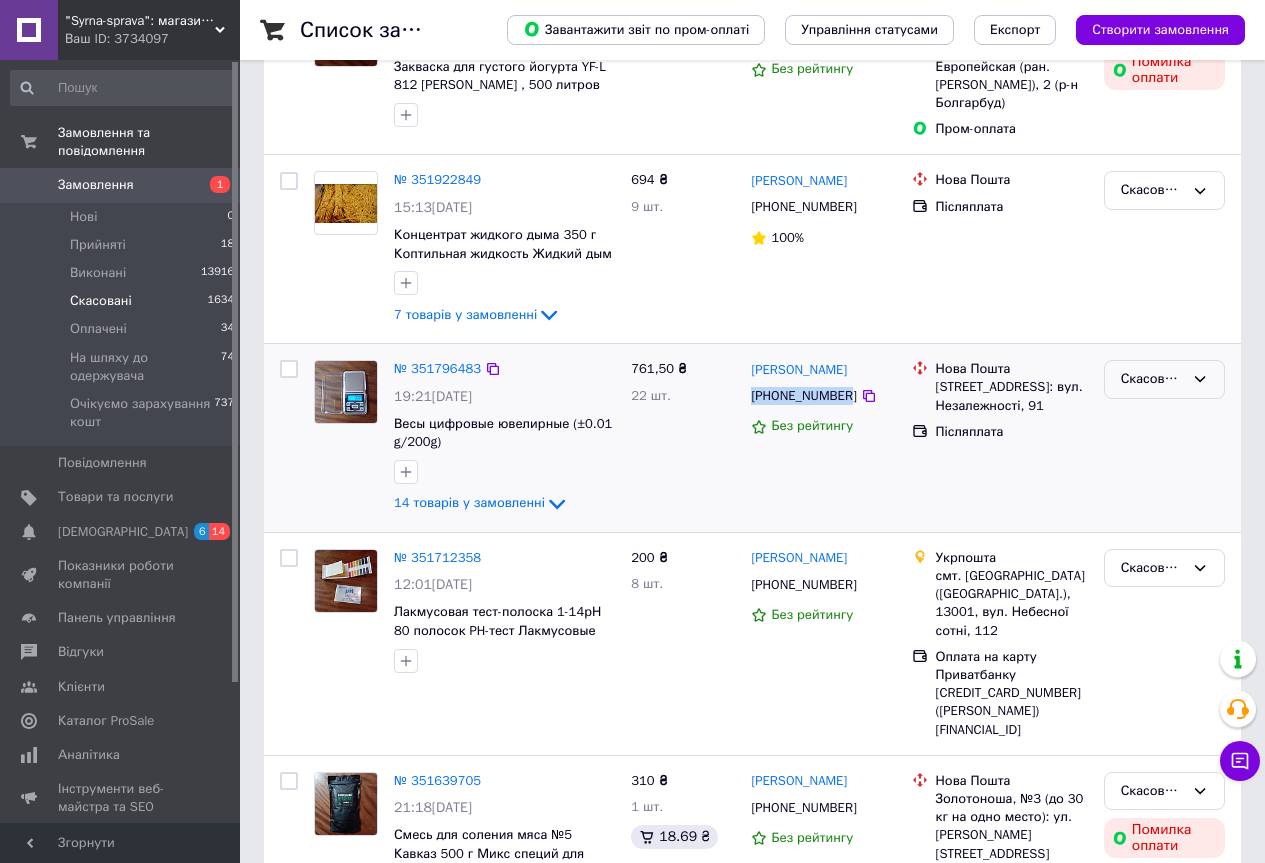 click on "Скасовано" at bounding box center (1152, 379) 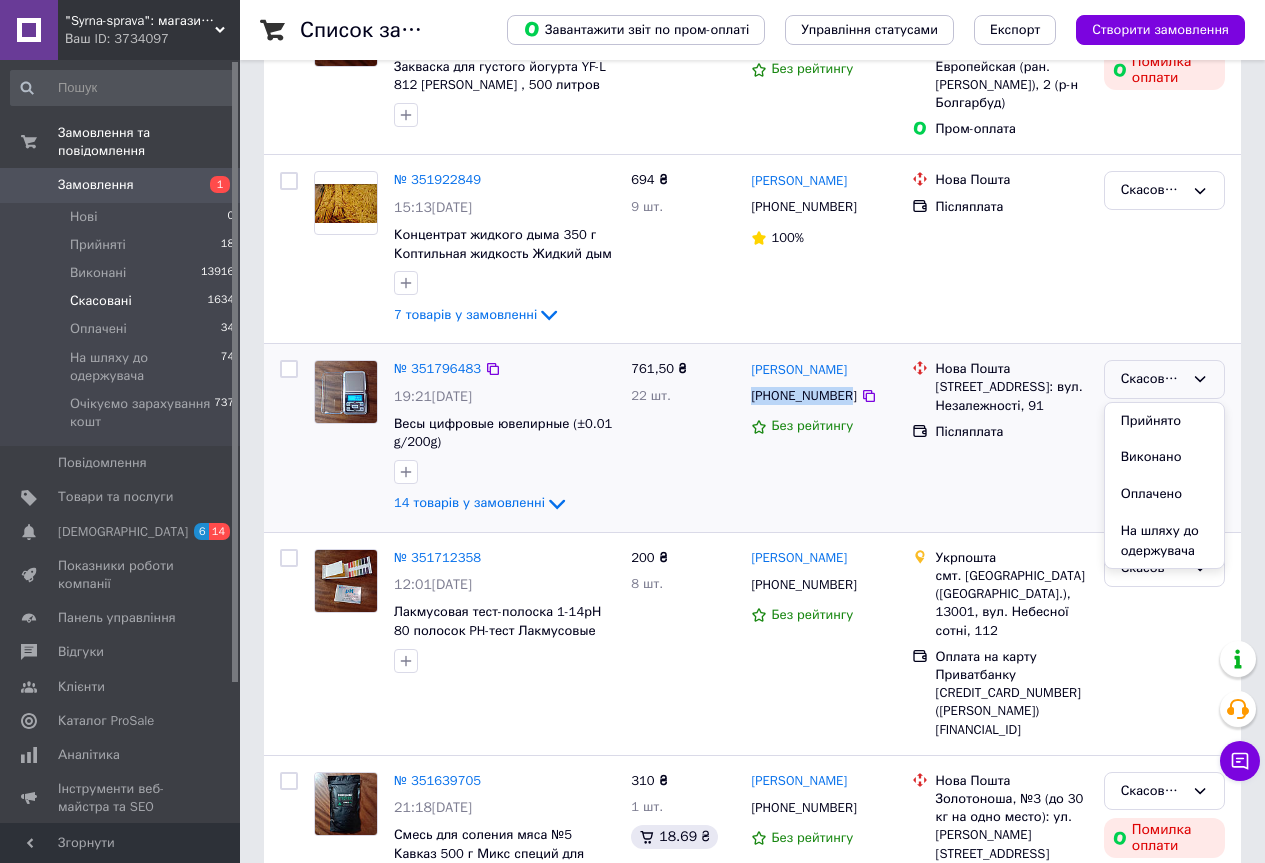 click on "Прийнято" at bounding box center [1164, 421] 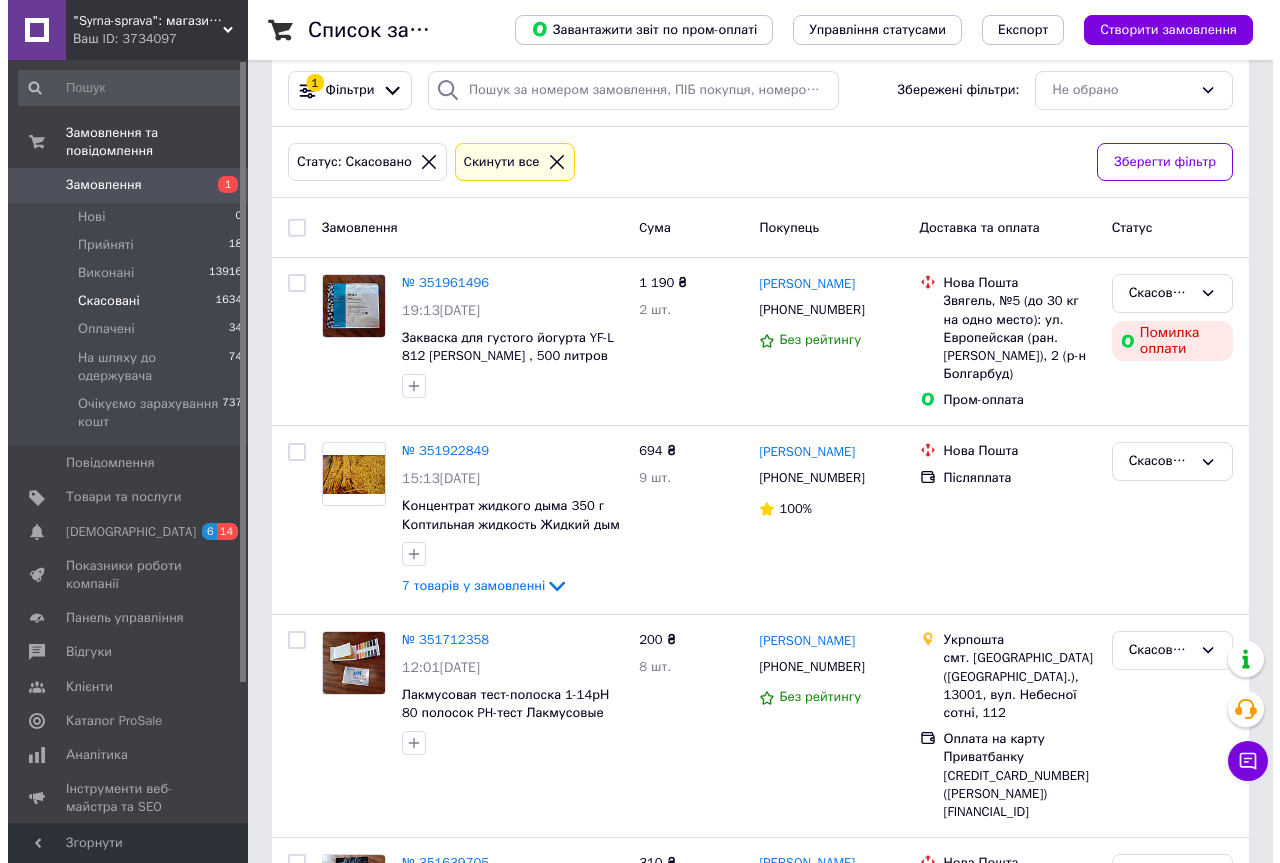 scroll, scrollTop: 0, scrollLeft: 0, axis: both 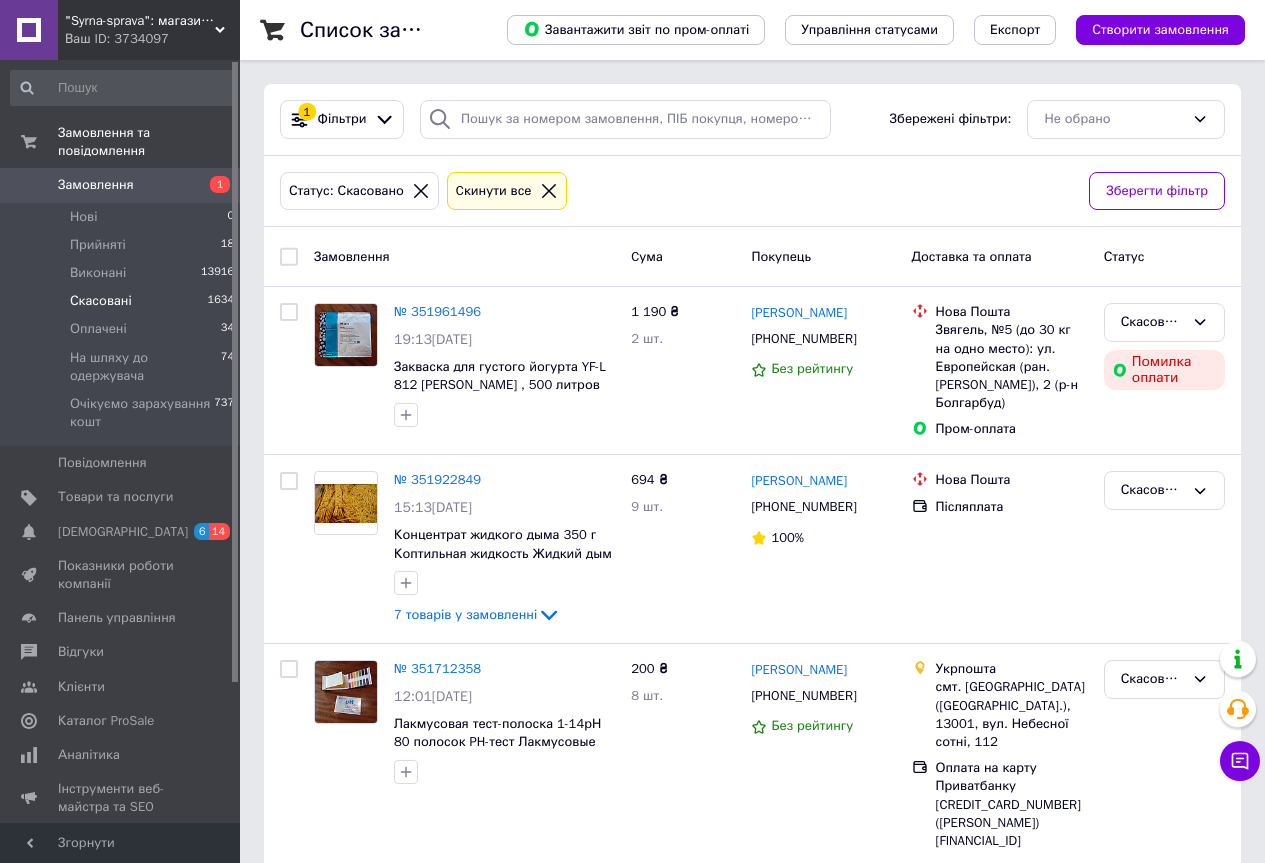 click on "Замовлення" at bounding box center [121, 185] 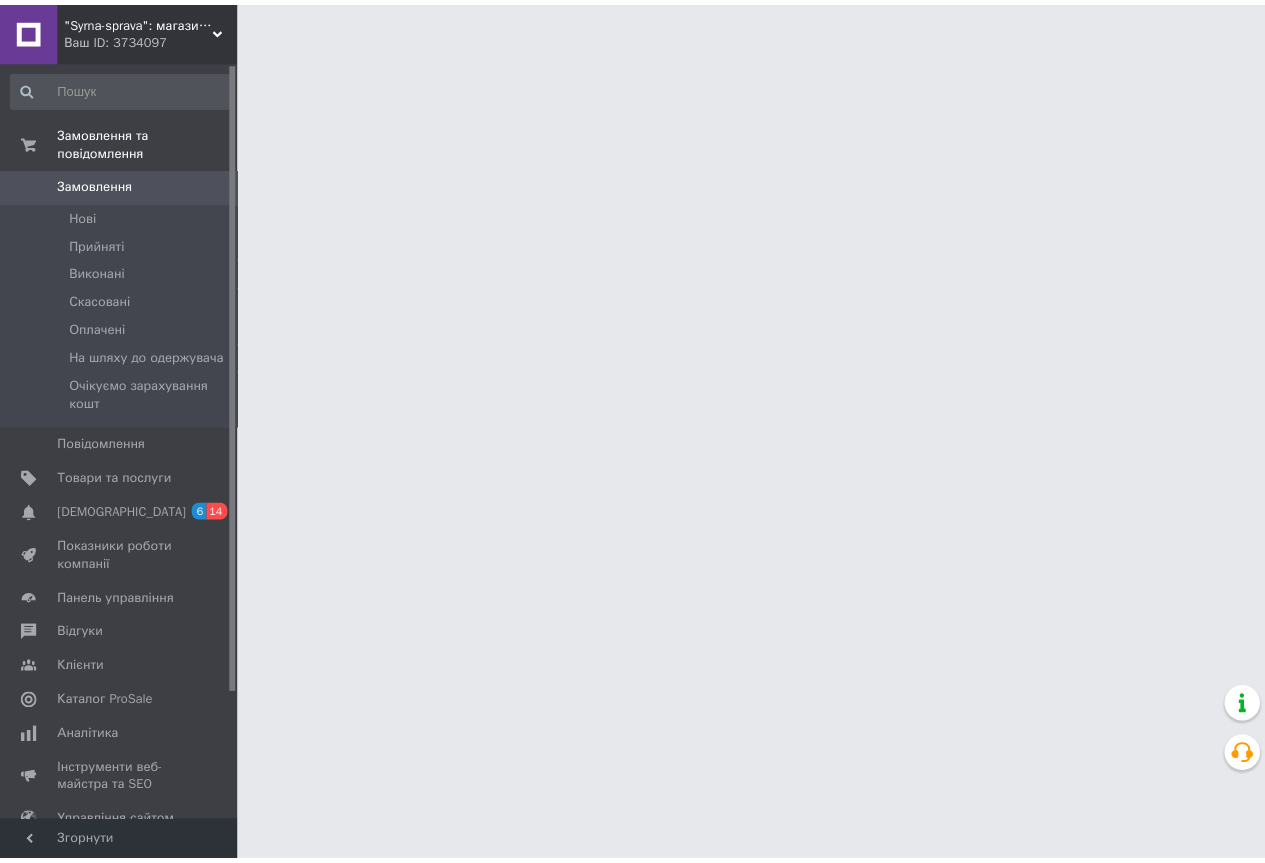 scroll, scrollTop: 0, scrollLeft: 0, axis: both 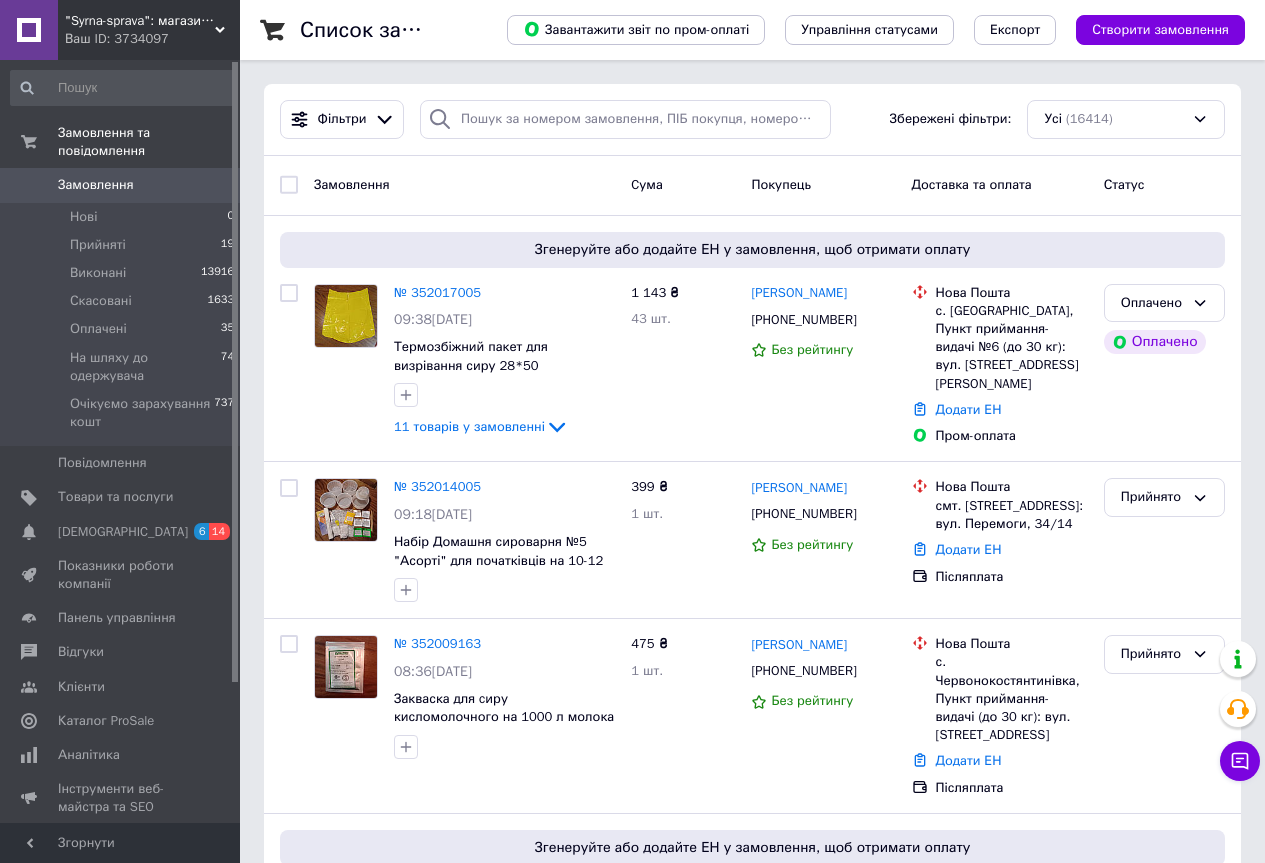 click on "Замовлення" at bounding box center (96, 185) 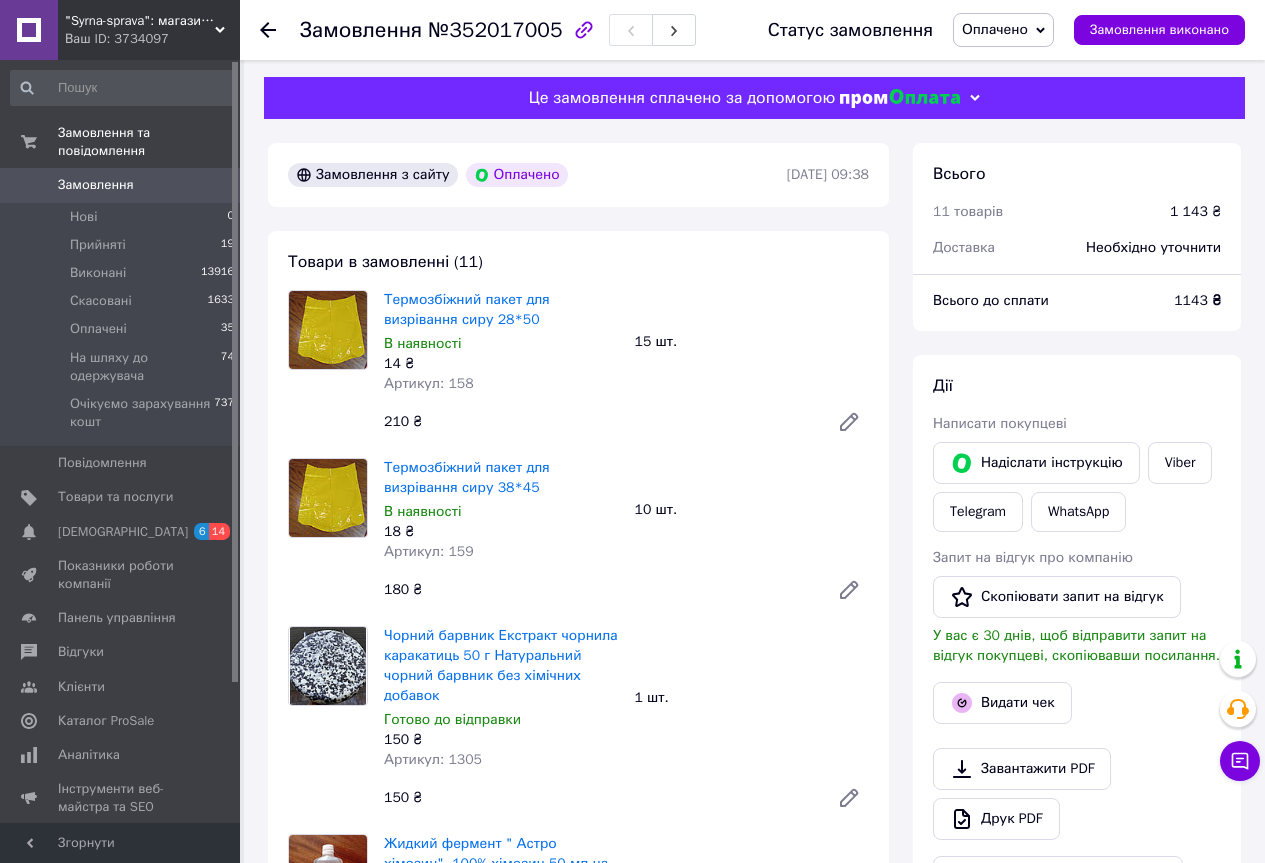 scroll, scrollTop: 0, scrollLeft: 0, axis: both 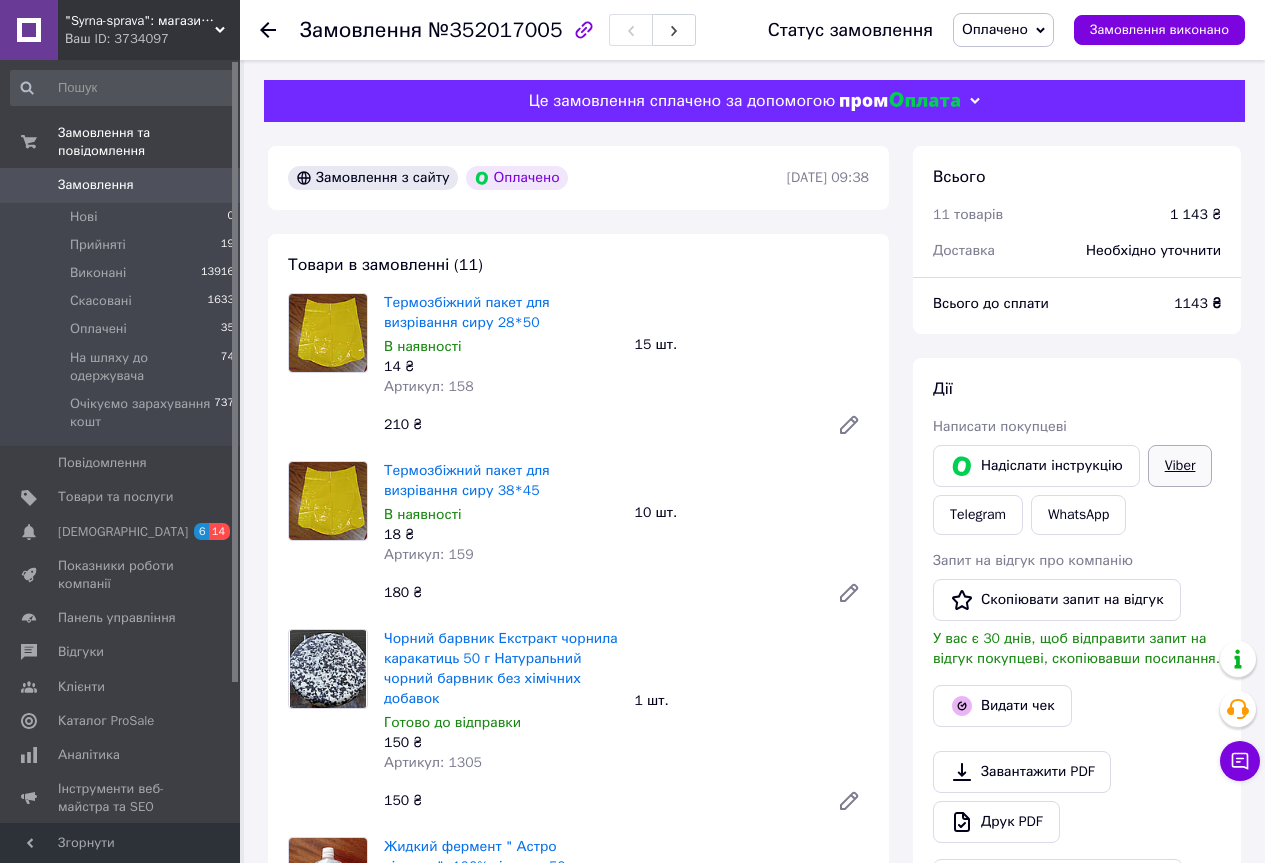 click on "Viber" at bounding box center (1180, 466) 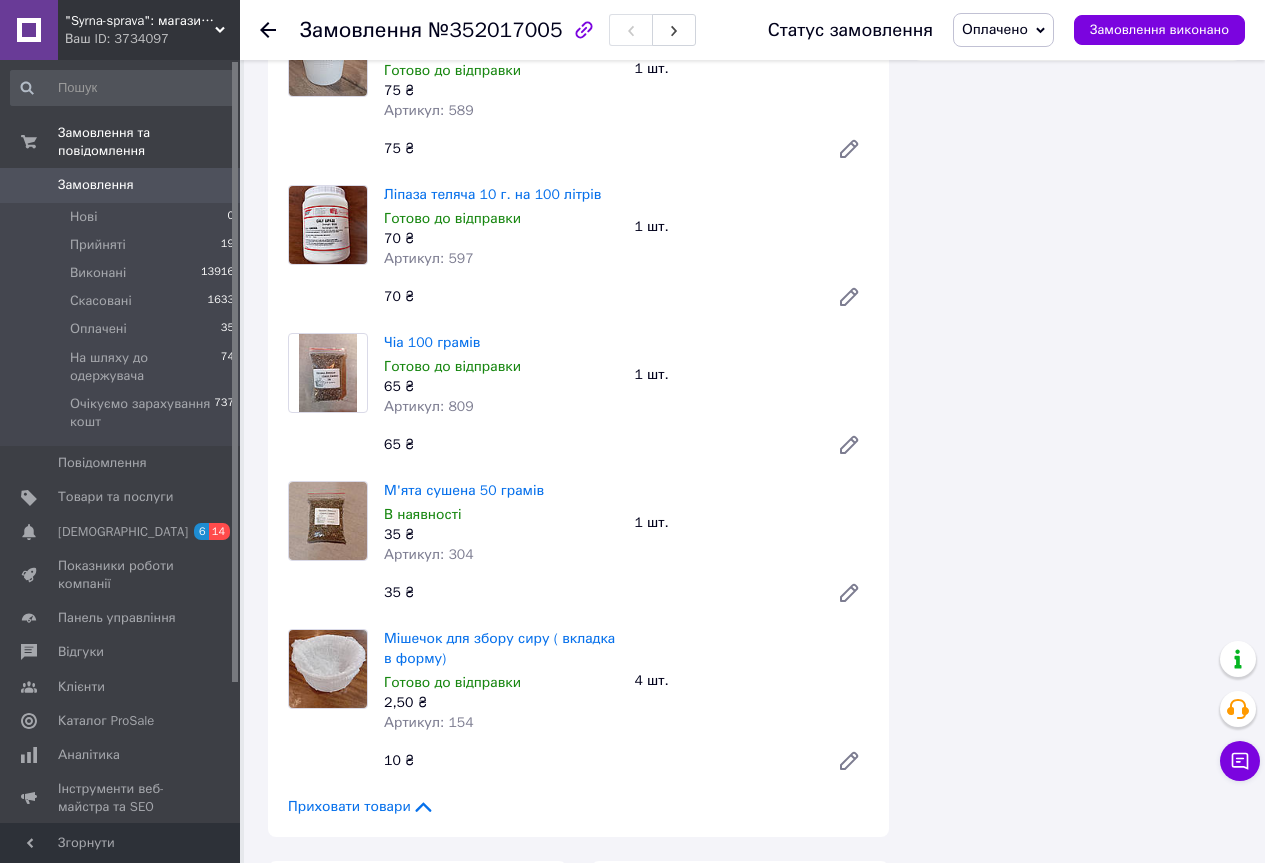 scroll, scrollTop: 847, scrollLeft: 0, axis: vertical 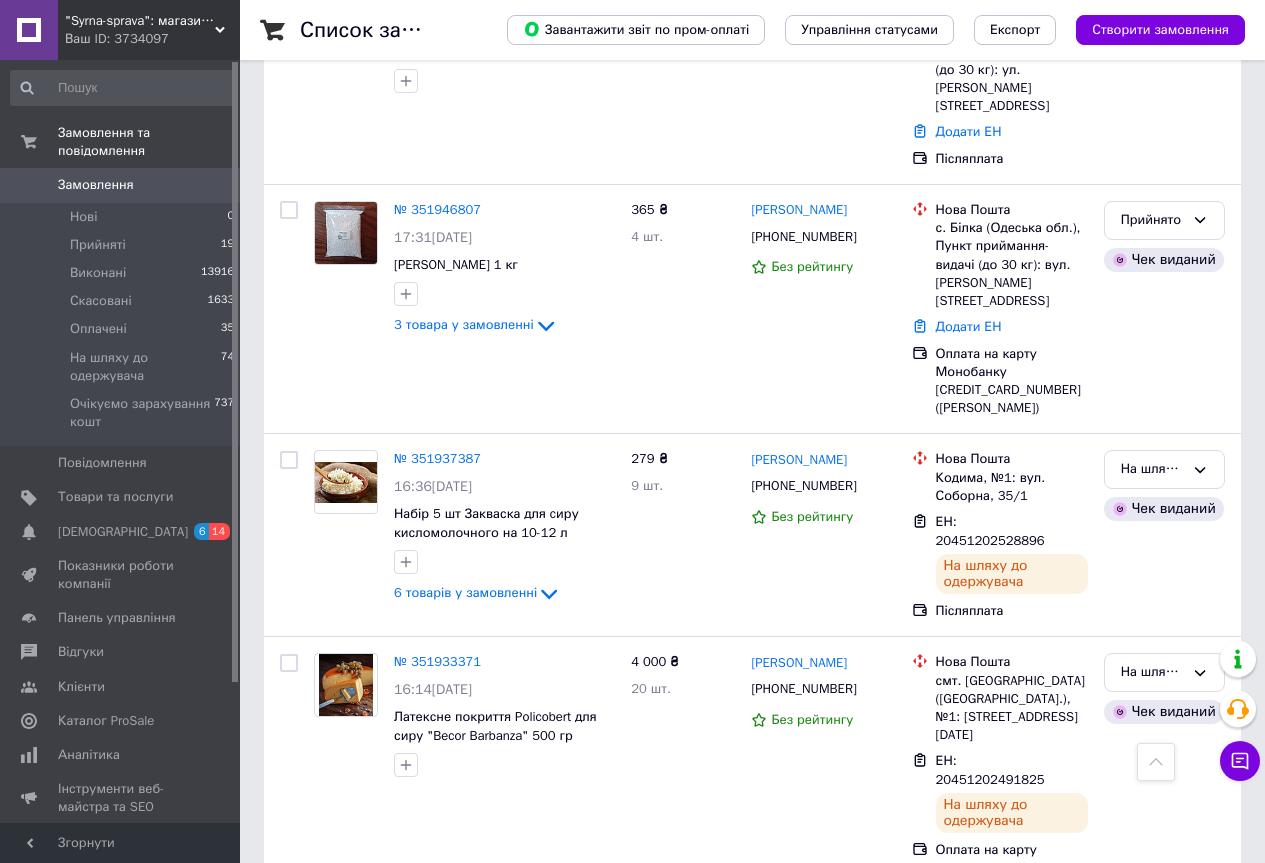 click on "2" at bounding box center (327, 993) 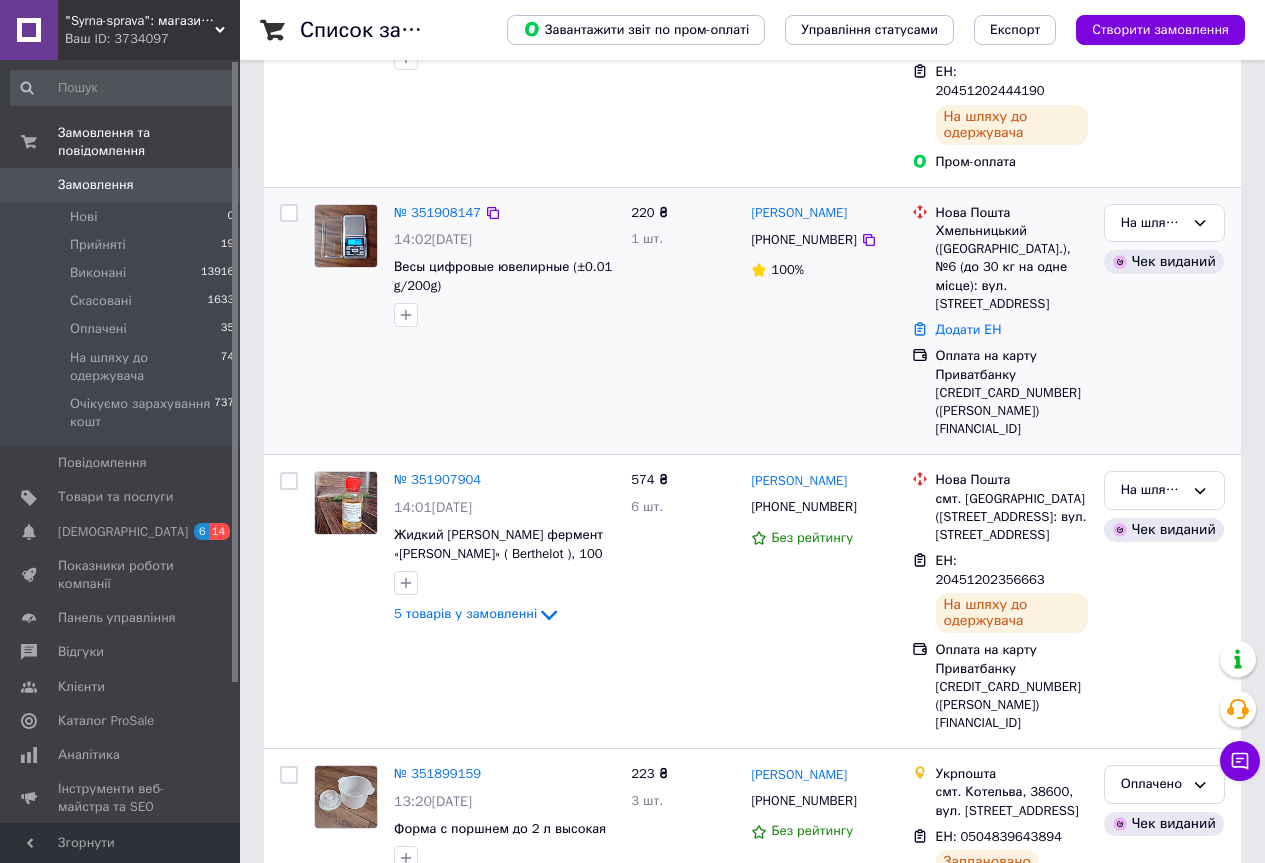 scroll, scrollTop: 500, scrollLeft: 0, axis: vertical 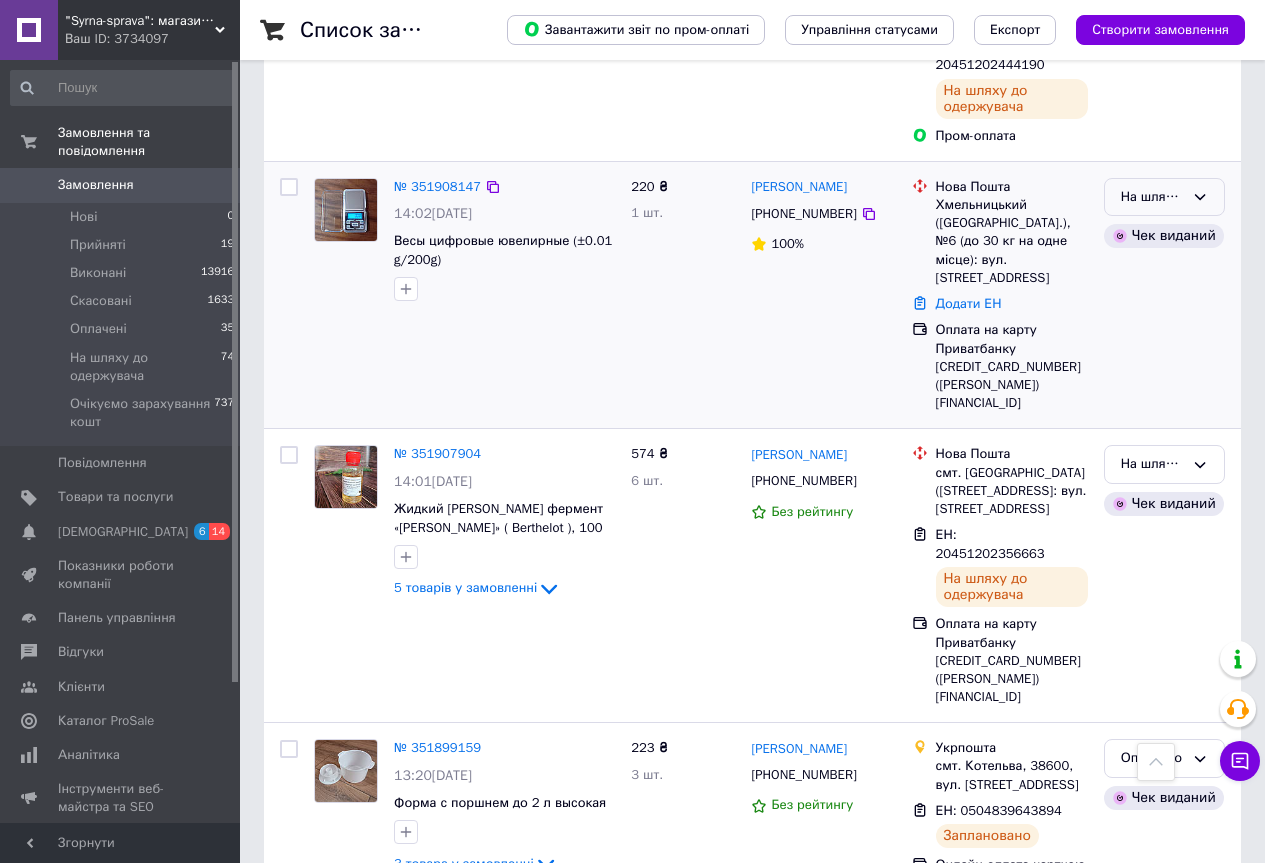 drag, startPoint x: 1179, startPoint y: 177, endPoint x: 1180, endPoint y: 190, distance: 13.038404 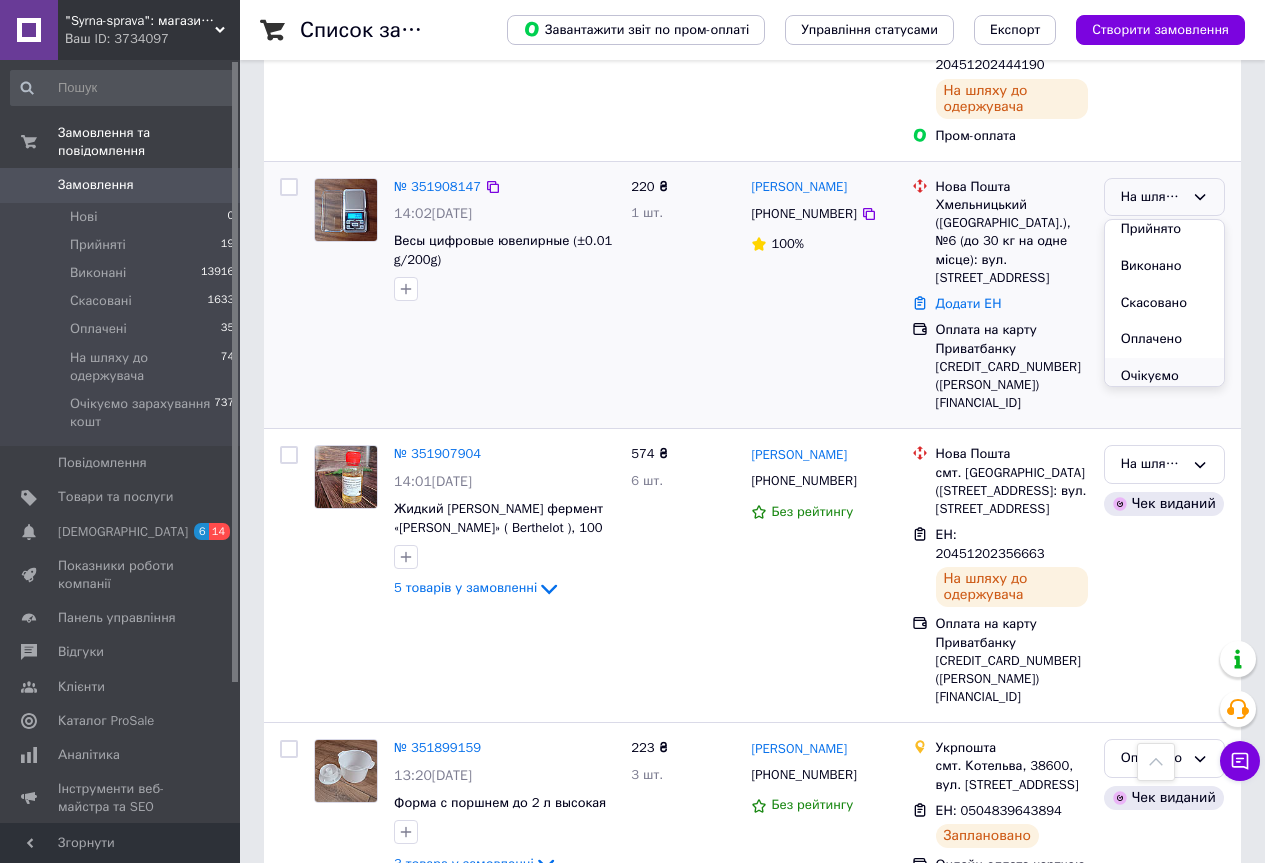 scroll, scrollTop: 0, scrollLeft: 0, axis: both 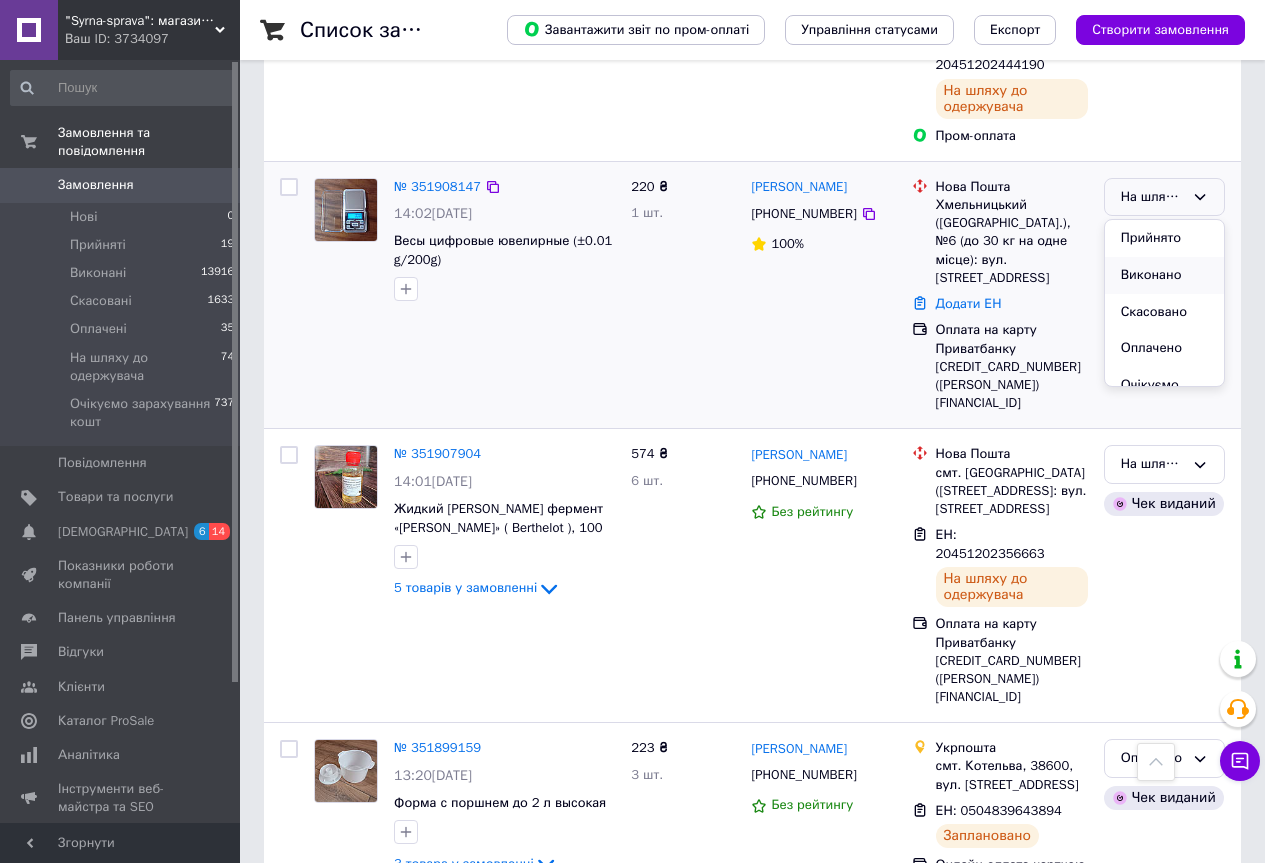 click on "Виконано" at bounding box center (1164, 275) 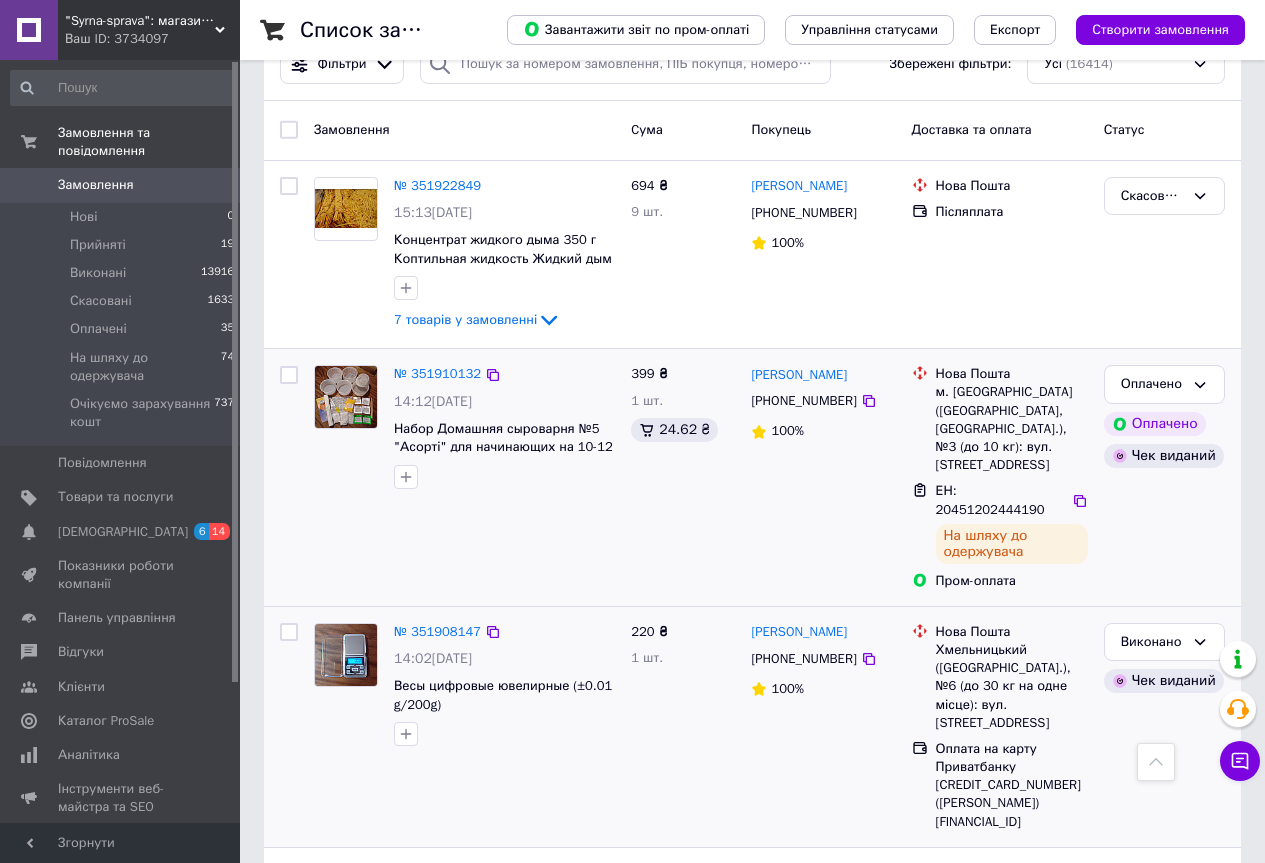 scroll, scrollTop: 0, scrollLeft: 0, axis: both 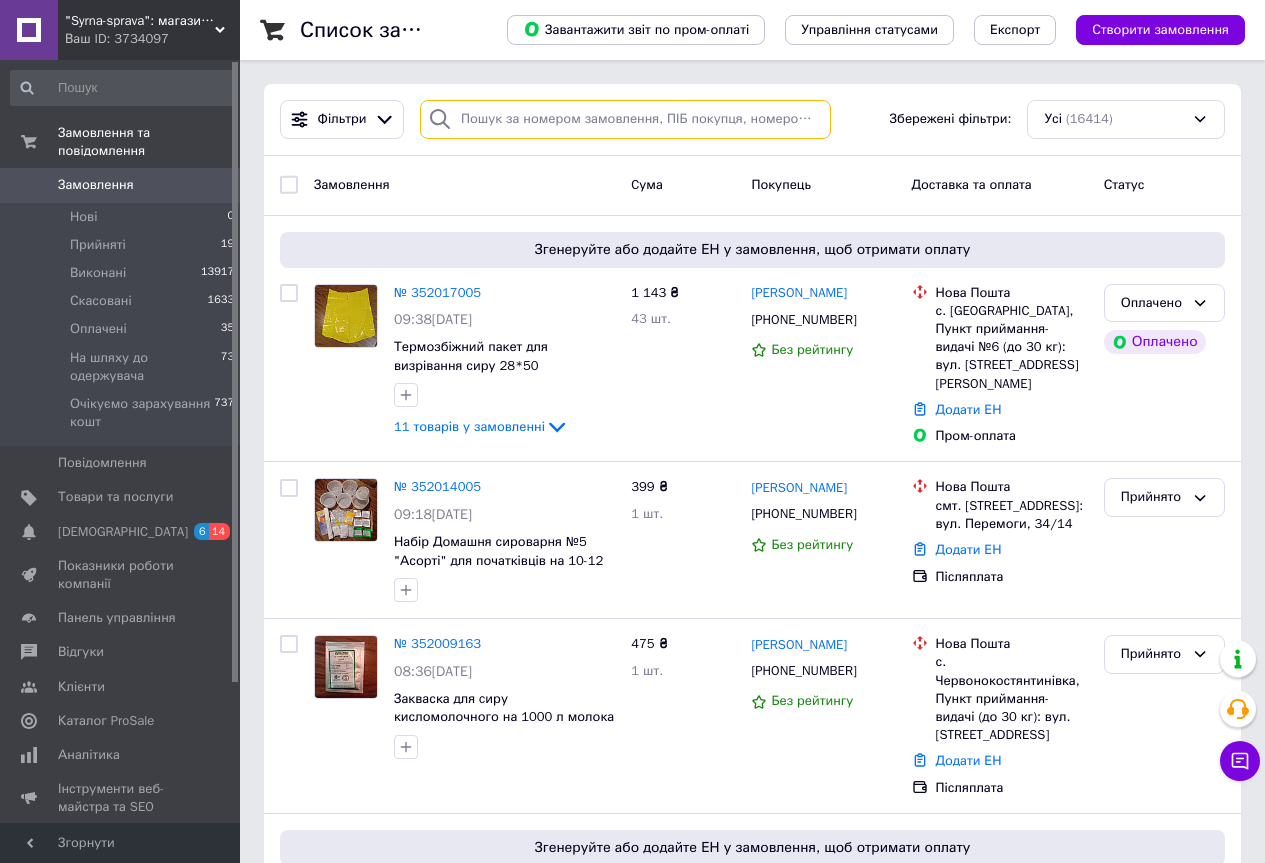 click at bounding box center [625, 119] 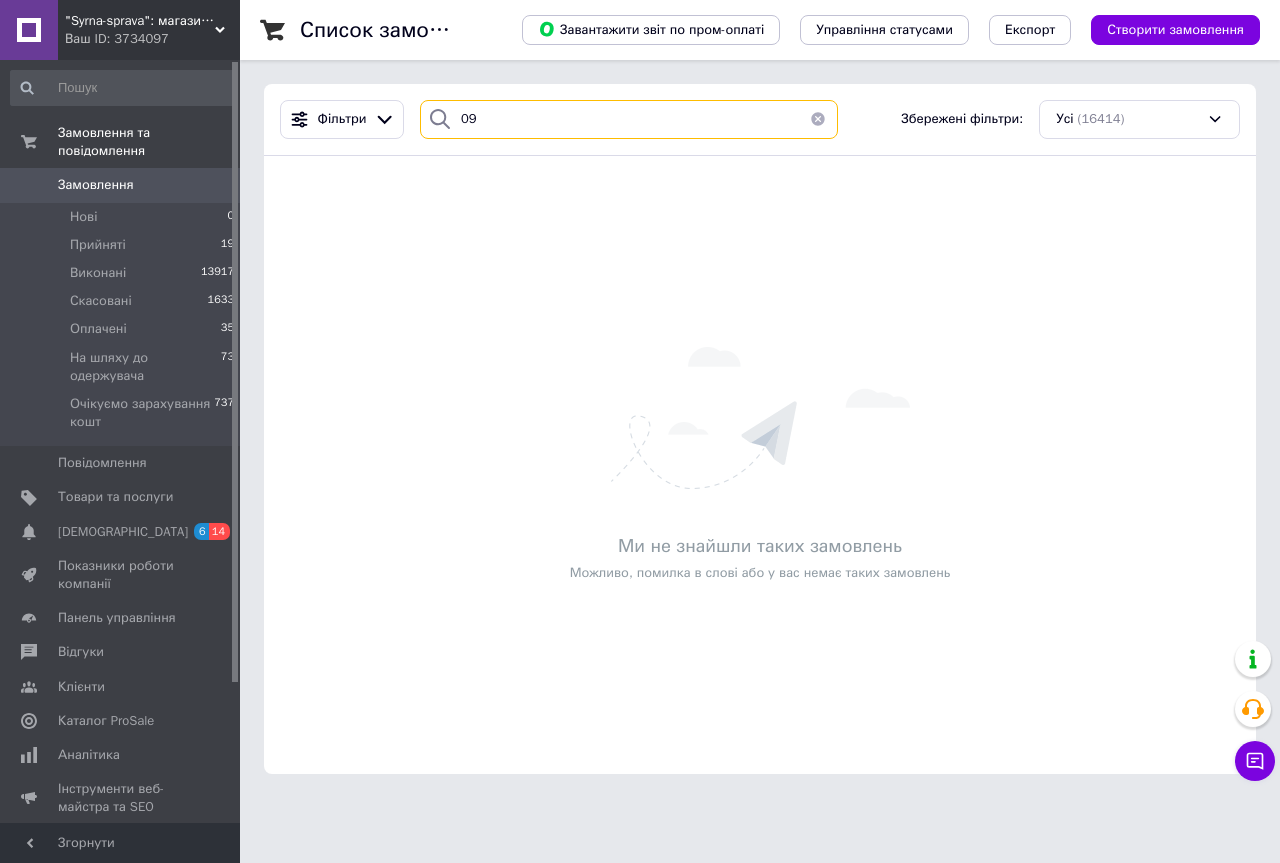 type on "0" 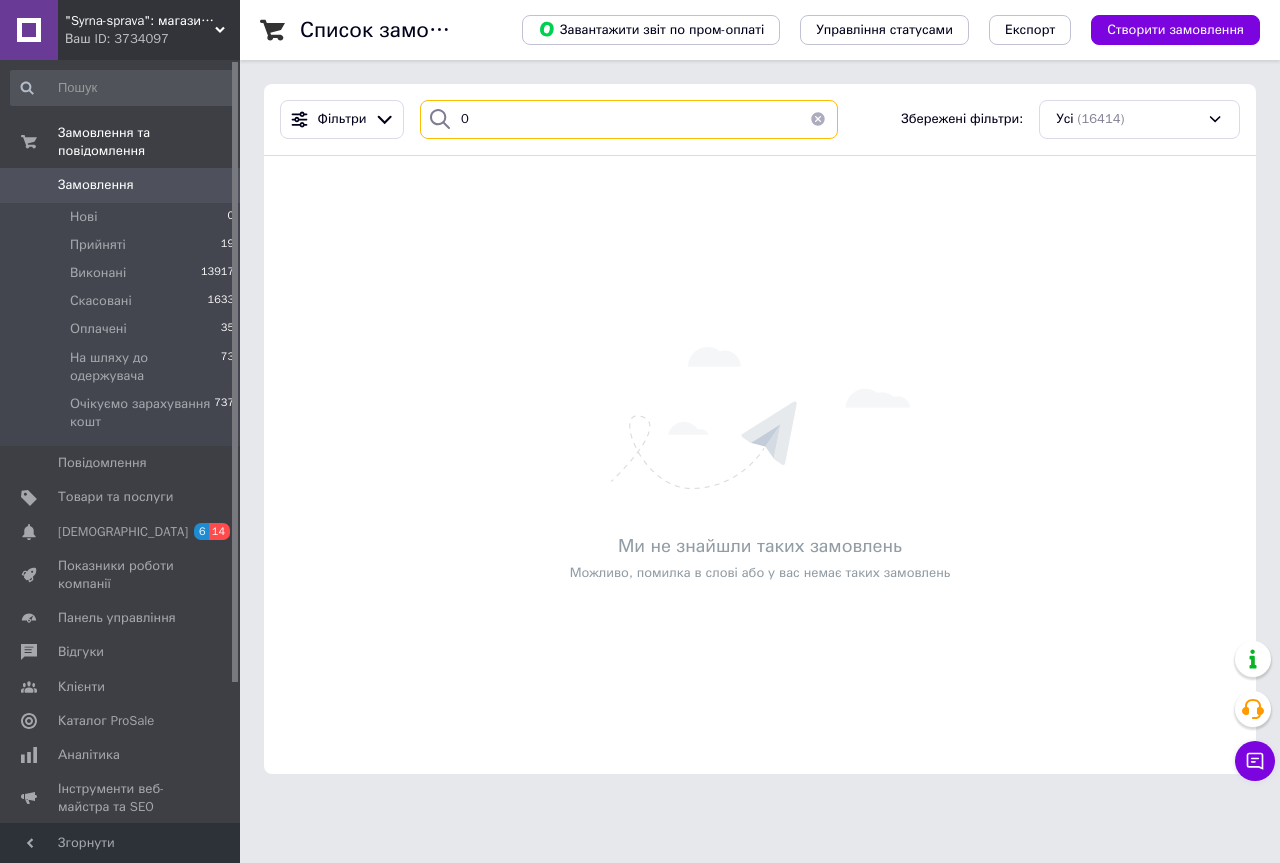 type 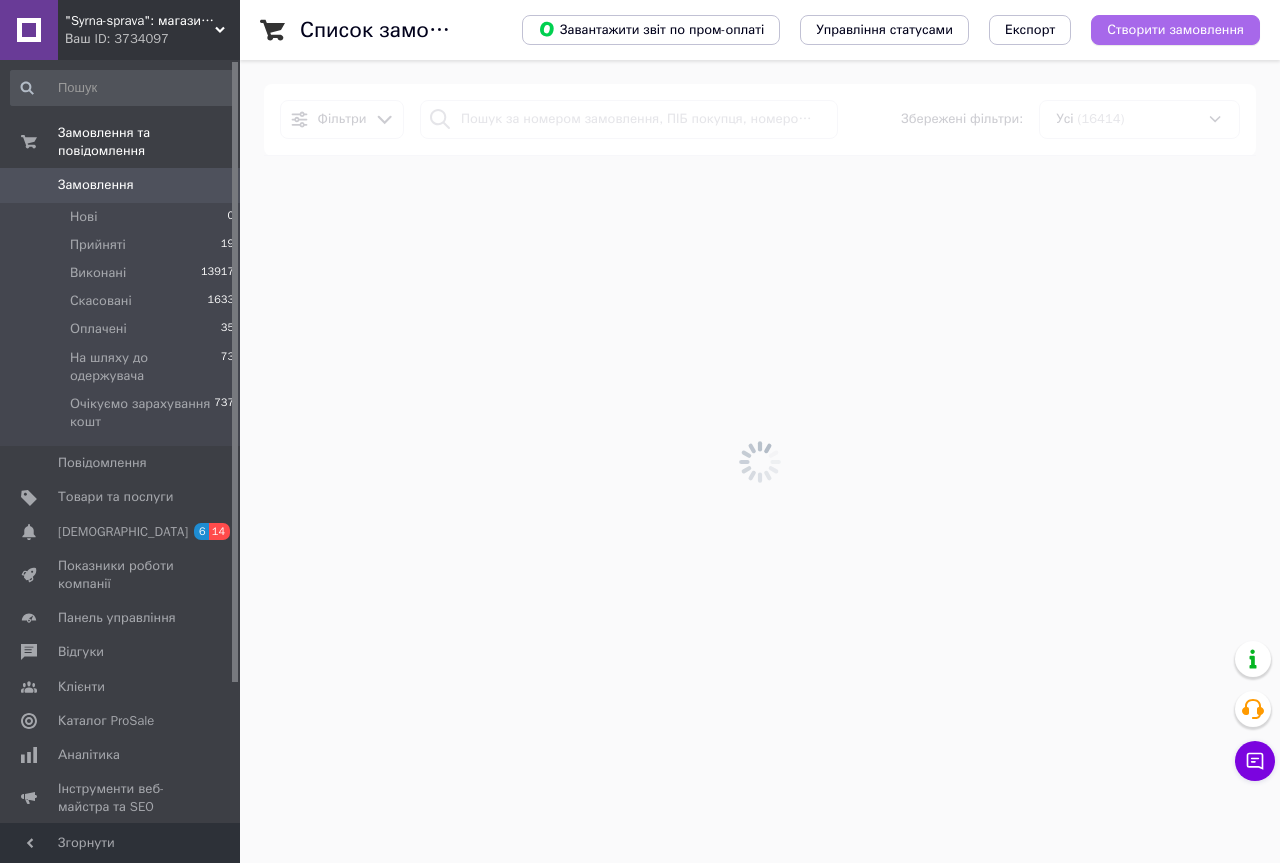 click on "Створити замовлення" at bounding box center [1175, 30] 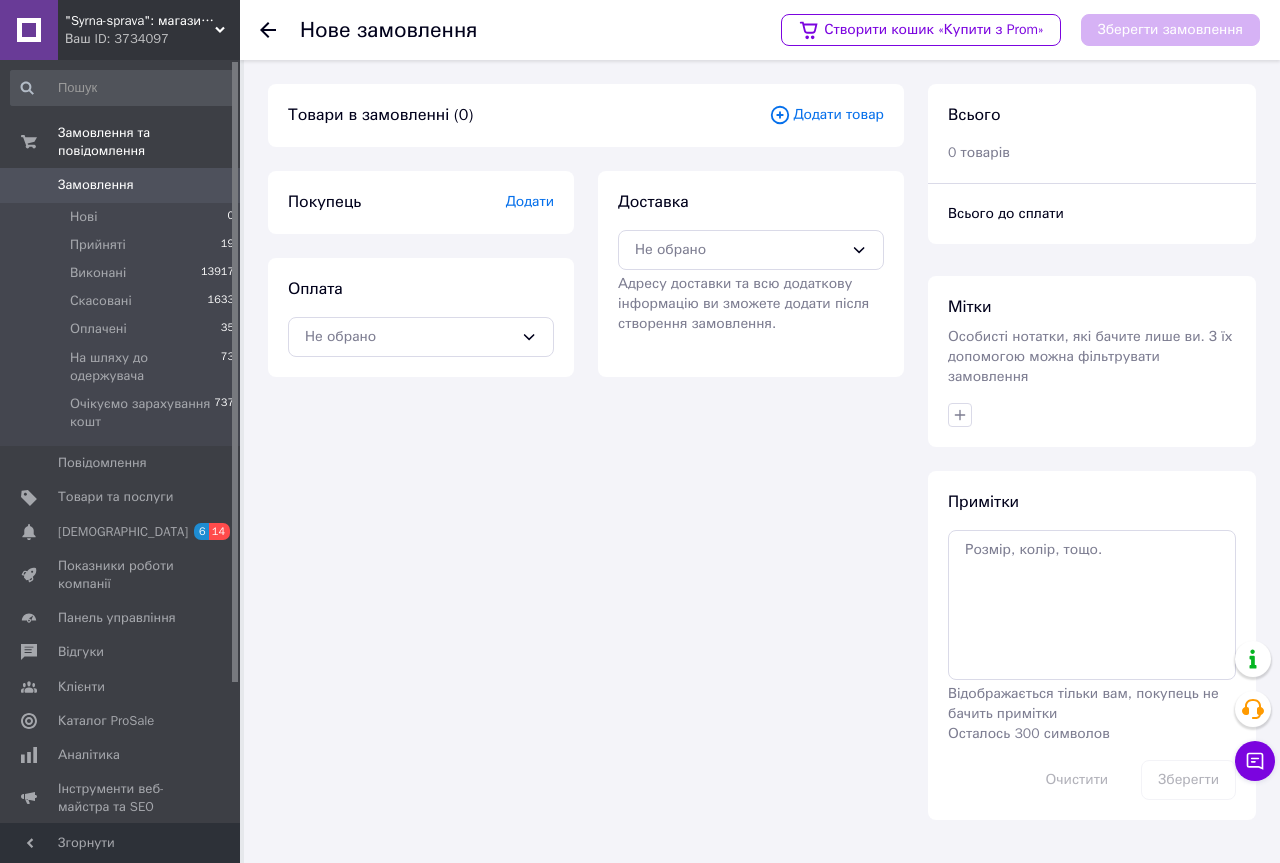 click on "Додати" at bounding box center (530, 201) 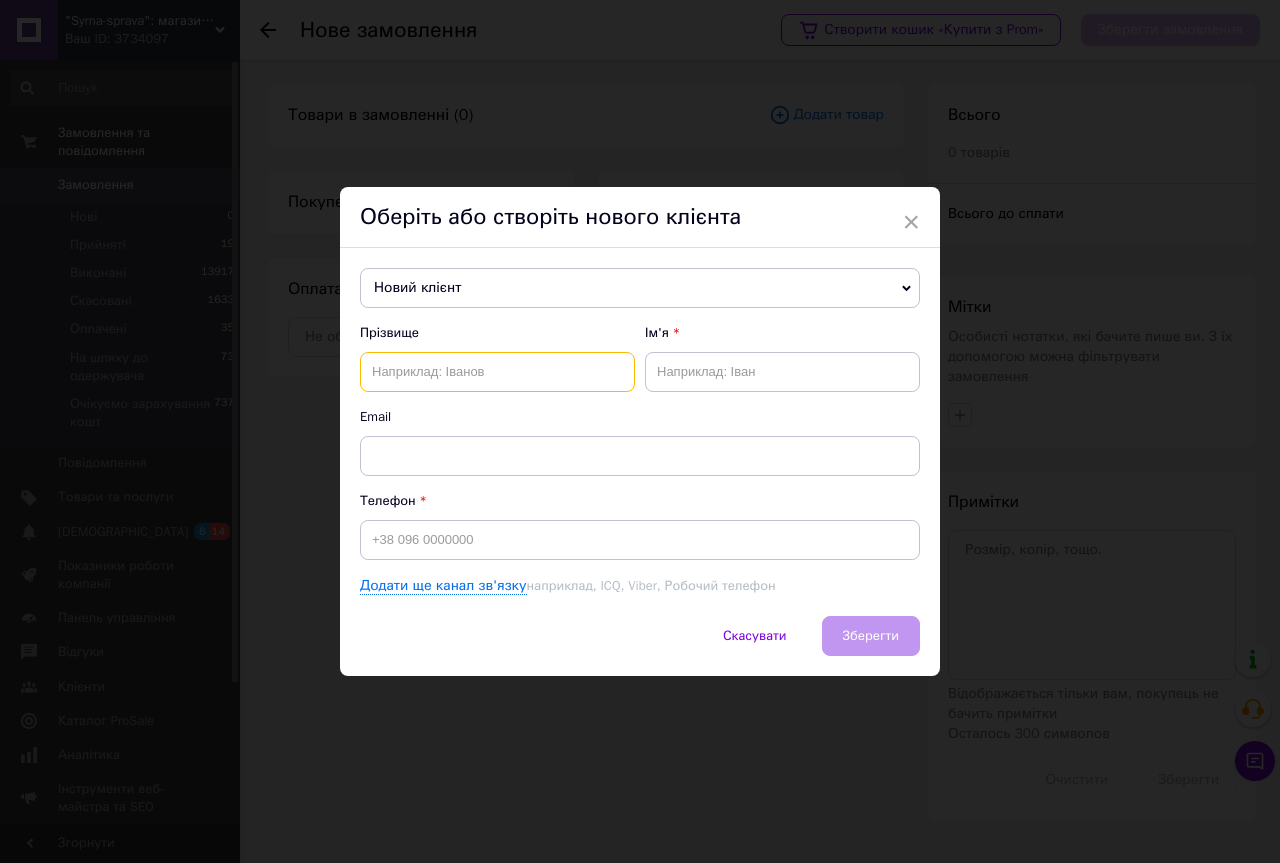 click at bounding box center [497, 372] 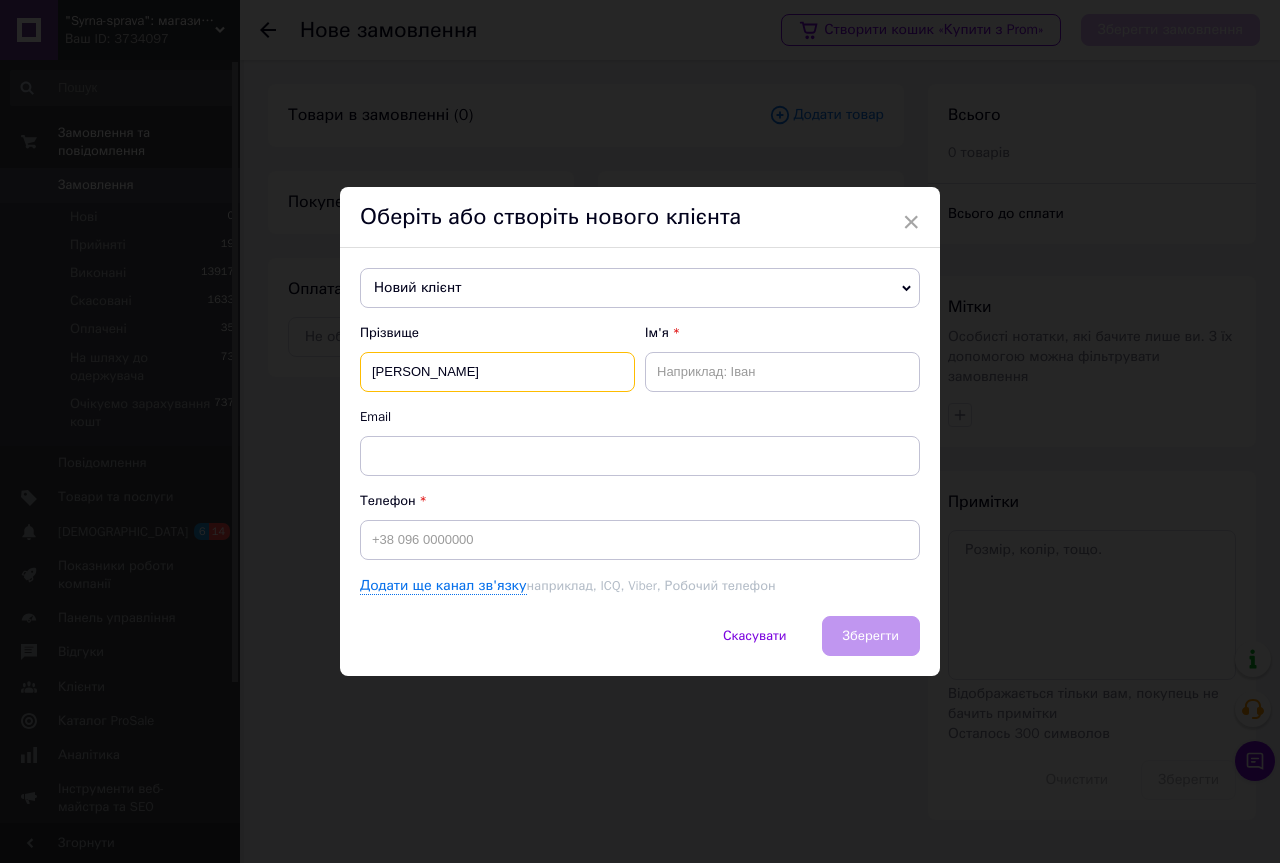 type on "[PERSON_NAME]" 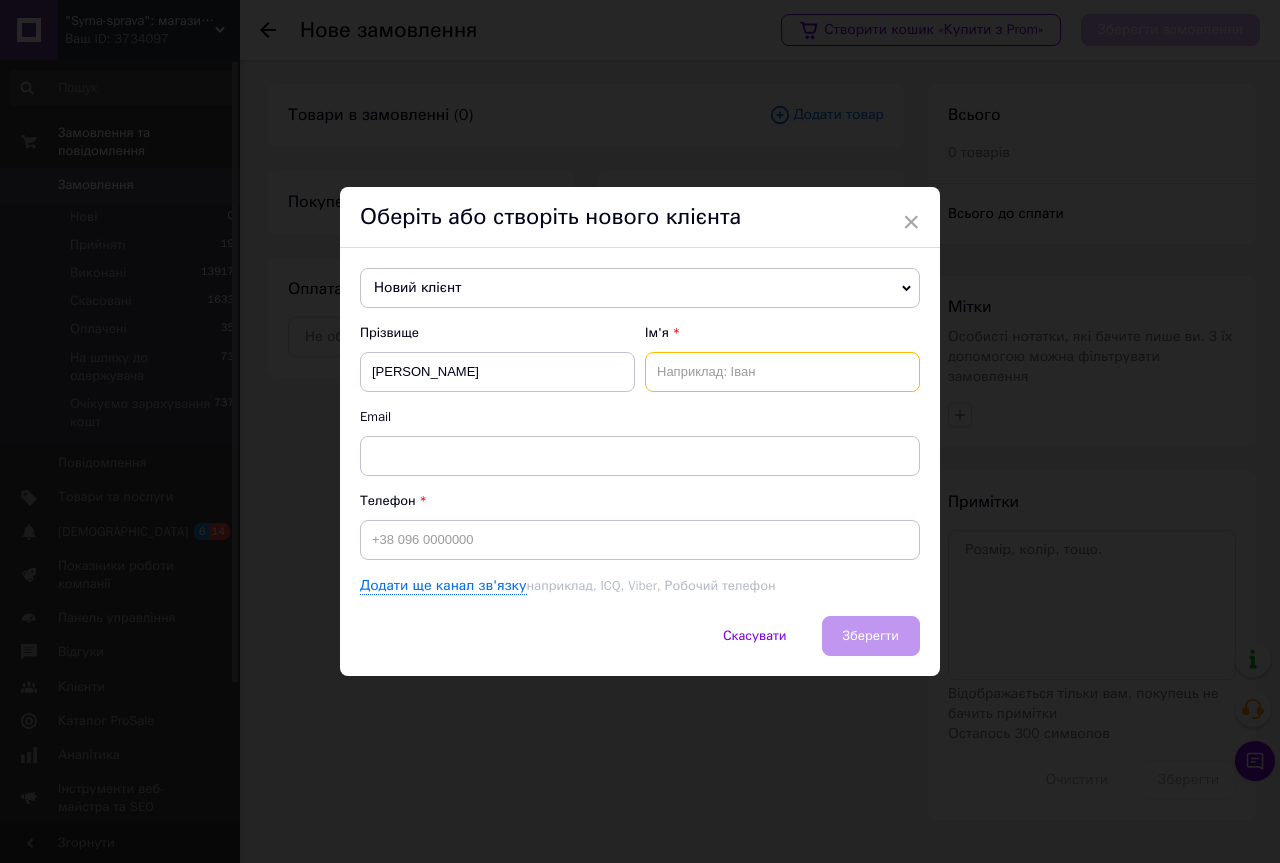 click at bounding box center [782, 372] 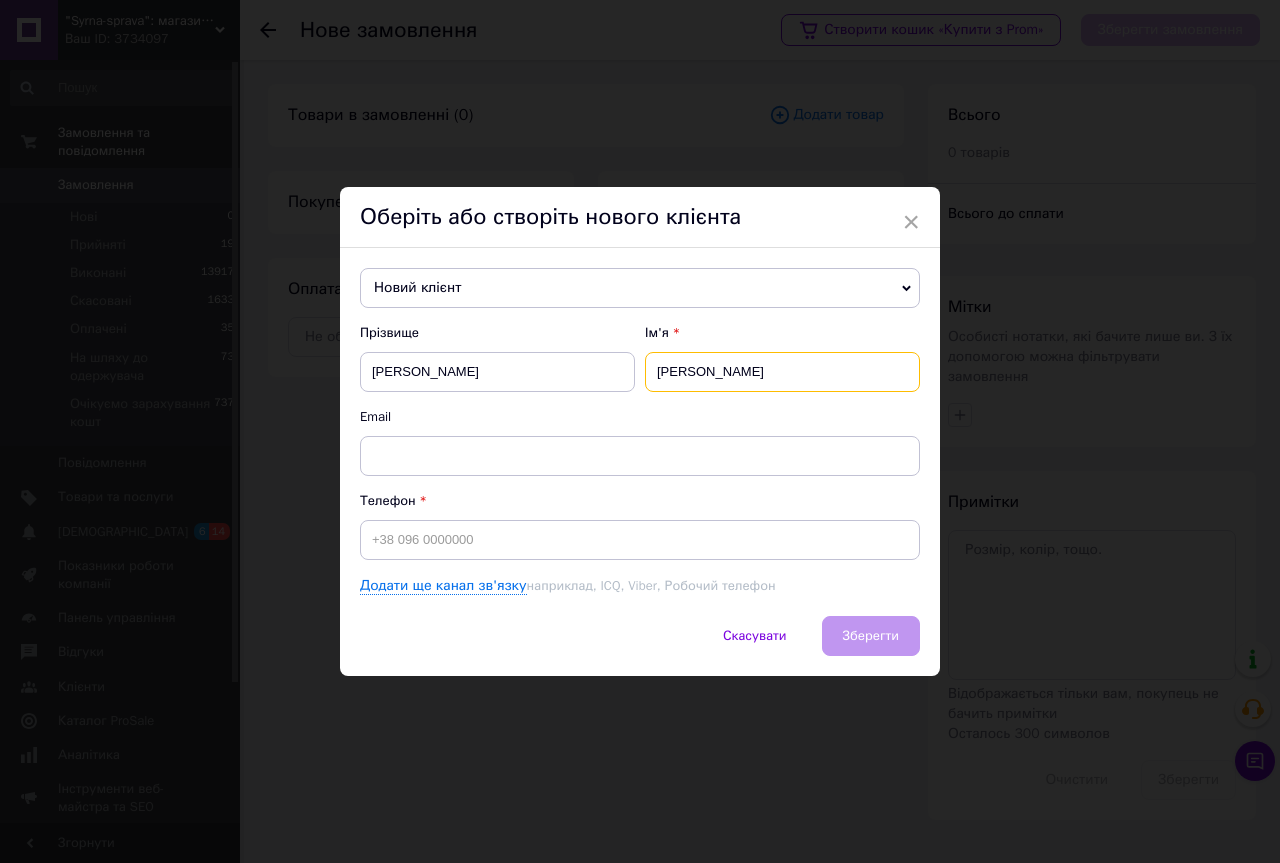 type on "[PERSON_NAME]" 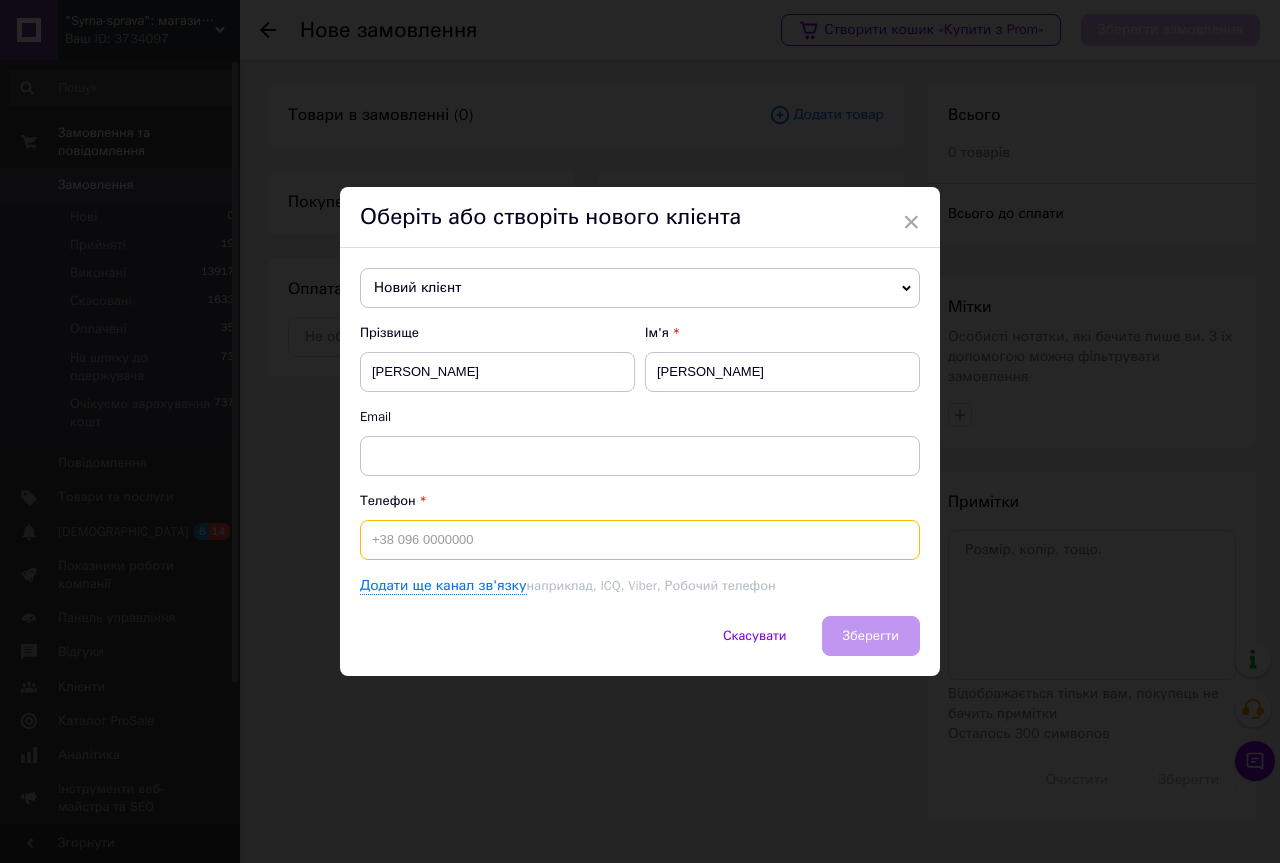 click at bounding box center [640, 540] 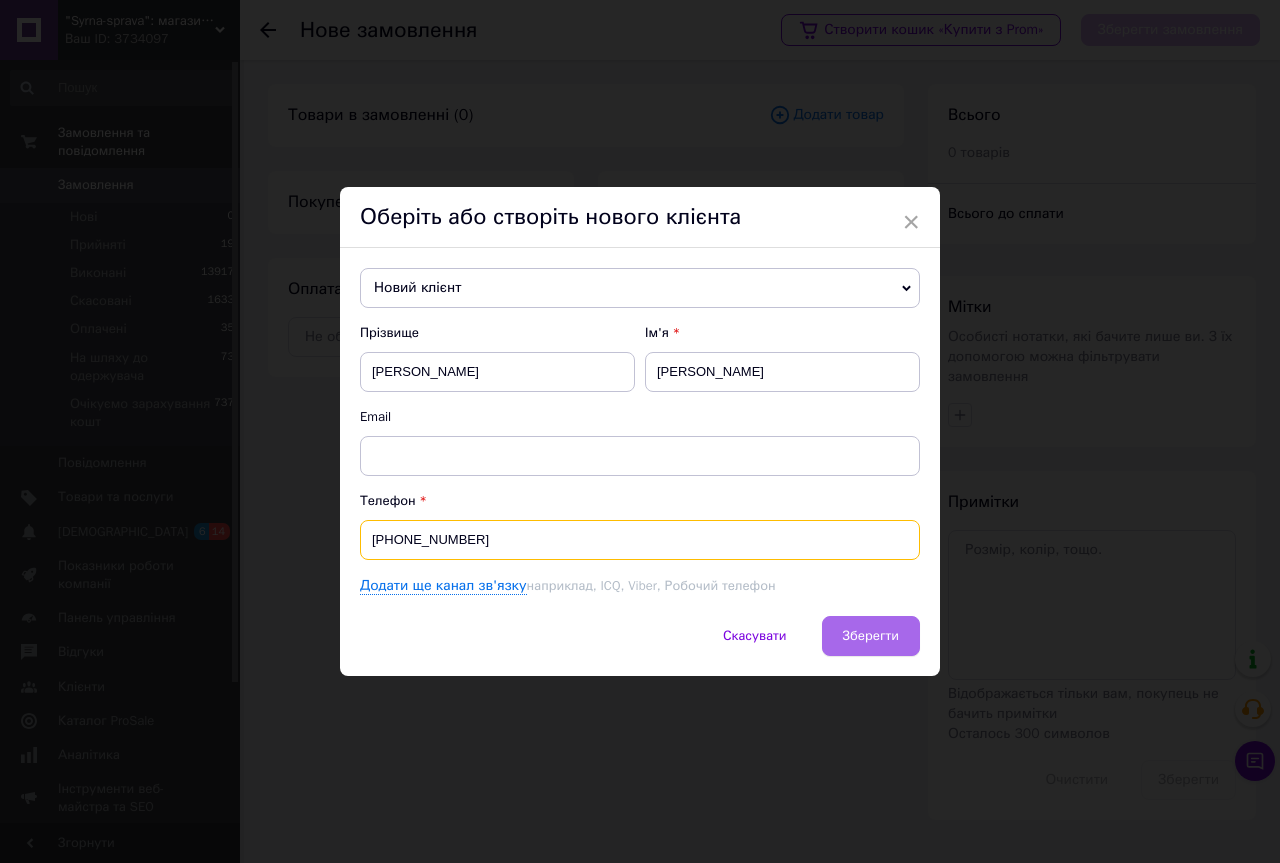 type on "[PHONE_NUMBER]" 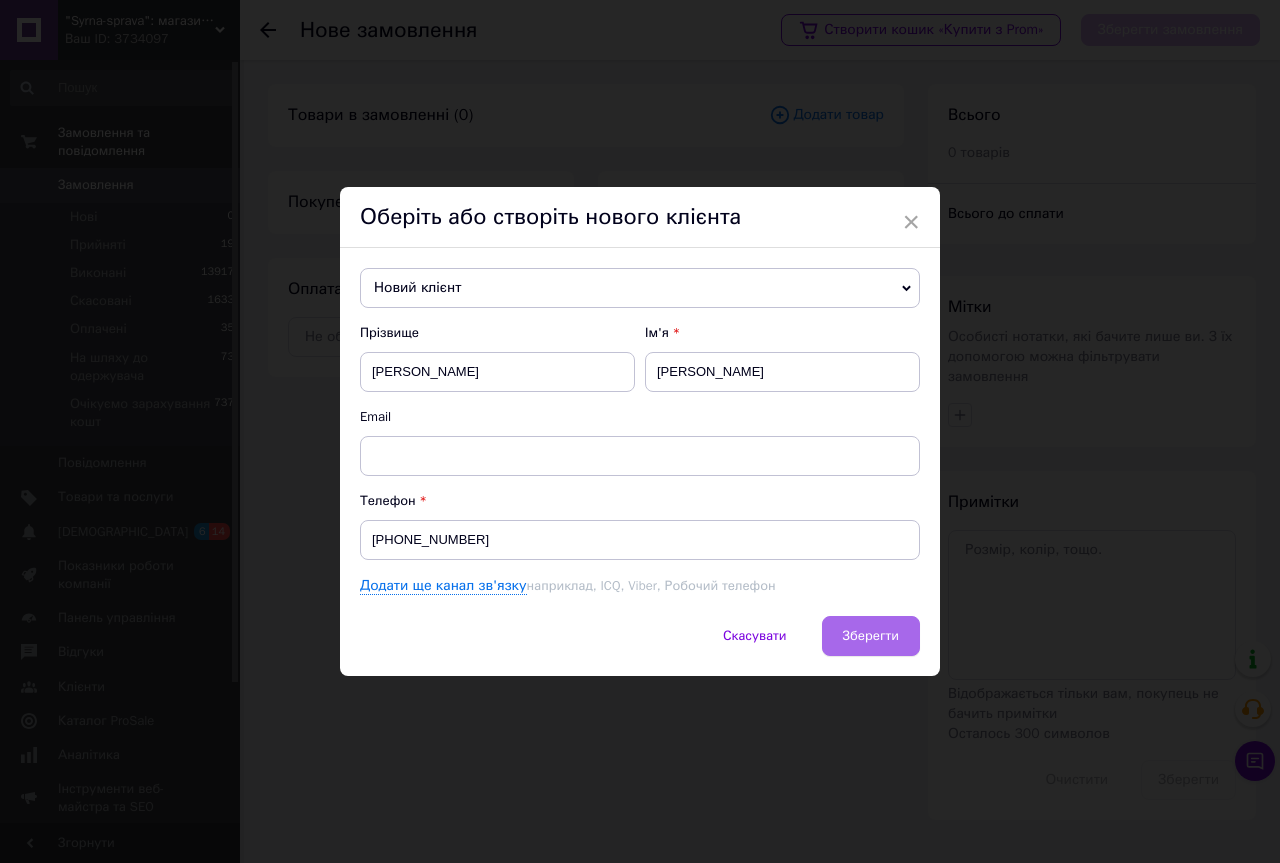 click on "Зберегти" at bounding box center [871, 636] 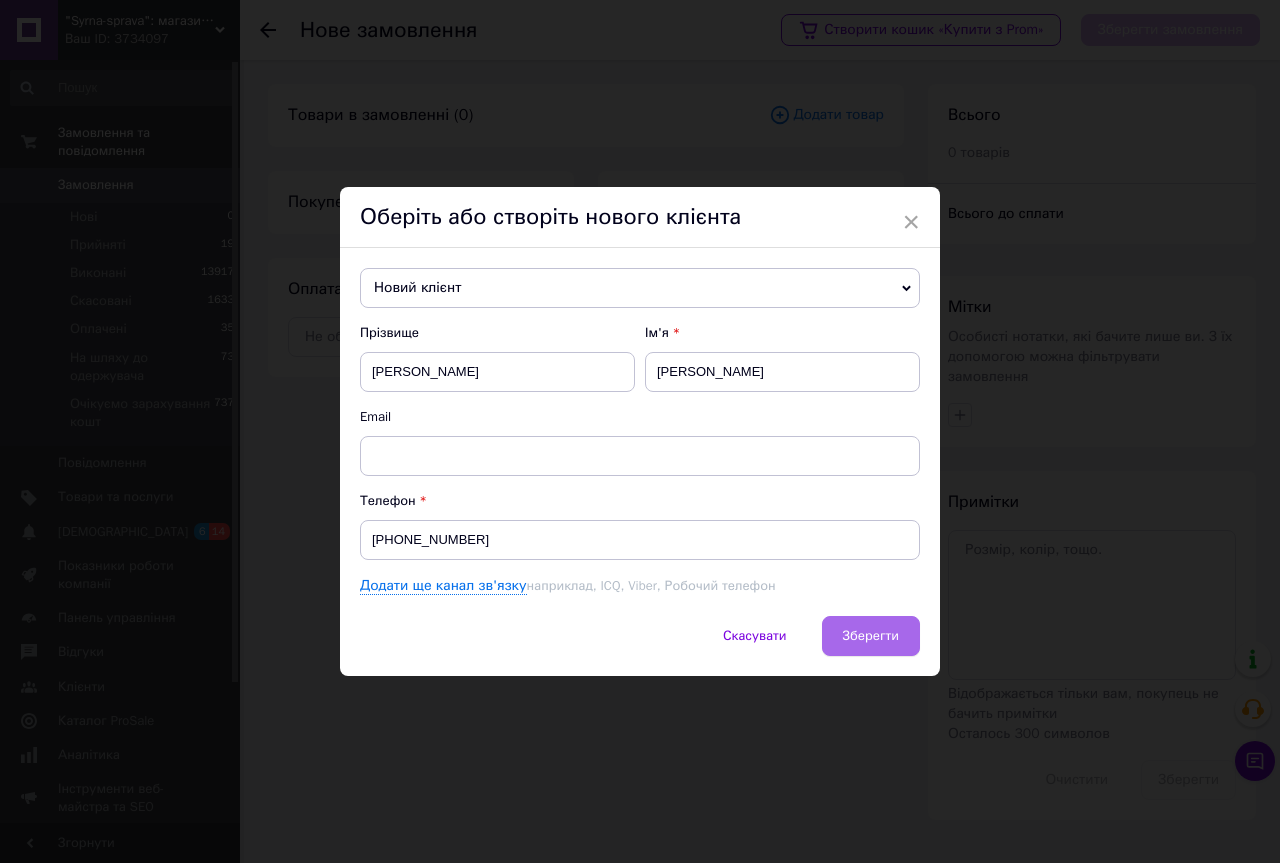 click on "Зберегти" at bounding box center (871, 635) 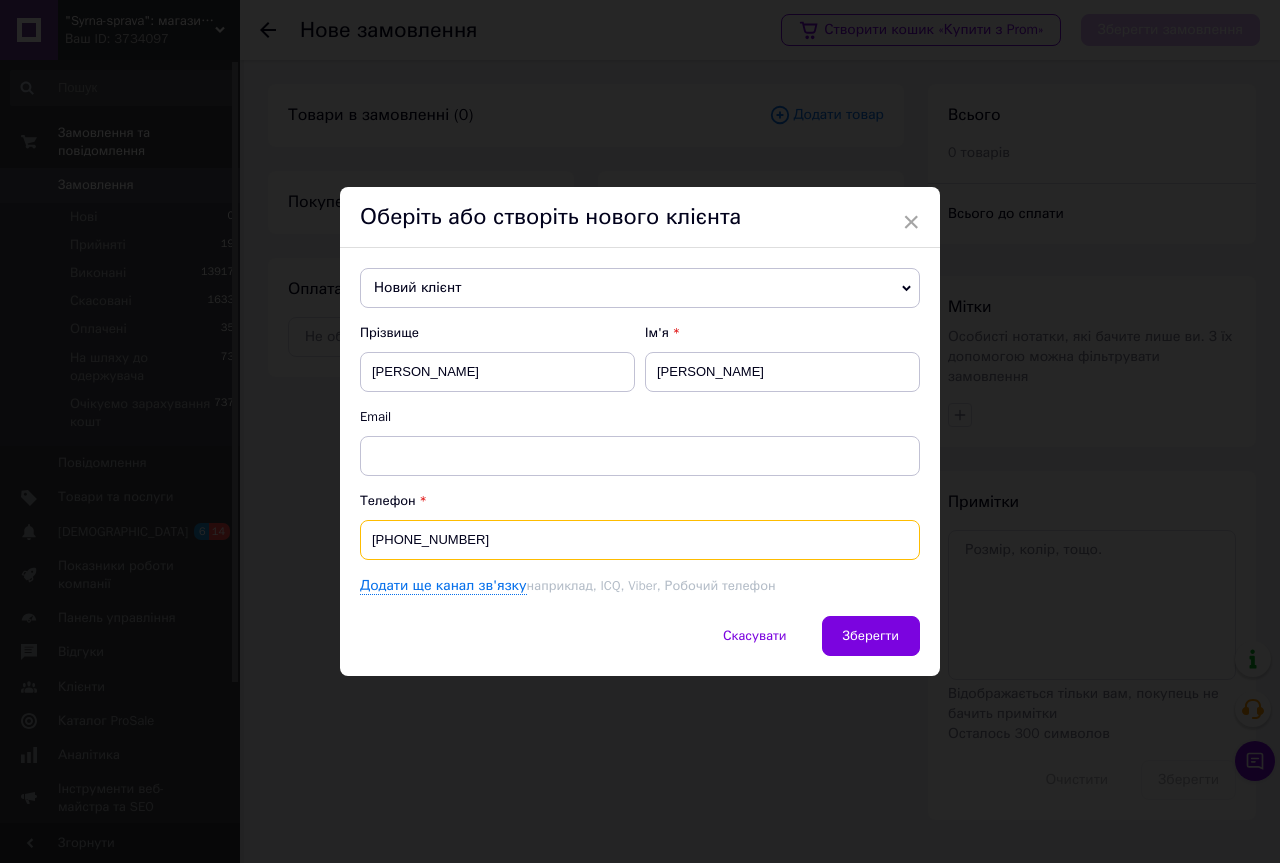 click on "[PHONE_NUMBER]" at bounding box center (640, 540) 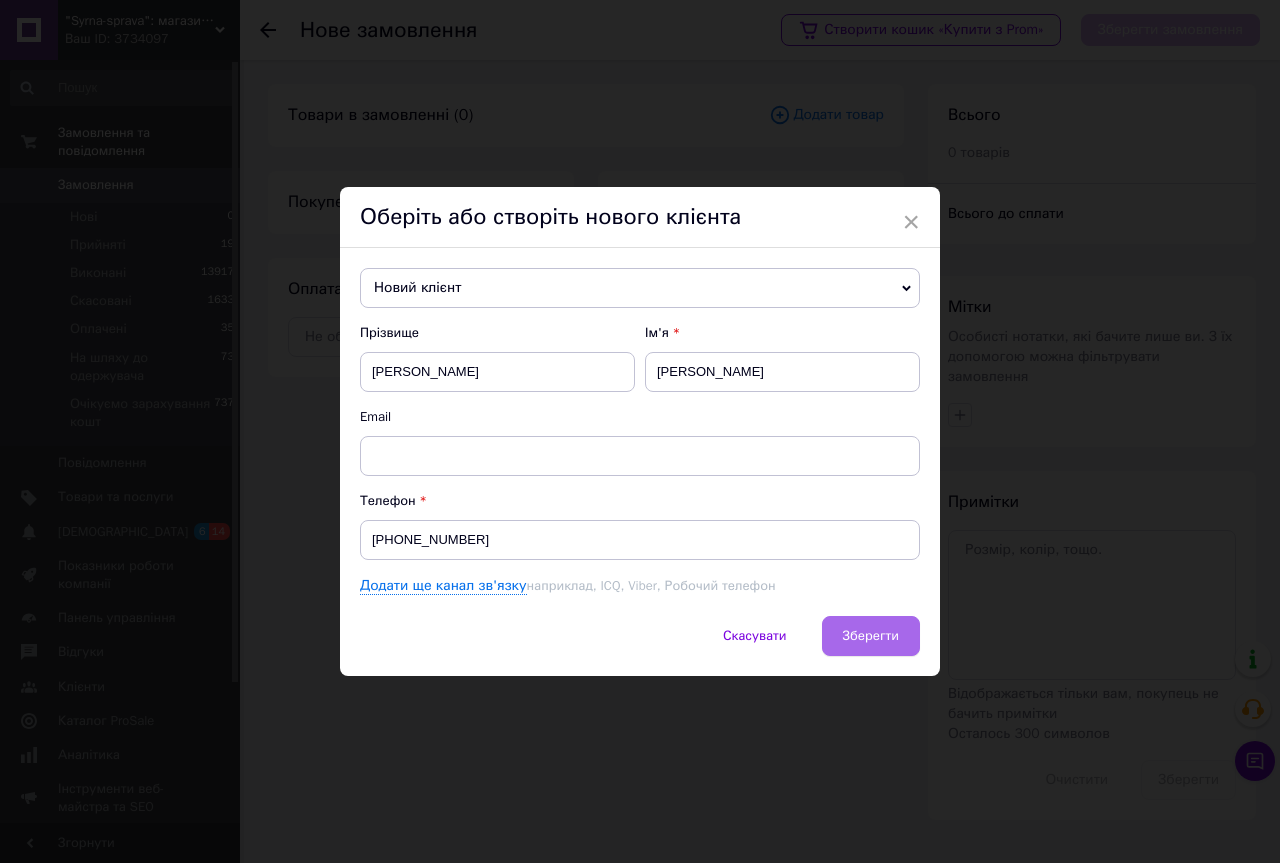 click on "Зберегти" at bounding box center [871, 636] 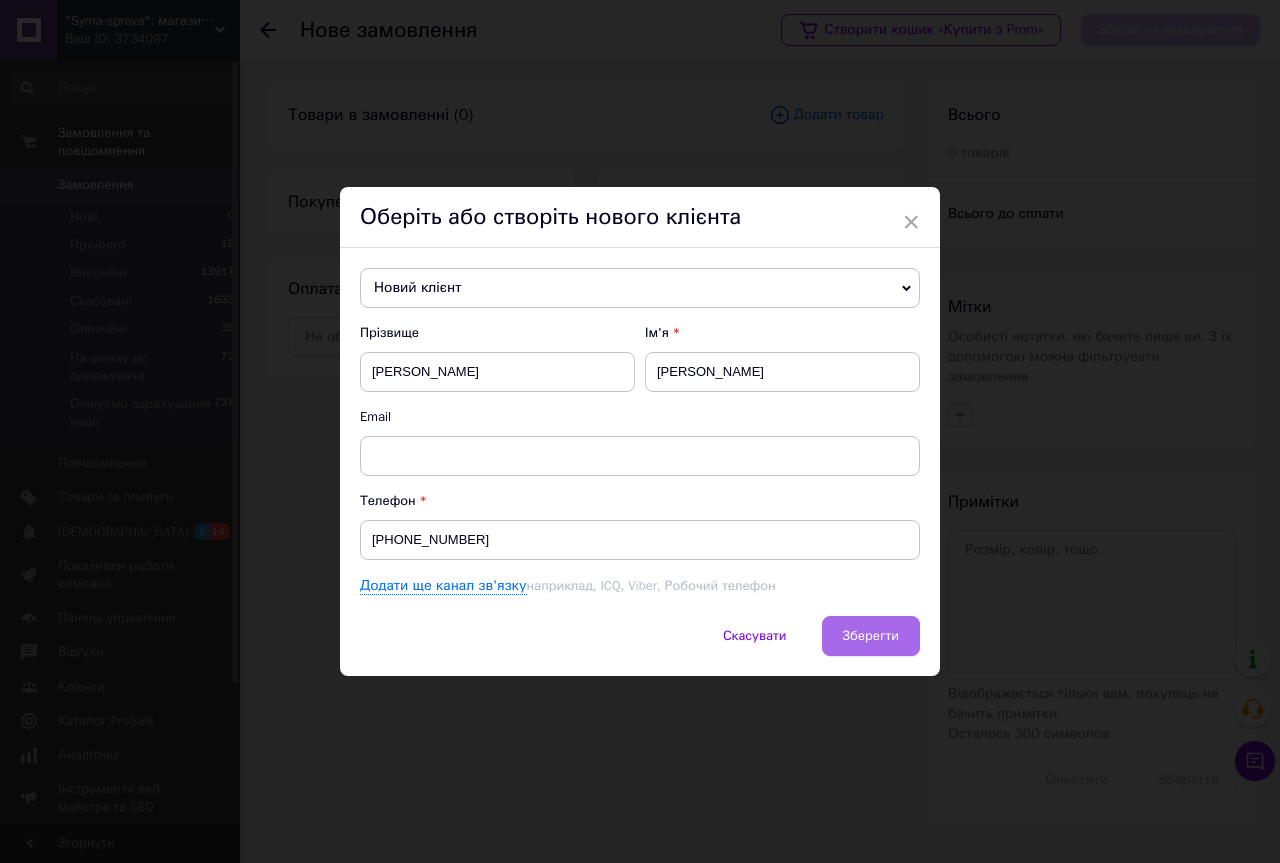 click on "Зберегти" at bounding box center [871, 635] 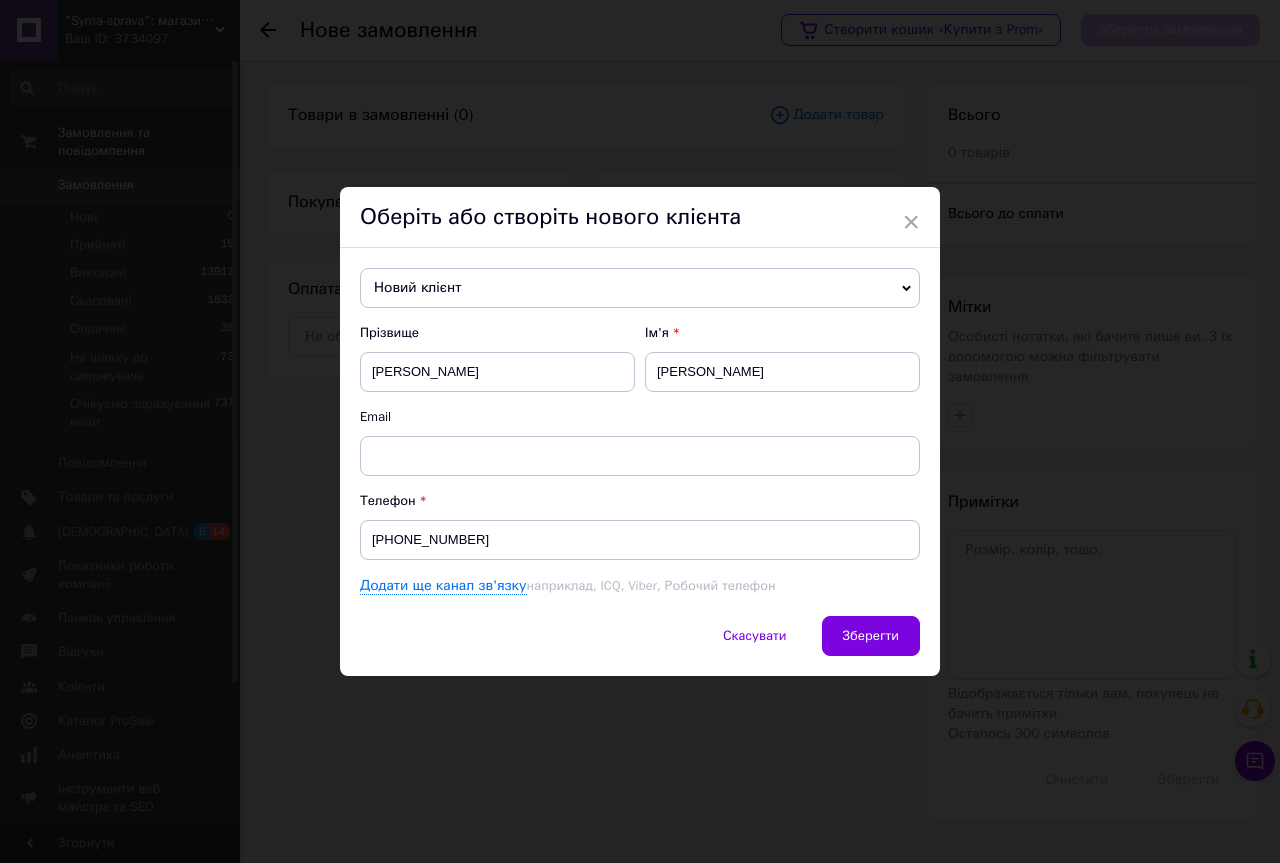 click on "Новий клієнт Барабащук [PERSON_NAME]   [PHONE_NUMBER] [PERSON_NAME] [PERSON_NAME]   [PHONE_NUMBER] [PERSON_NAME]   [PHONE_NUMBER] [PERSON_NAME] Руслан   [PHONE_NUMBER] [PERSON_NAME]   [PHONE_NUMBER] [PERSON_NAME]   [PHONE_NUMBER] Зубенко Дар'я   [PHONE_NUMBER] Кисилиця [PERSON_NAME]   [PHONE_NUMBER] [PERSON_NAME] [PERSON_NAME]   [PHONE_NUMBER] Кінь [PERSON_NAME]   [PHONE_NUMBER] Лопатина Светлана   [PHONE_NUMBER] Новий клієнт   Носач Катерина   [PHONE_NUMBER] [PERSON_NAME]   [PHONE_NUMBER] [PERSON_NAME]   [PHONE_NUMBER] Островська Світлана   [PHONE_NUMBER] [GEOGRAPHIC_DATA]   [PHONE_NUMBER] Пудровська Наталя   [PHONE_NUMBER] [PERSON_NAME] [PERSON_NAME]   [PHONE_NUMBER] Турівна [PERSON_NAME]   [PHONE_NUMBER] [PERSON_NAME] [PERSON_NAME]   [PHONE_NUMBER] Прізвище Ім'я" at bounding box center (640, 432) 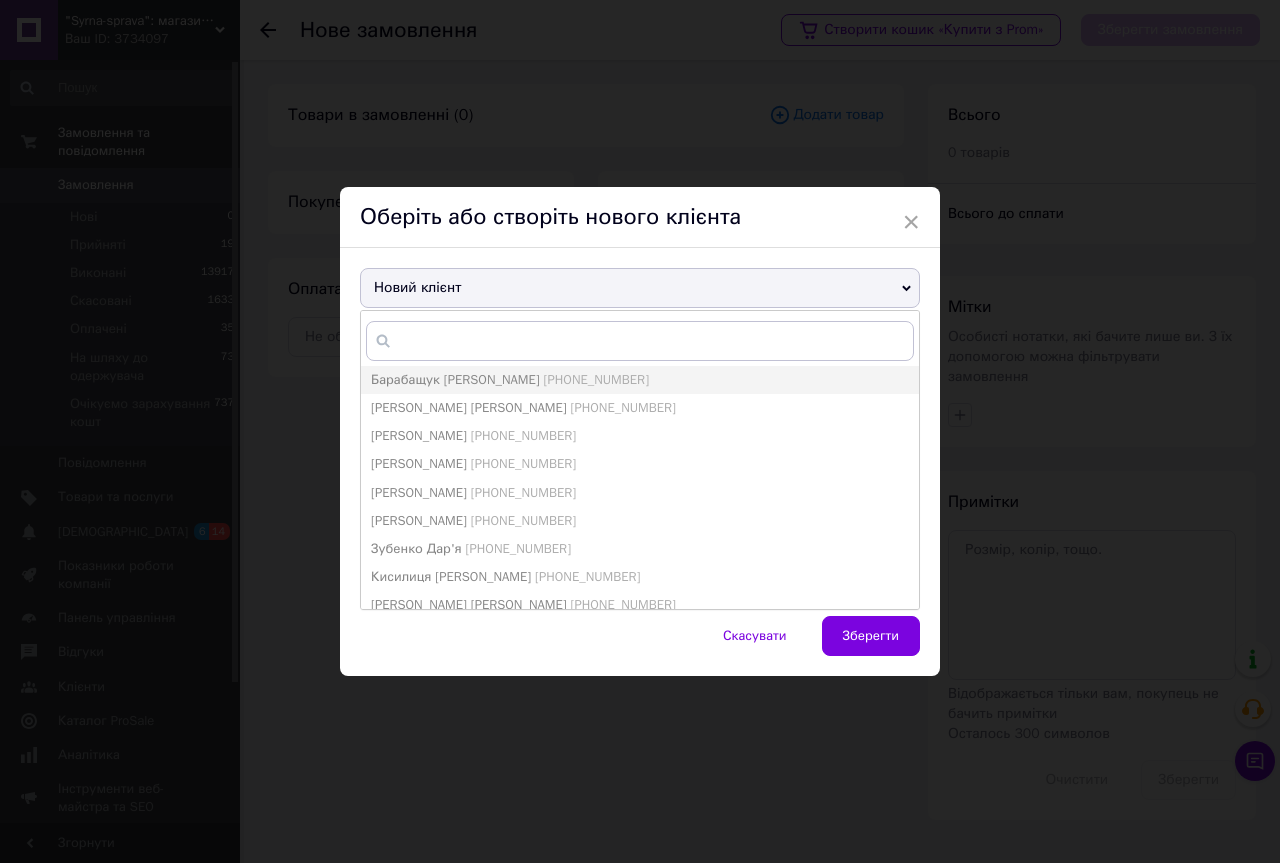 click on "Оберіть або створіть нового клієнта" at bounding box center [640, 217] 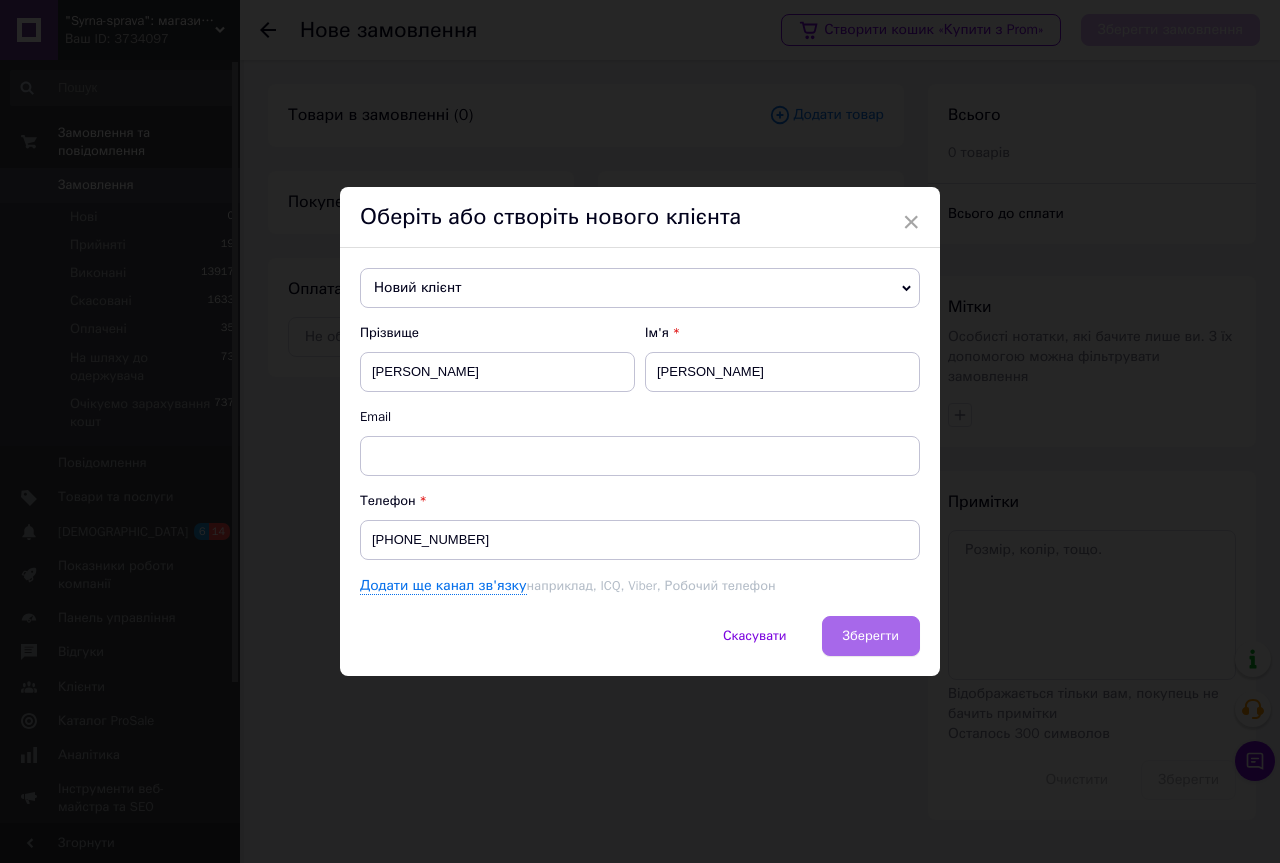 click on "Зберегти" at bounding box center (871, 636) 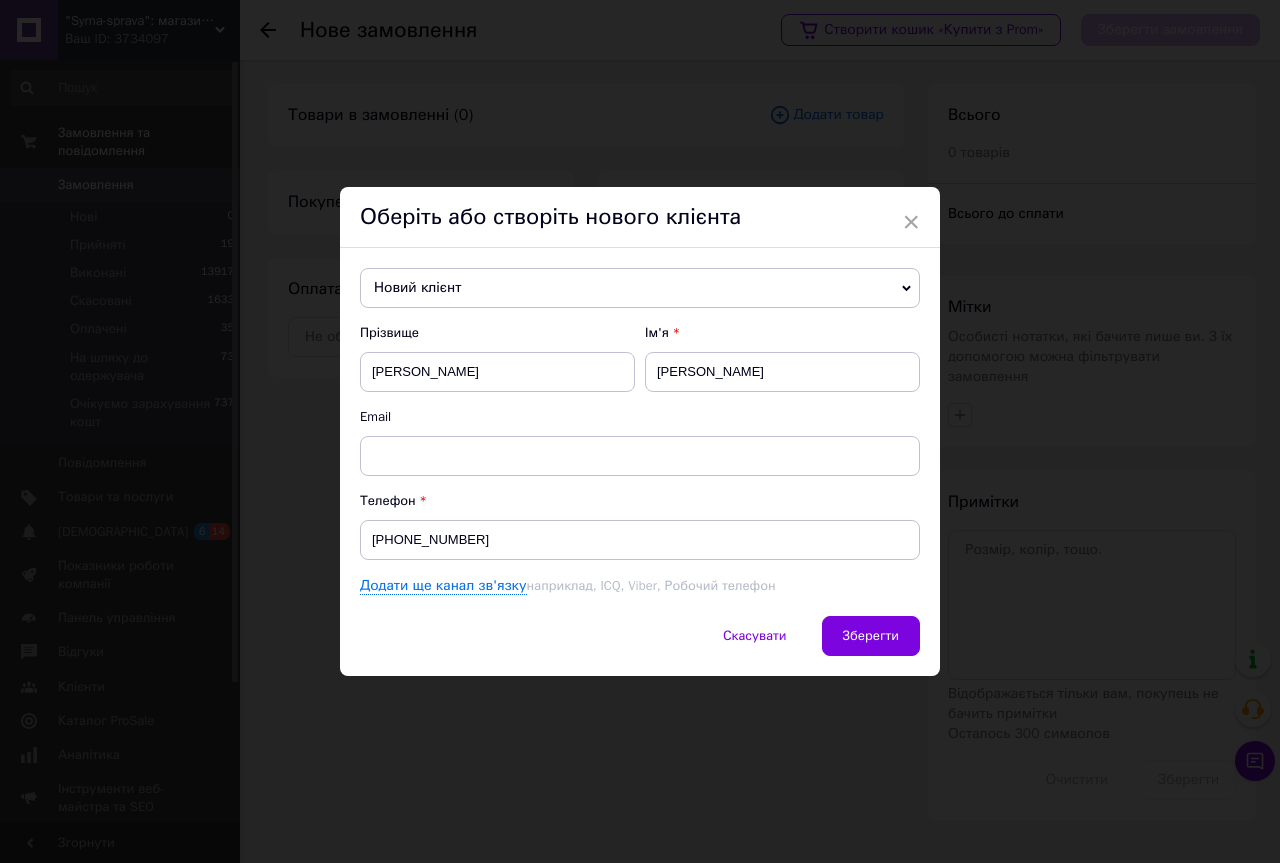 click on "Новий клієнт" at bounding box center [640, 288] 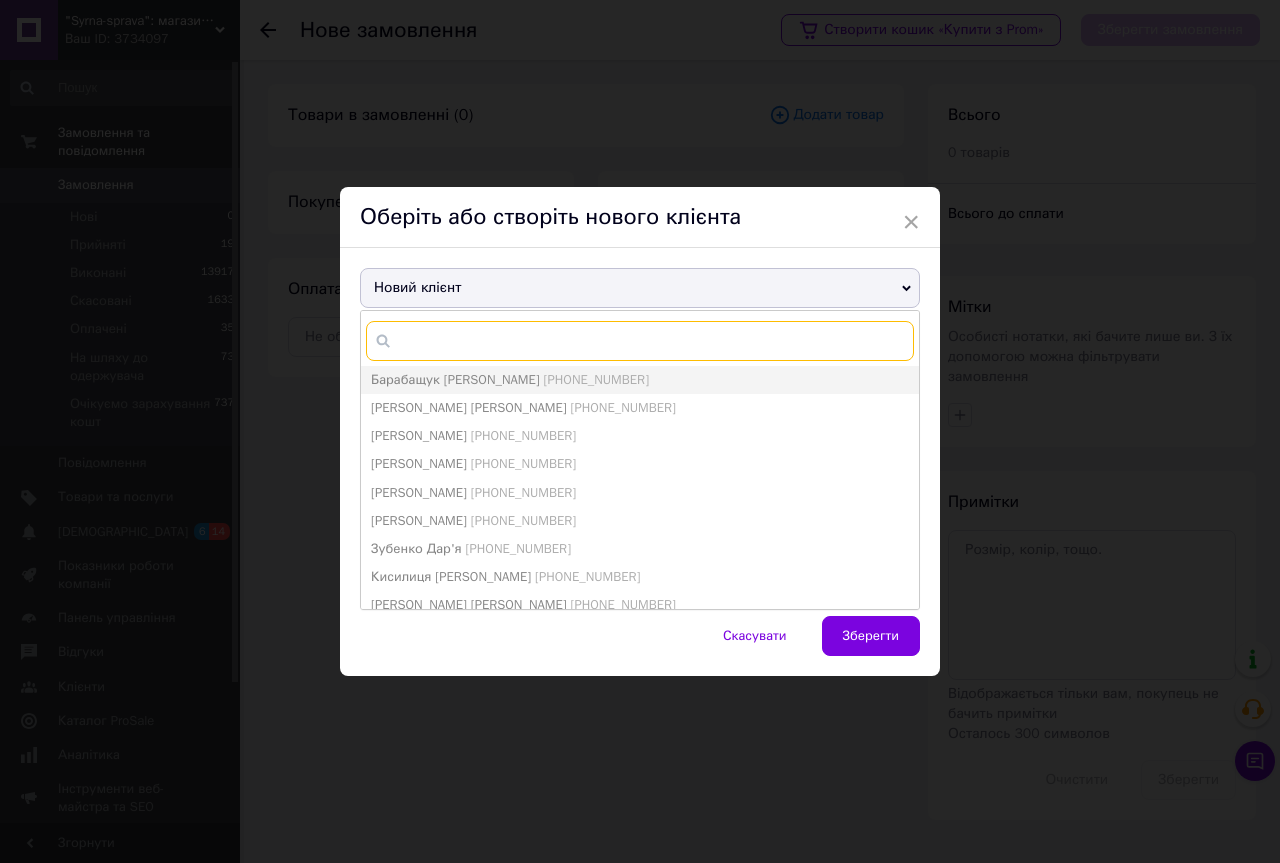 type 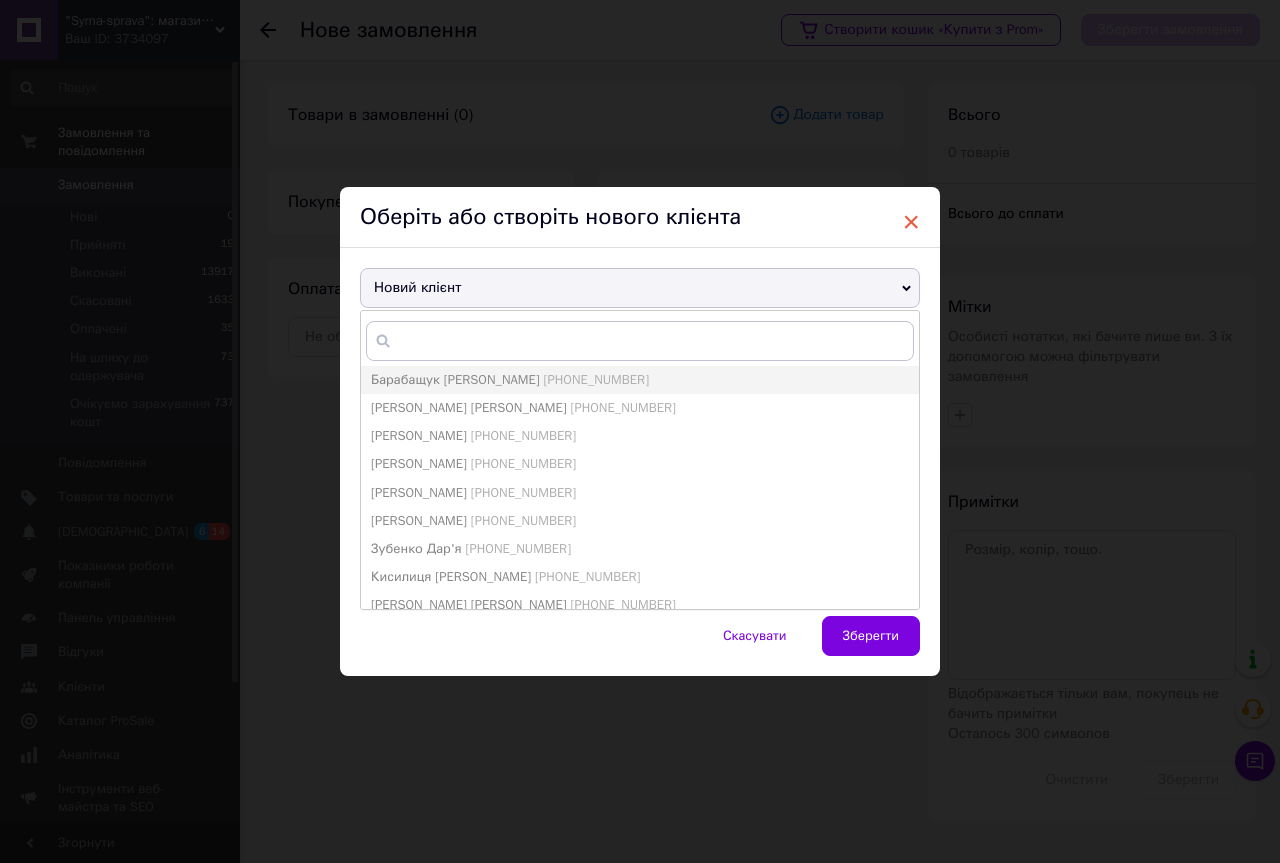 click on "×" at bounding box center [911, 222] 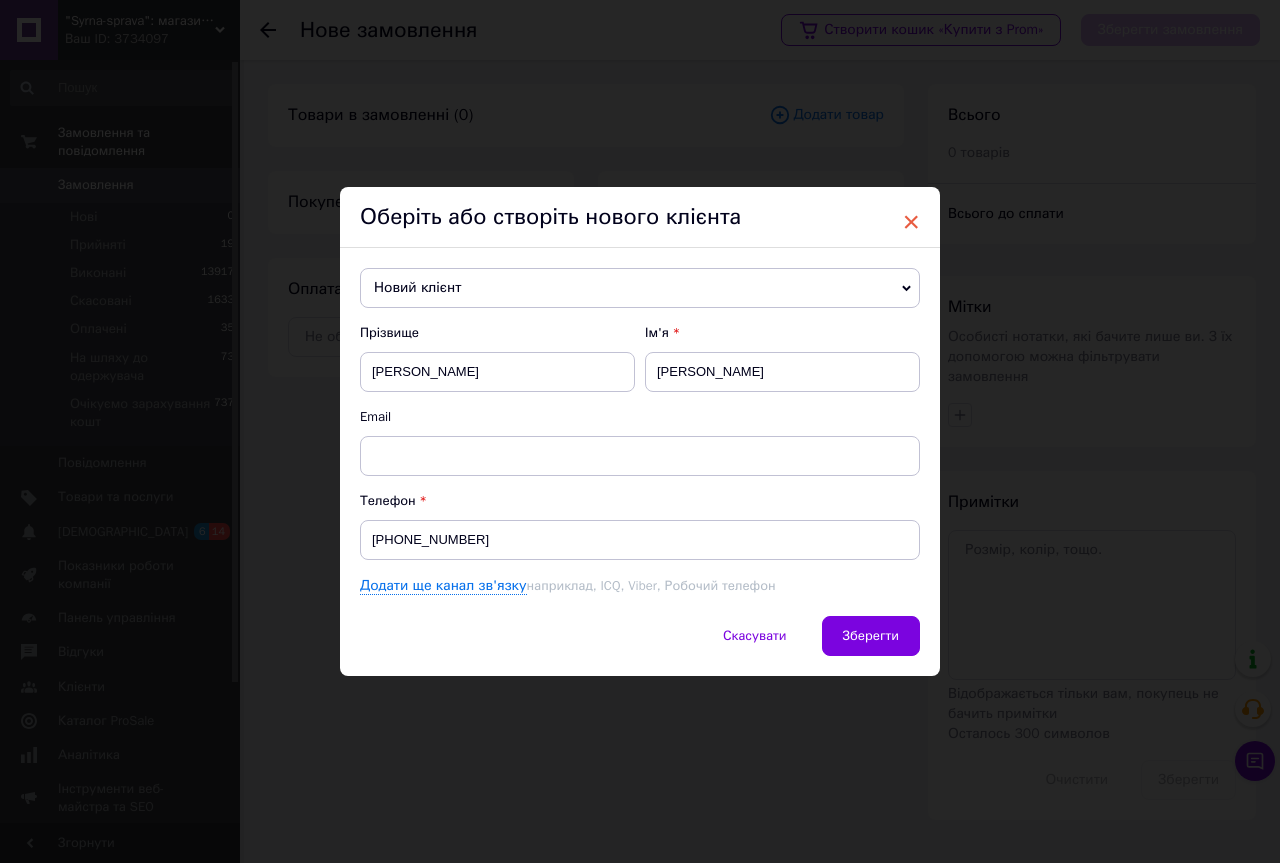 click on "×" at bounding box center (911, 222) 